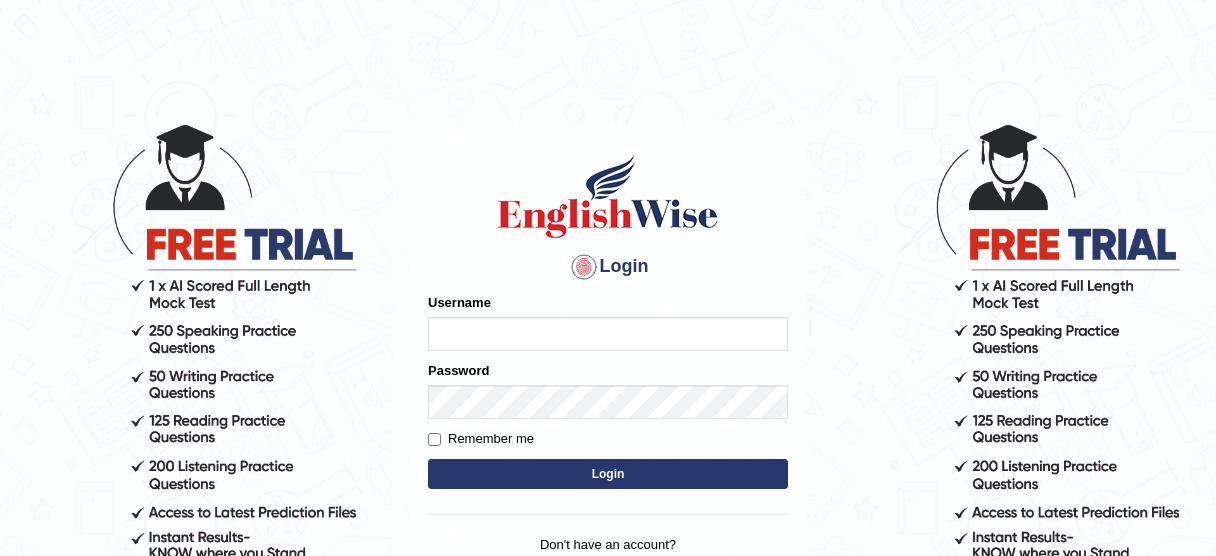 type on "[NAME]" 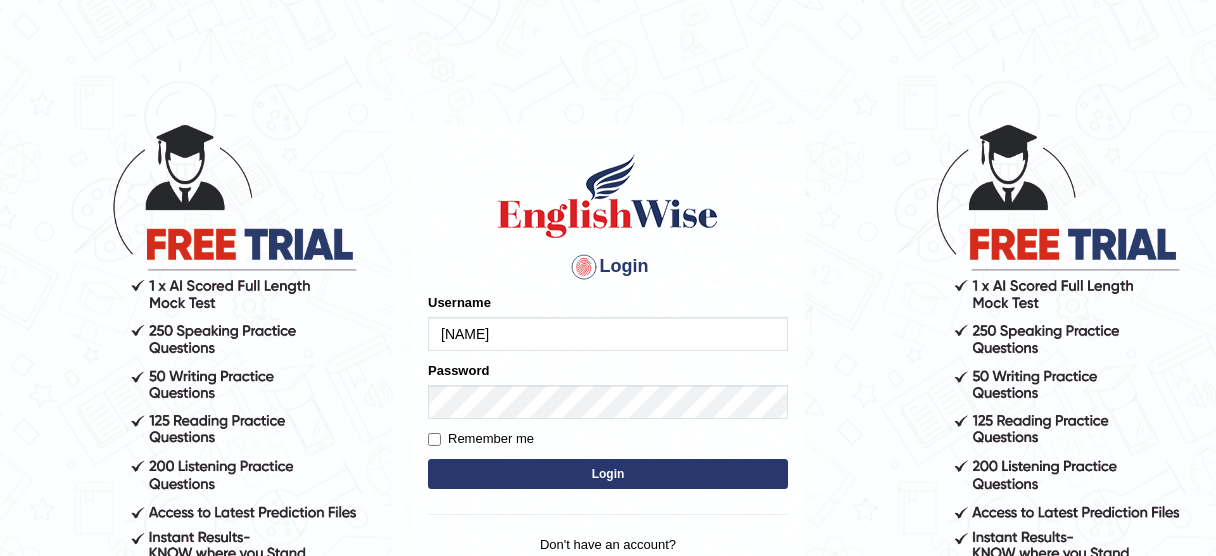scroll, scrollTop: 0, scrollLeft: 0, axis: both 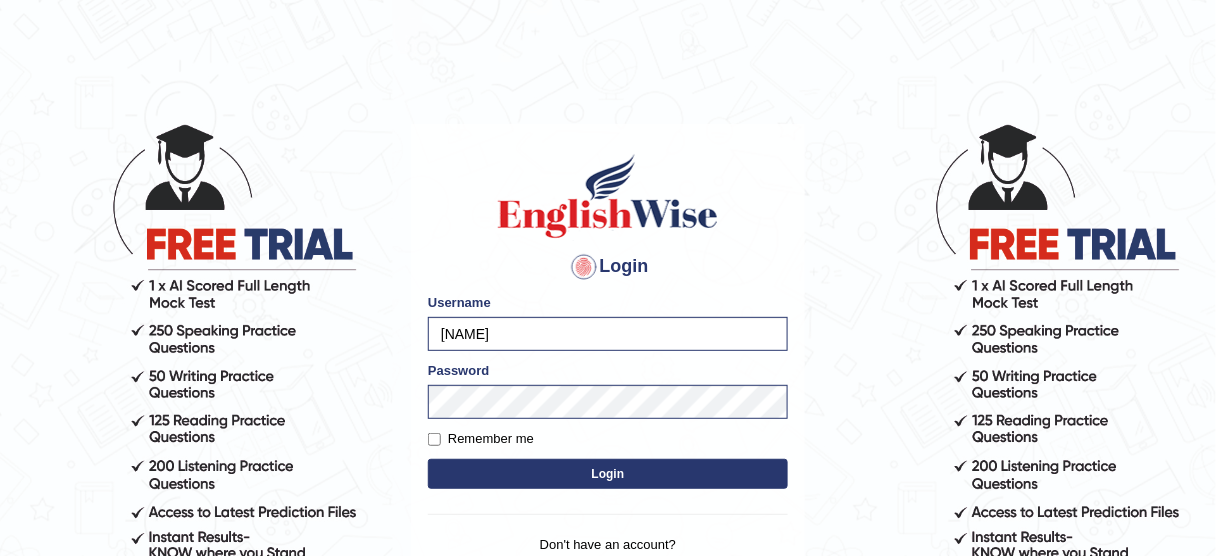 click on "Login" at bounding box center (608, 474) 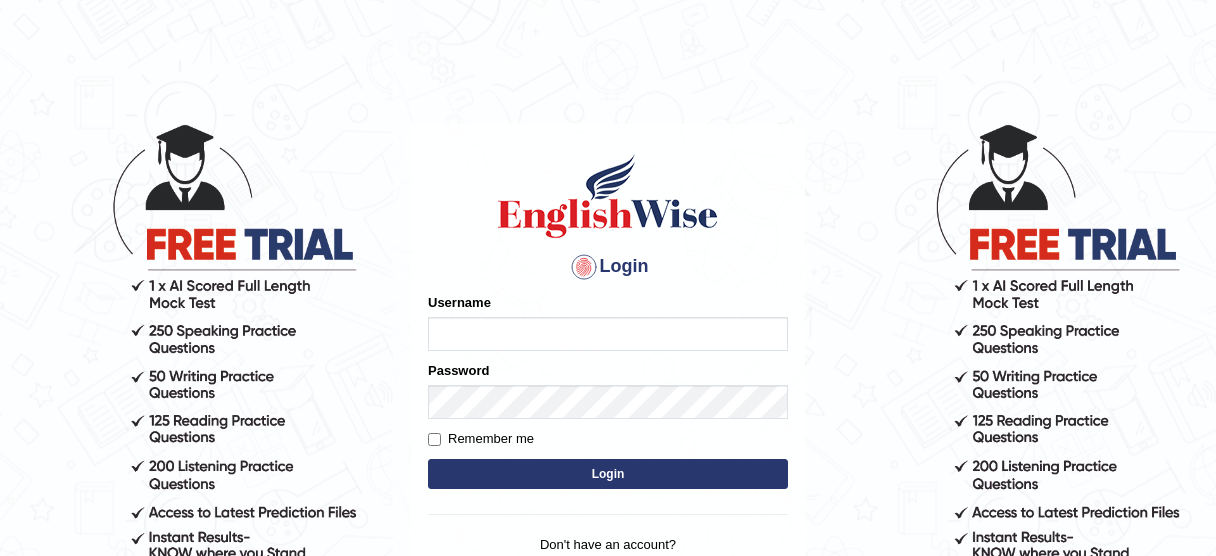 scroll, scrollTop: 0, scrollLeft: 0, axis: both 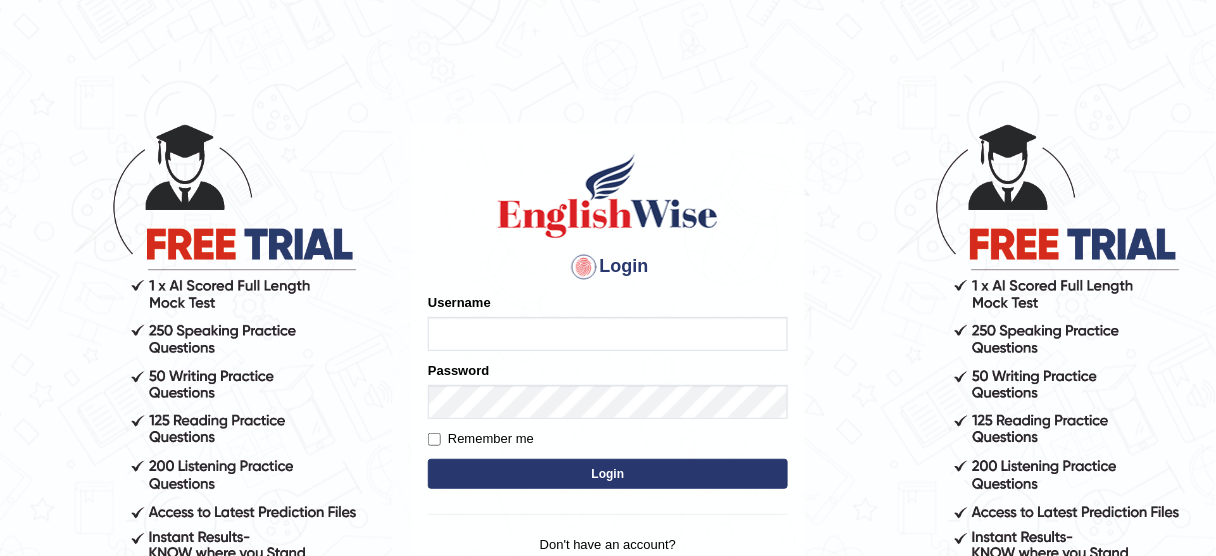 type on "Rimpi_2025" 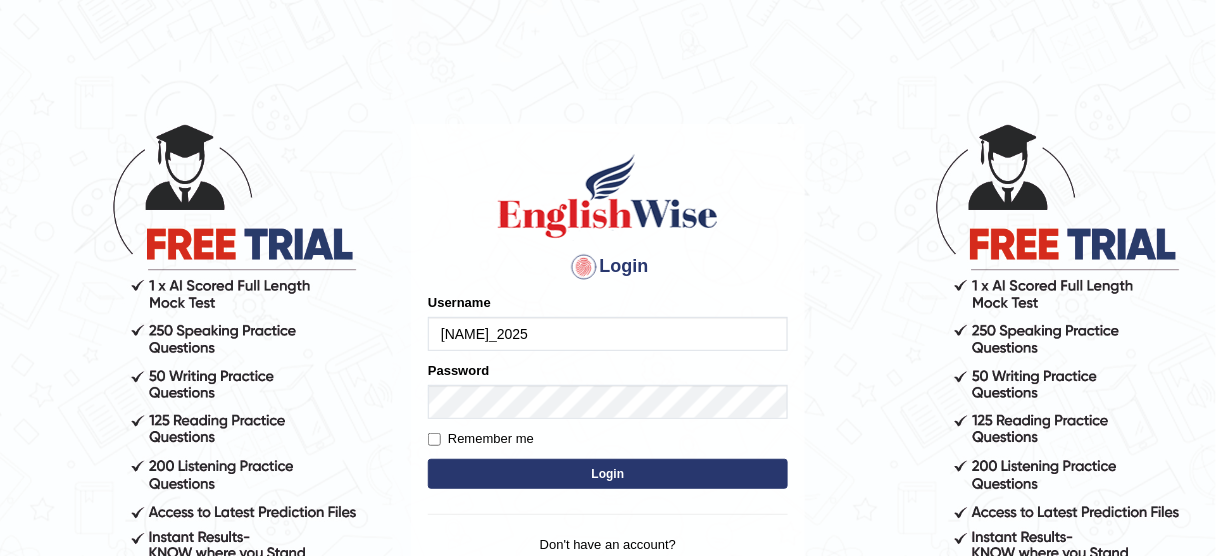 click on "Login" at bounding box center (608, 474) 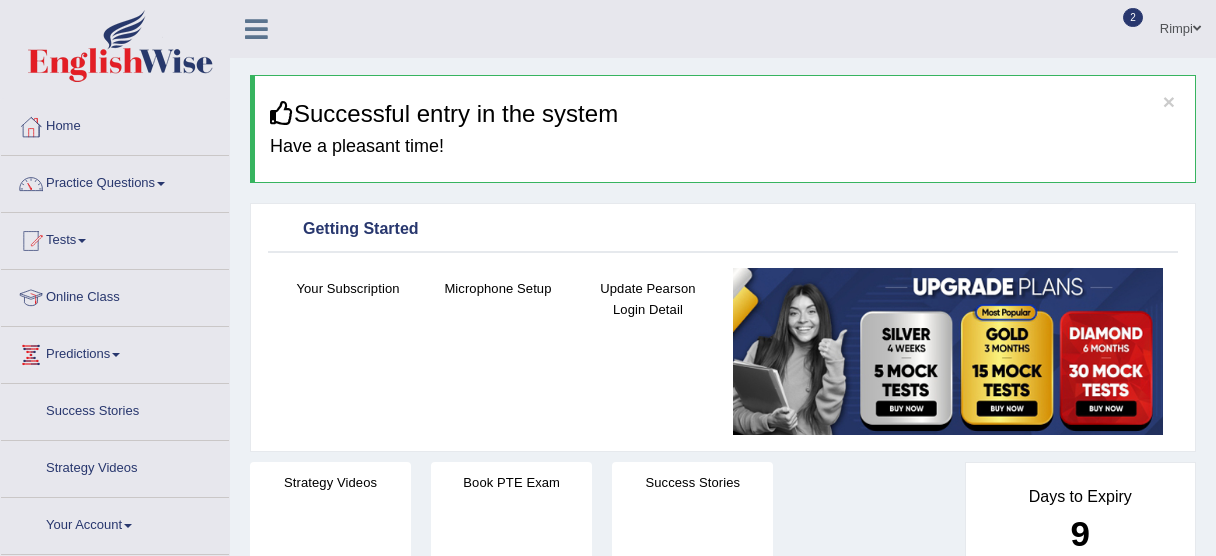 scroll, scrollTop: 0, scrollLeft: 0, axis: both 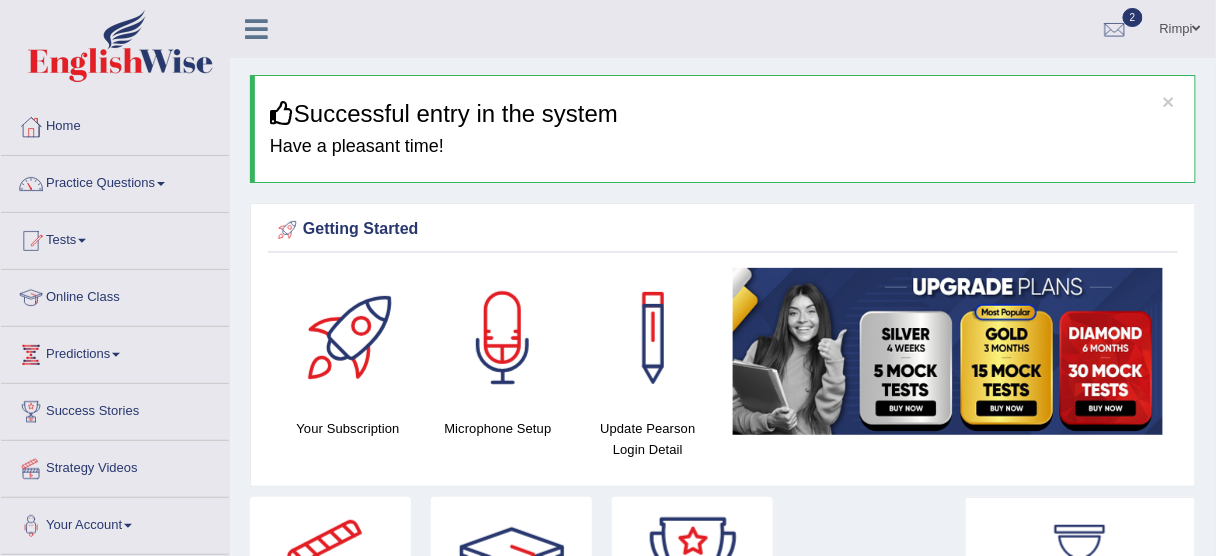click on "Tests" at bounding box center [115, 238] 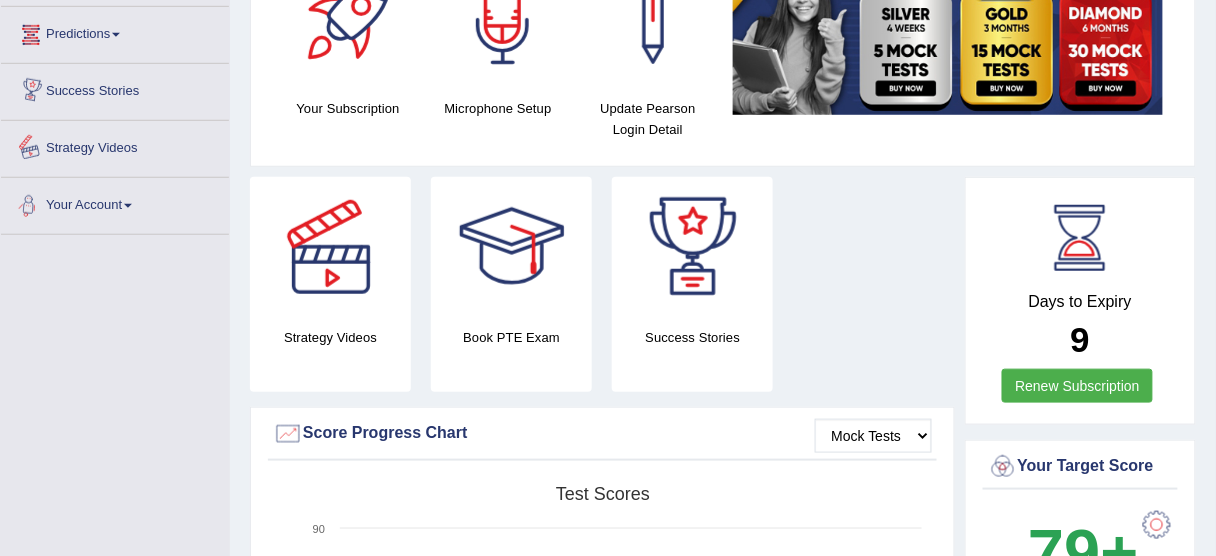 scroll, scrollTop: 80, scrollLeft: 0, axis: vertical 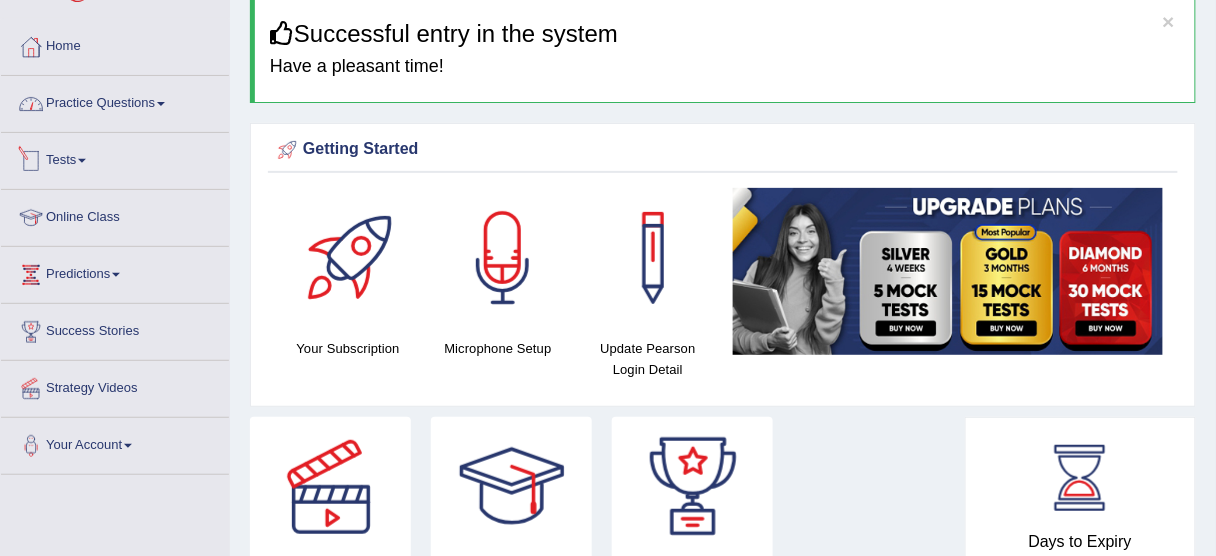 click on "Practice Questions" at bounding box center (115, 101) 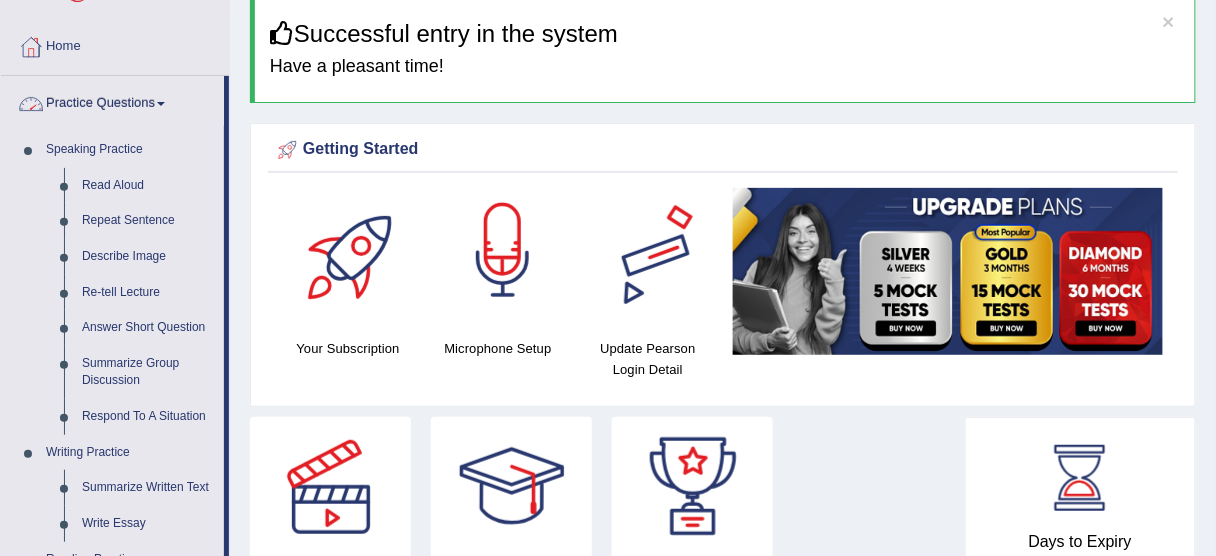scroll, scrollTop: 400, scrollLeft: 0, axis: vertical 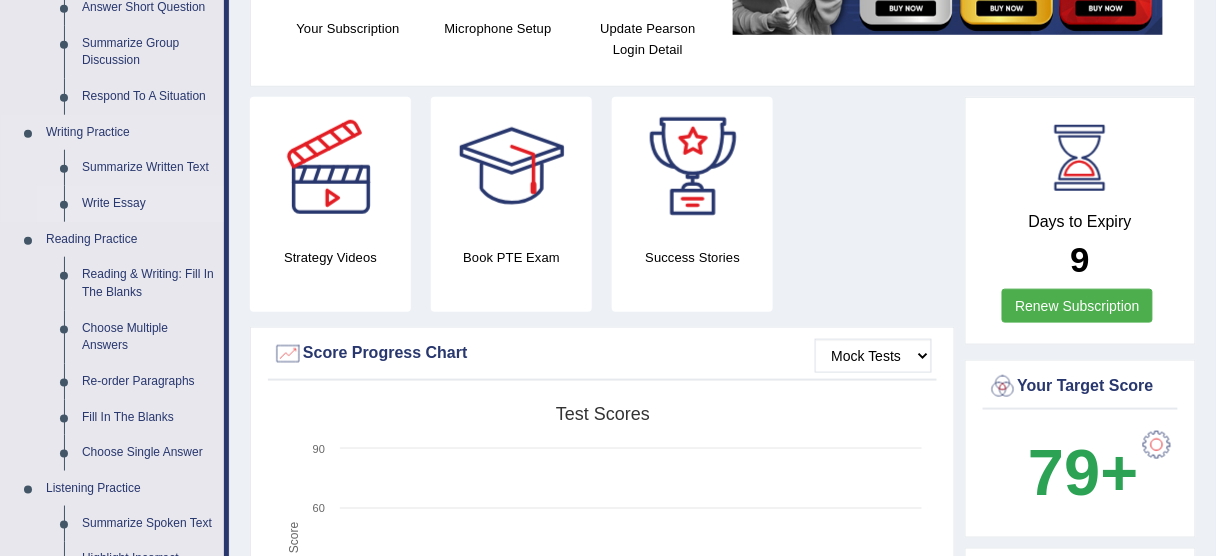 click on "Write Essay" at bounding box center [148, 204] 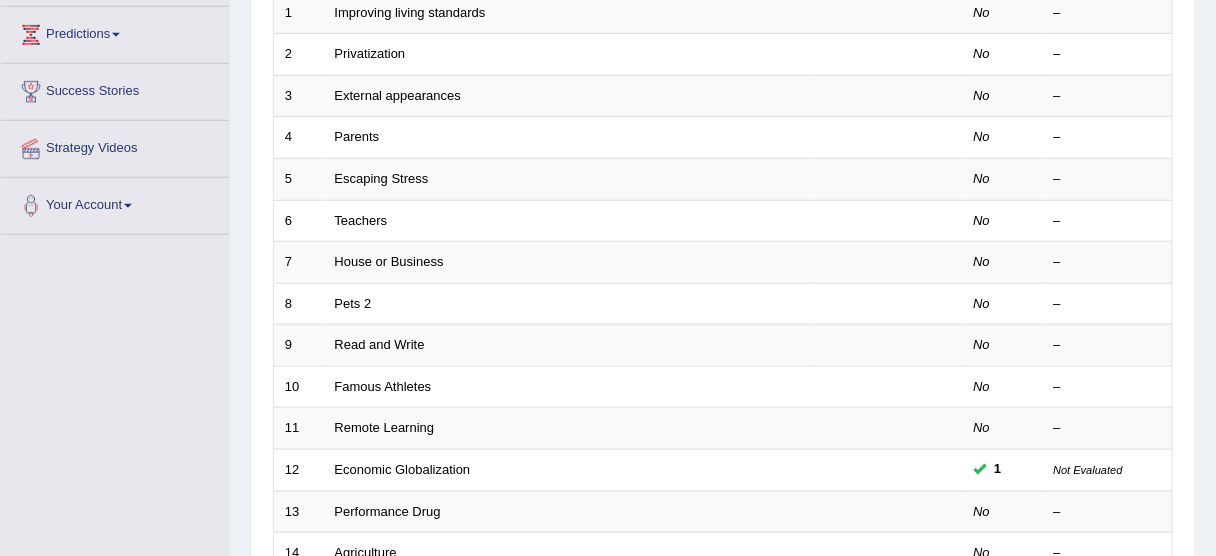 scroll, scrollTop: 0, scrollLeft: 0, axis: both 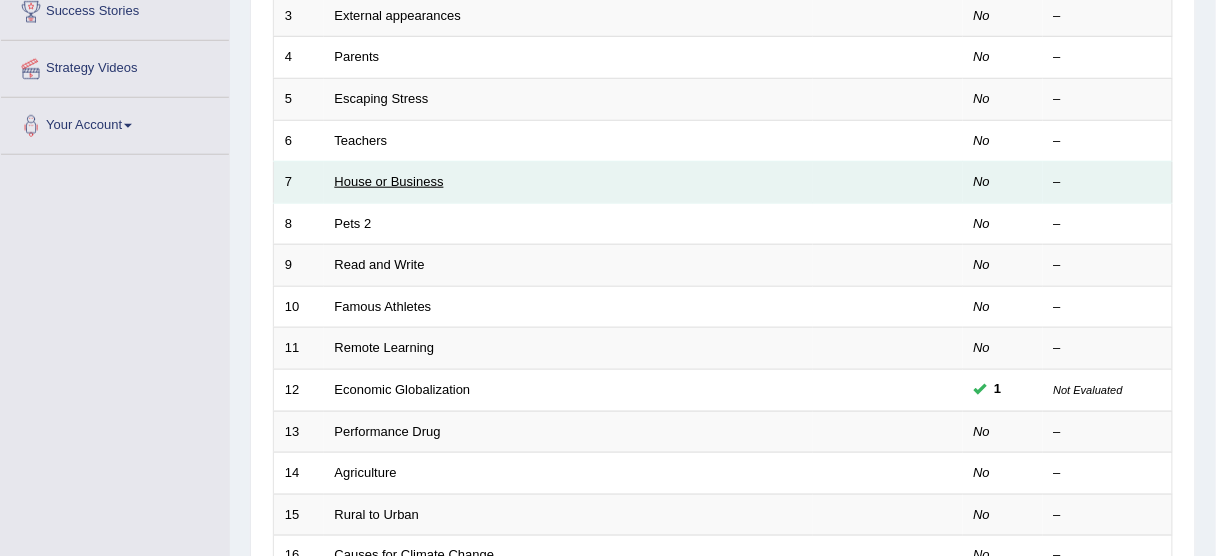 click on "House or Business" at bounding box center [389, 181] 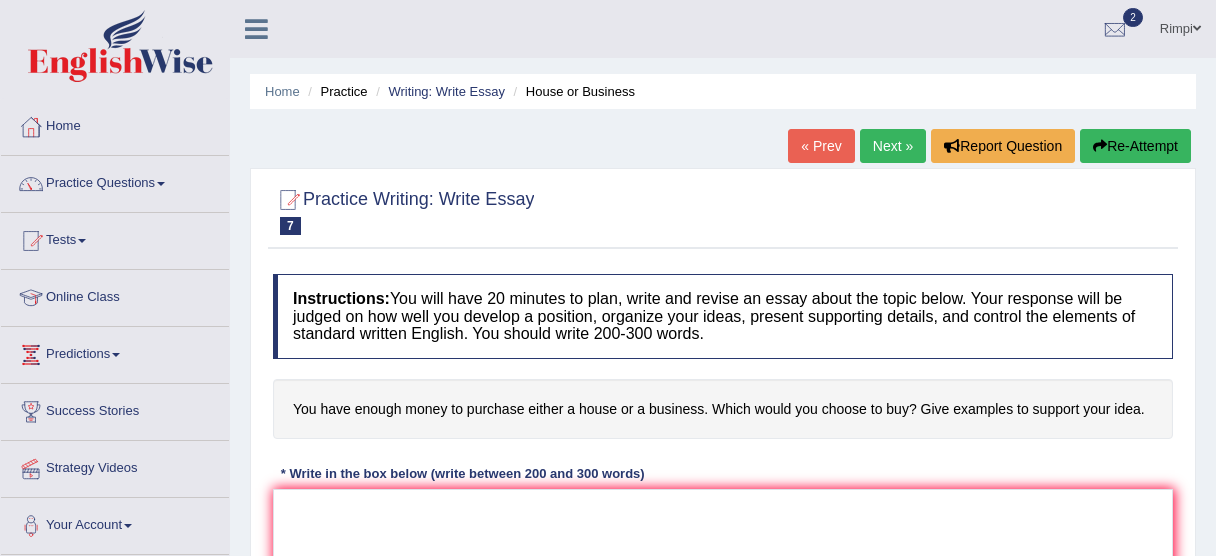 scroll, scrollTop: 320, scrollLeft: 0, axis: vertical 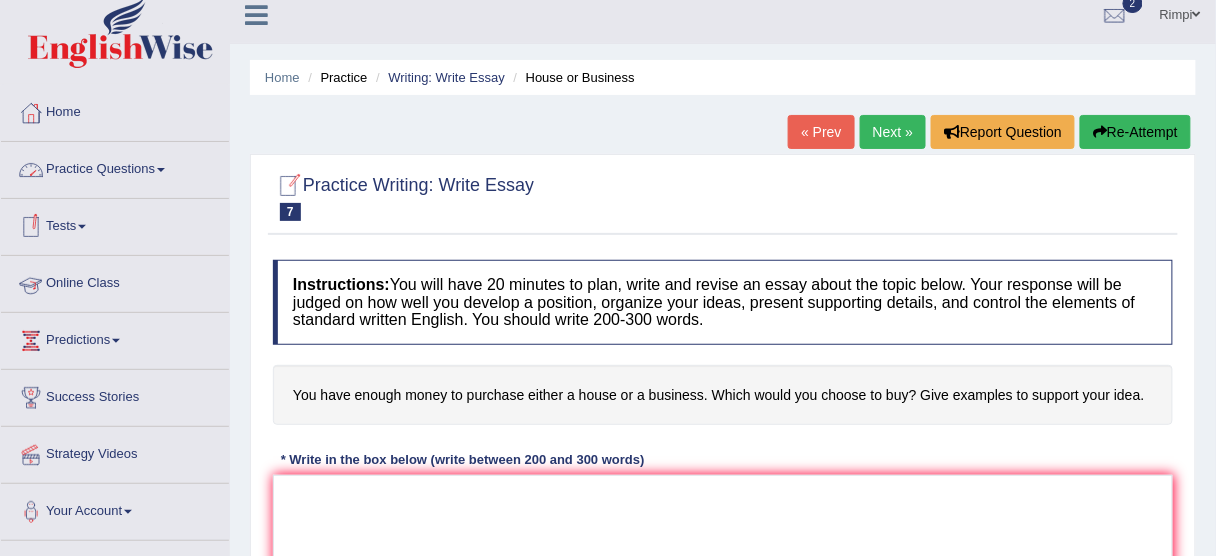 click on "Practice Questions" at bounding box center (115, 167) 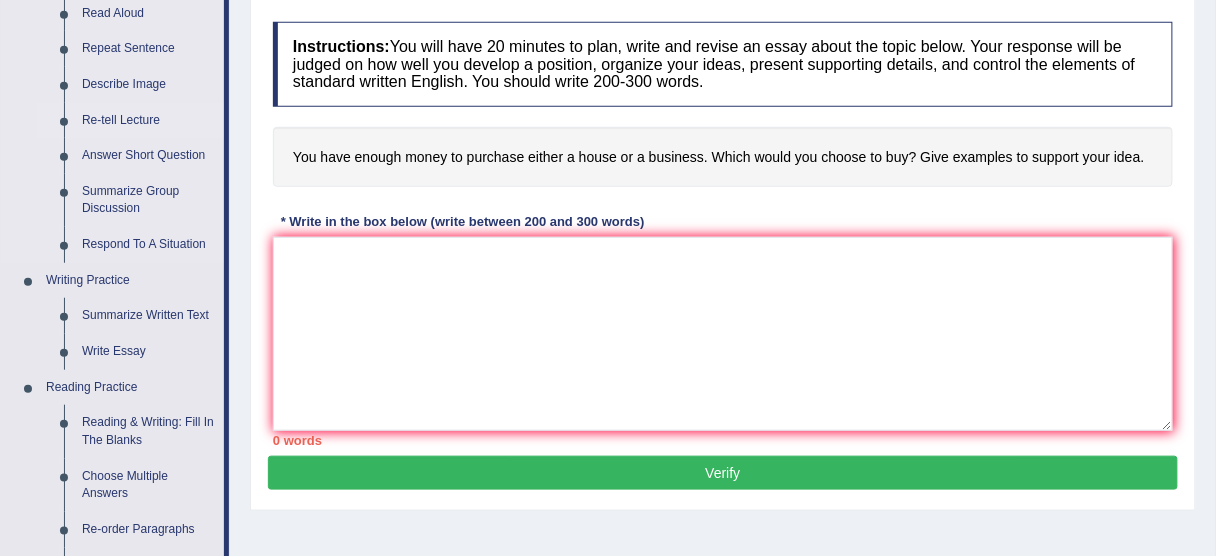 scroll, scrollTop: 334, scrollLeft: 0, axis: vertical 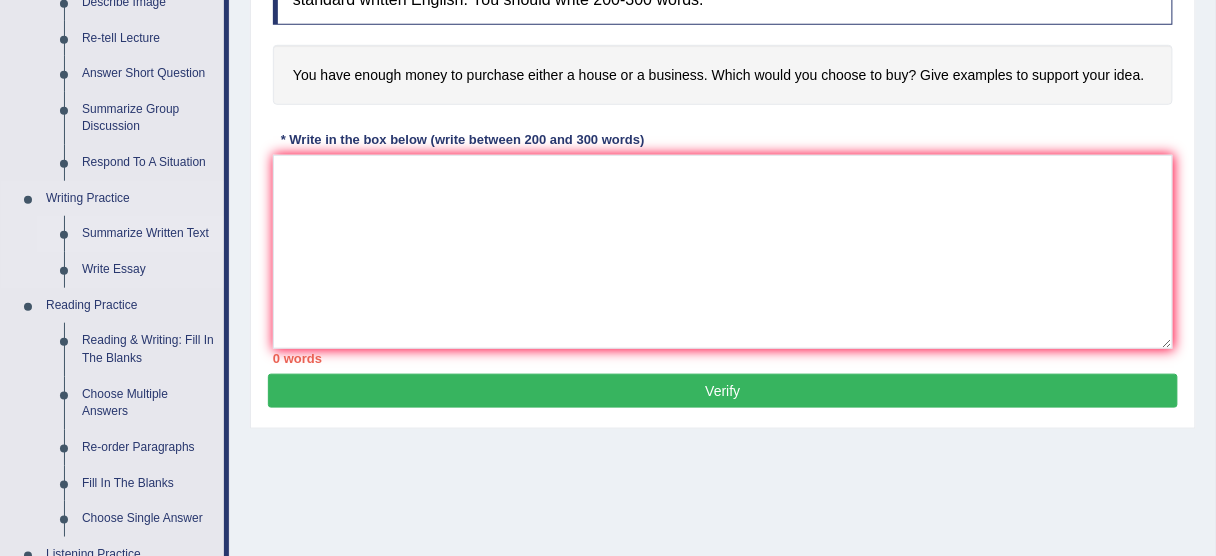 click on "Summarize Written Text" at bounding box center [148, 234] 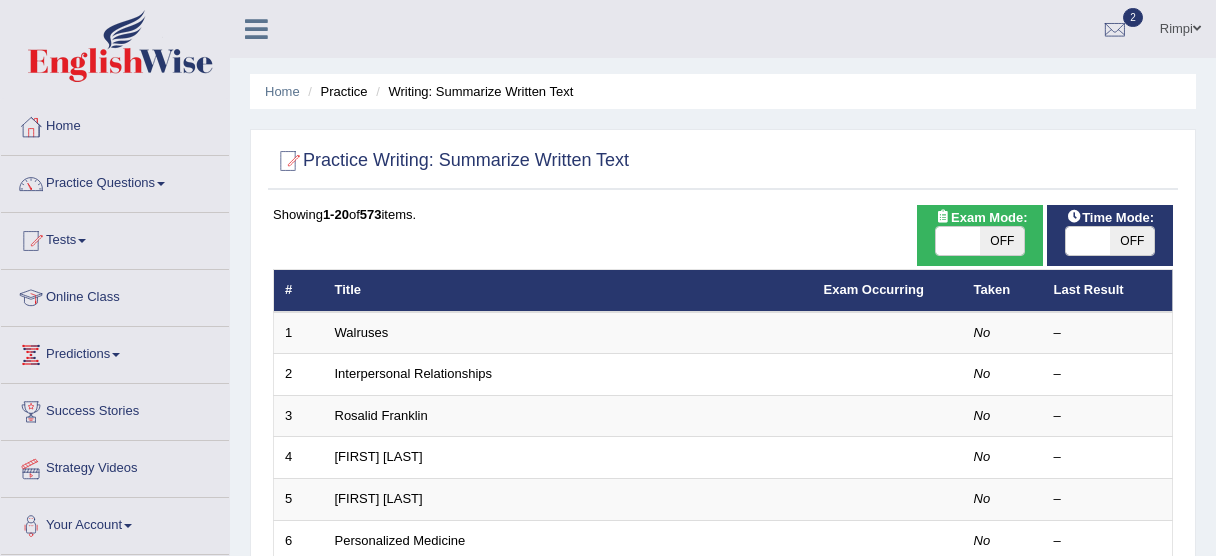 scroll, scrollTop: 240, scrollLeft: 0, axis: vertical 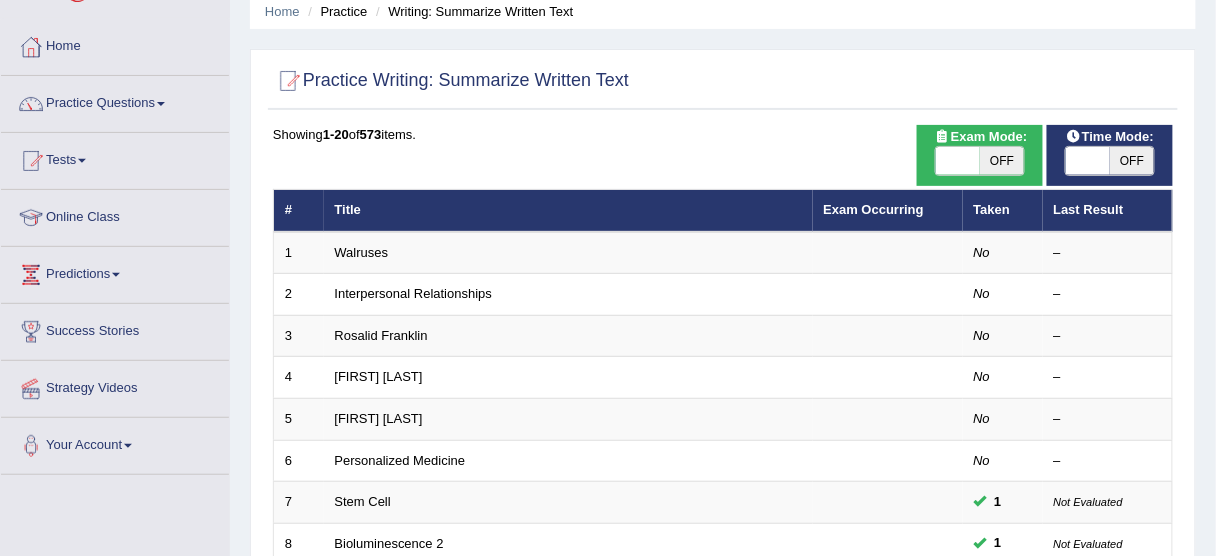 click on "OFF" at bounding box center [1132, 161] 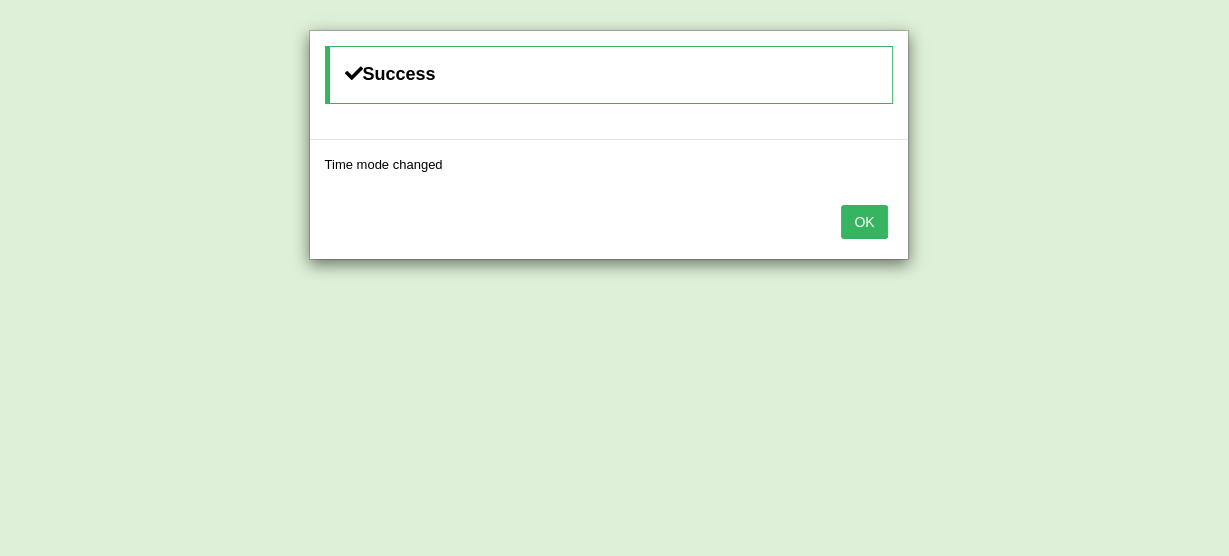 click on "OK" at bounding box center (864, 222) 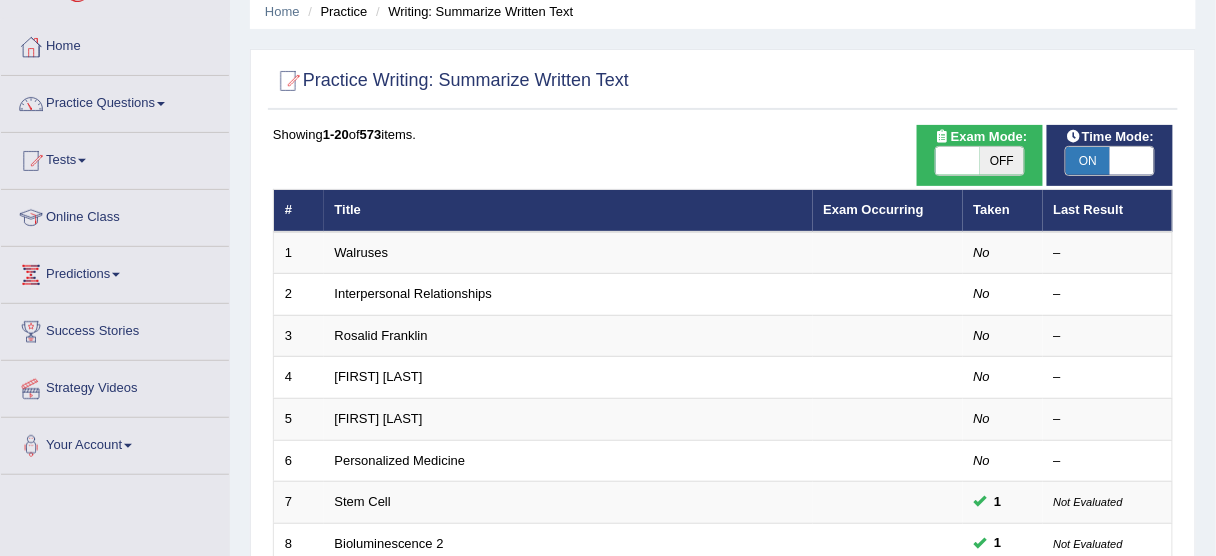 click on "OFF" at bounding box center [1002, 161] 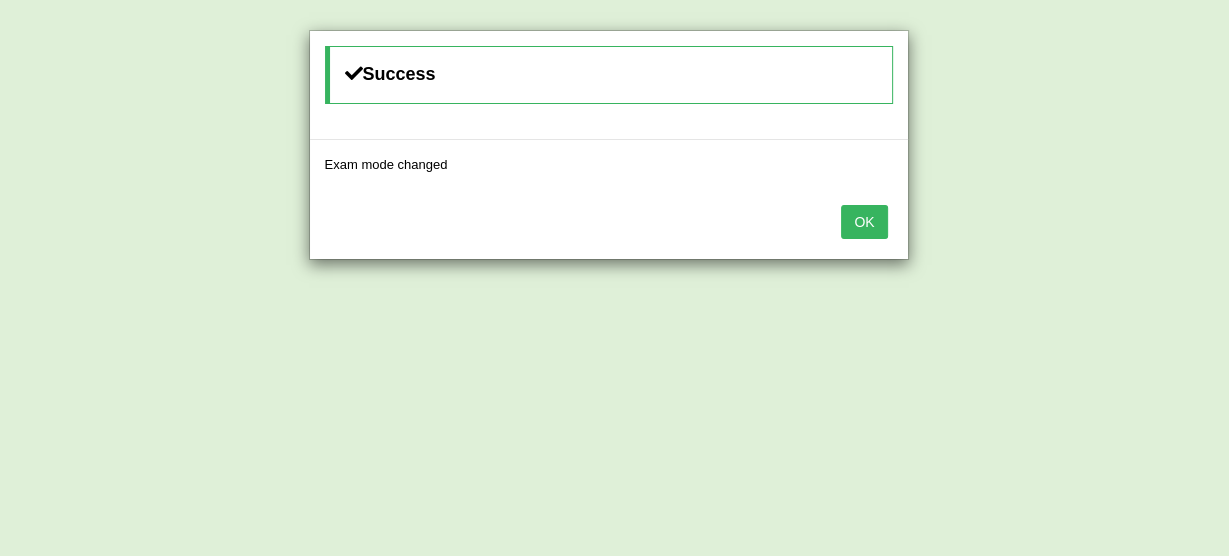click on "OK" at bounding box center [864, 222] 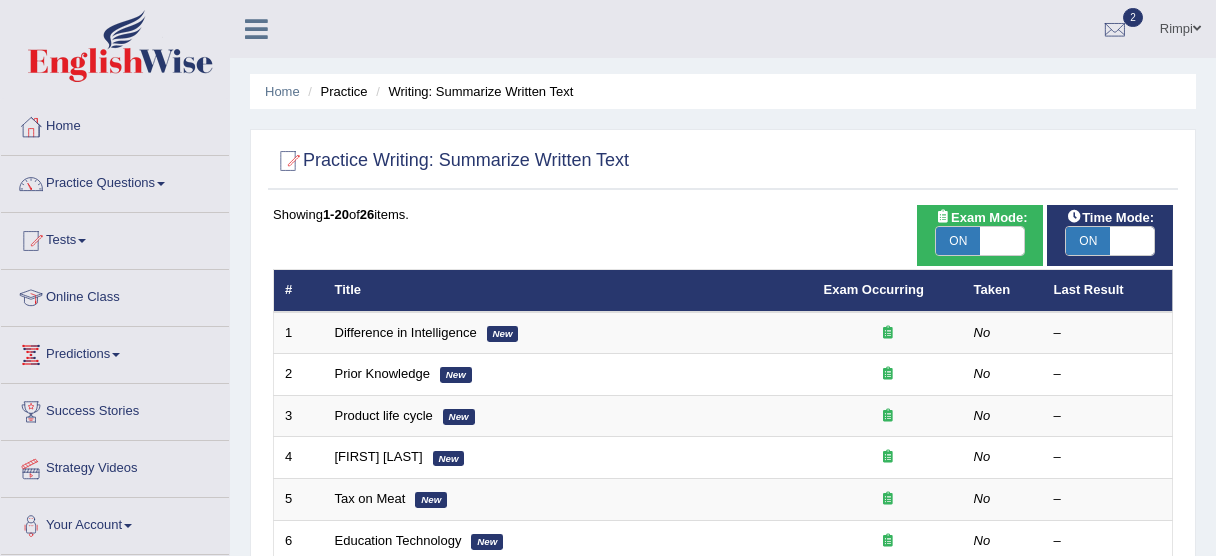 scroll, scrollTop: 240, scrollLeft: 0, axis: vertical 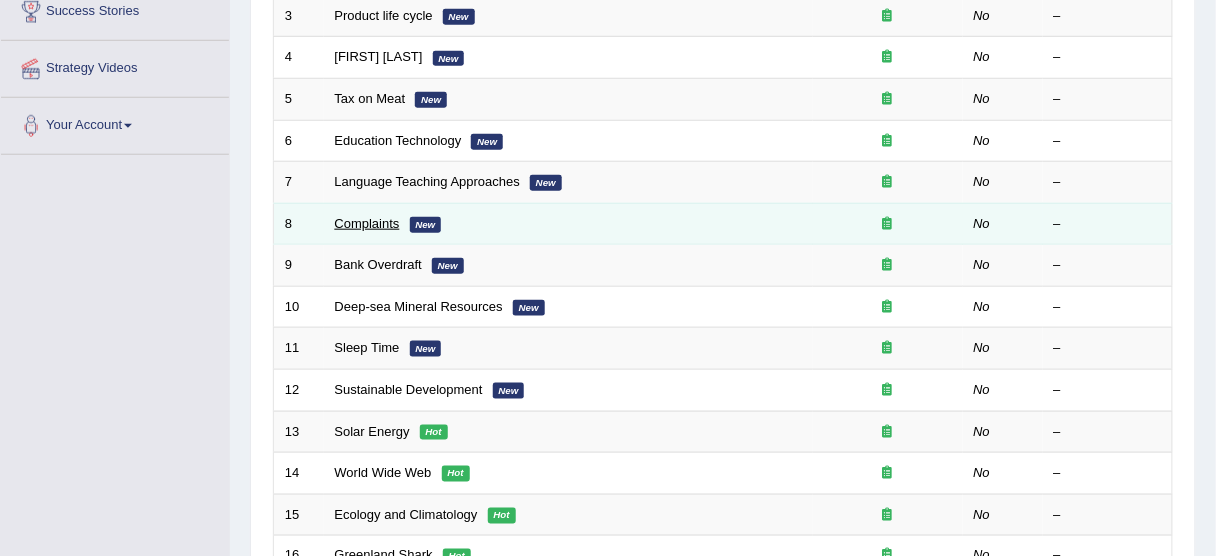 click on "Complaints" at bounding box center (367, 223) 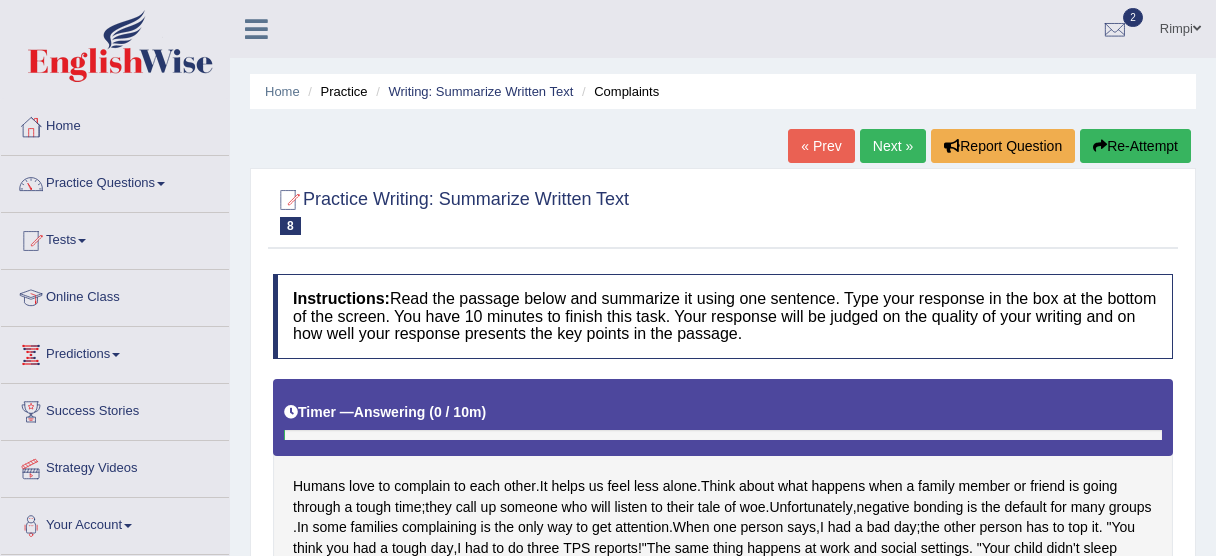 scroll, scrollTop: 0, scrollLeft: 0, axis: both 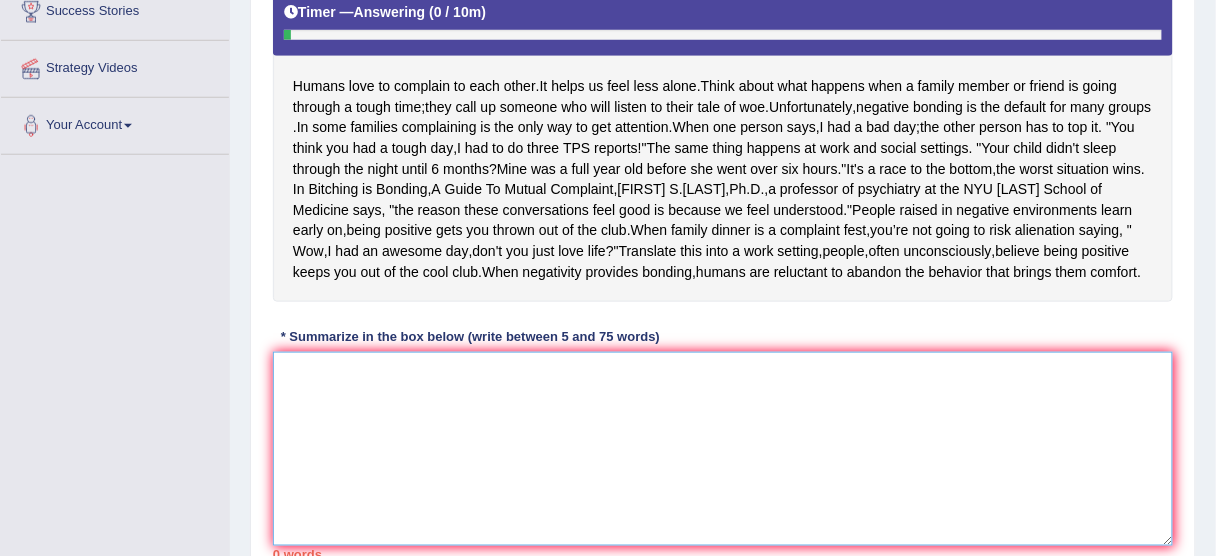 click at bounding box center [723, 449] 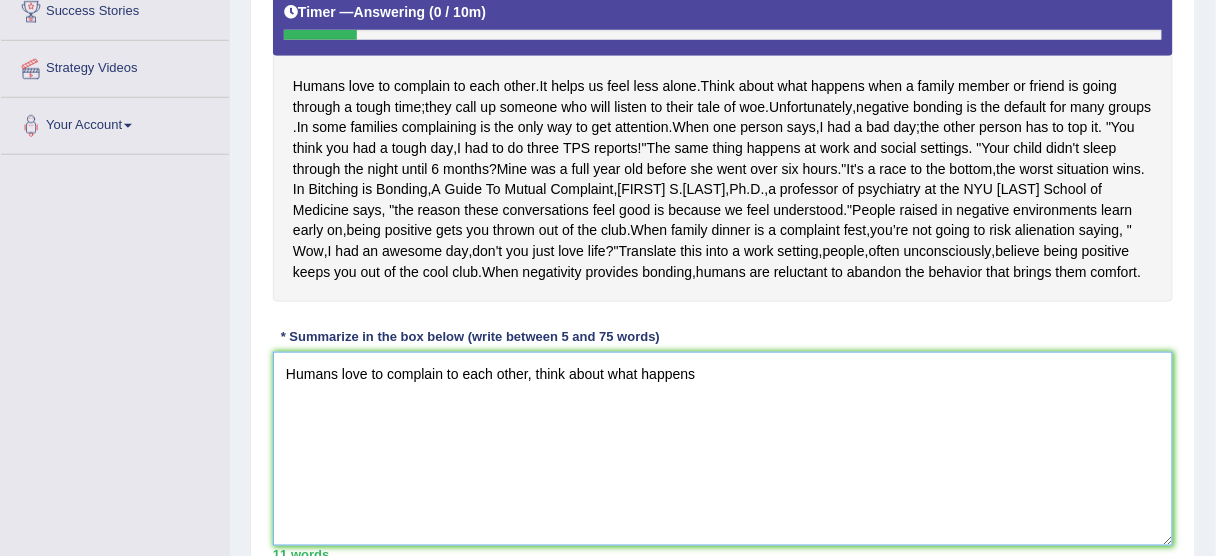 click on "Humans love to complain to each other, think about what happens" at bounding box center [723, 449] 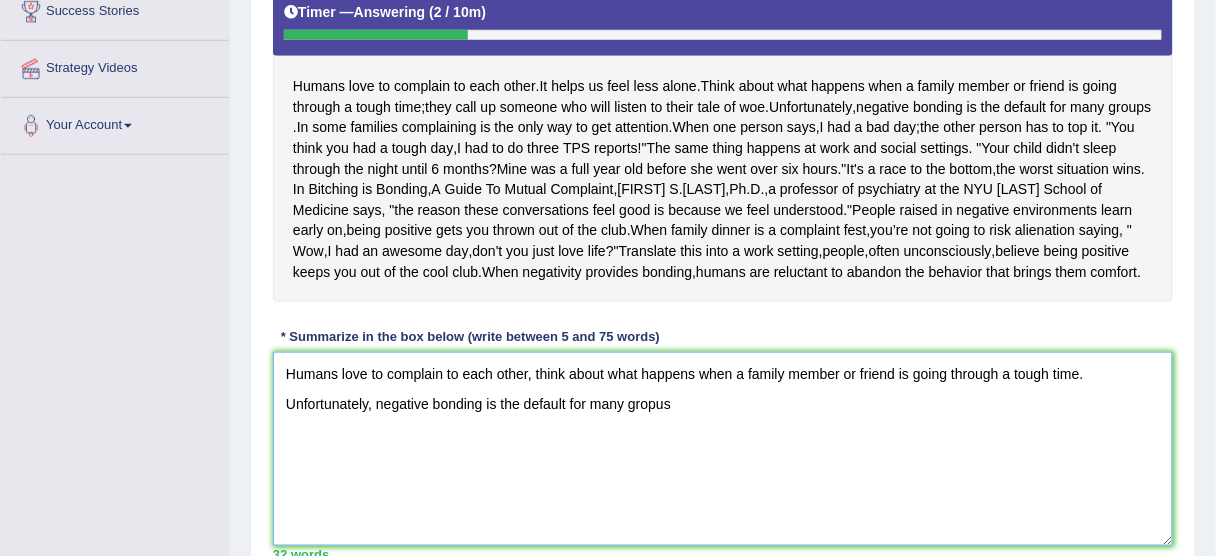 click on "Humans love to complain to each other, think about what happens when a family member or friend is going through a tough time. Unfortunately, negative bonding is the default for many gropus" at bounding box center [723, 449] 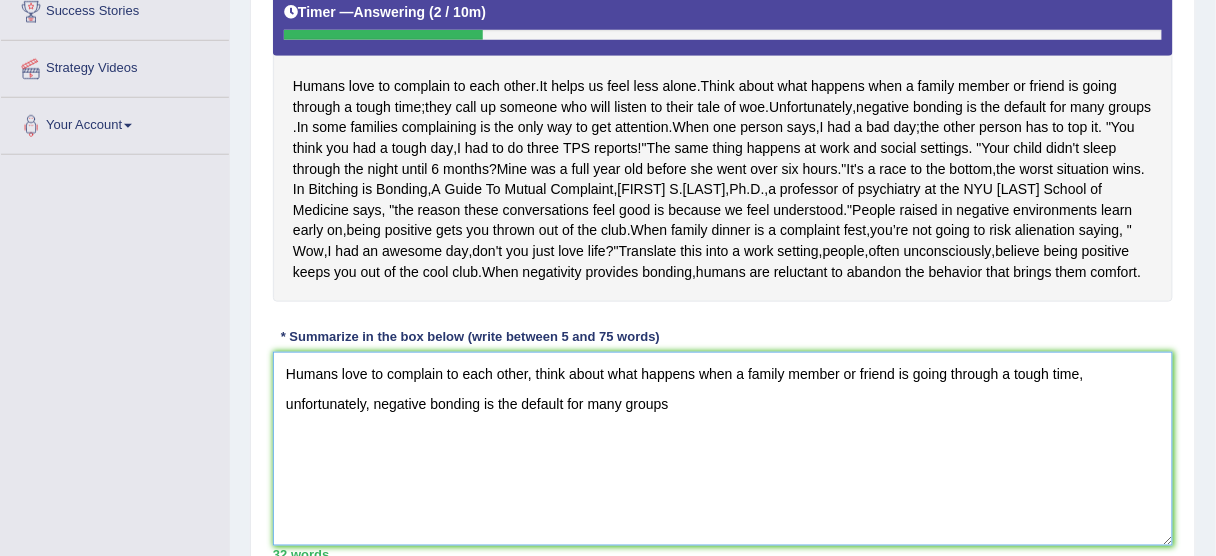 click on "Humans love to complain to each other, think about what happens when a family member or friend is going through a tough time, unfortunately, negative bonding is the default for many groups" at bounding box center [723, 449] 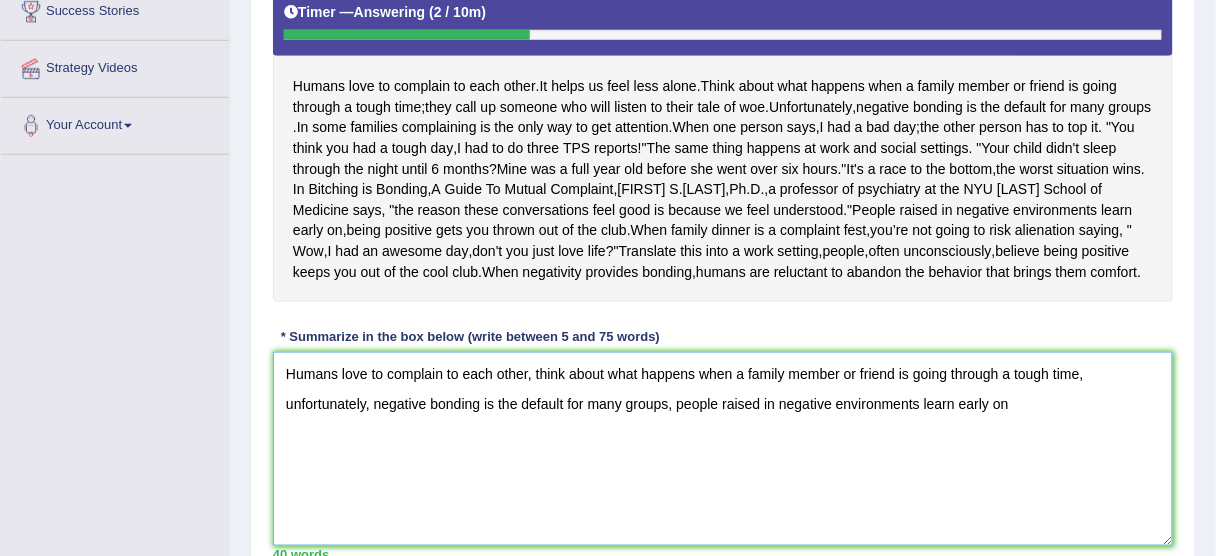 click on "Humans love to complain to each other, think about what happens when a family member or friend is going through a tough time, unfortunately, negative bonding is the default for many groups, people raised in negative environments learn early on" at bounding box center [723, 449] 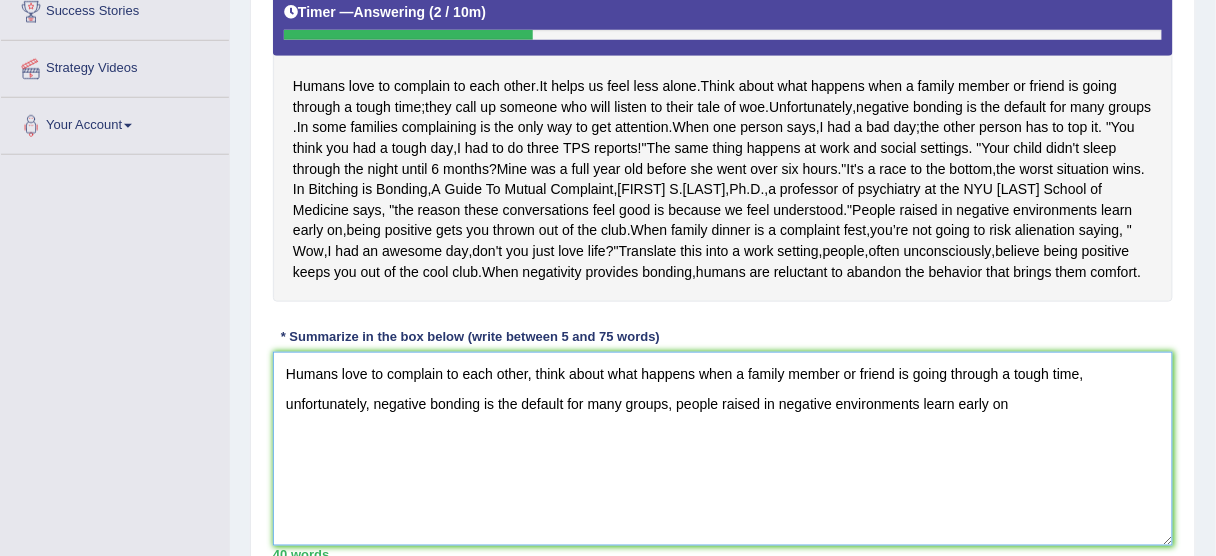 drag, startPoint x: 677, startPoint y: 463, endPoint x: 688, endPoint y: 454, distance: 14.21267 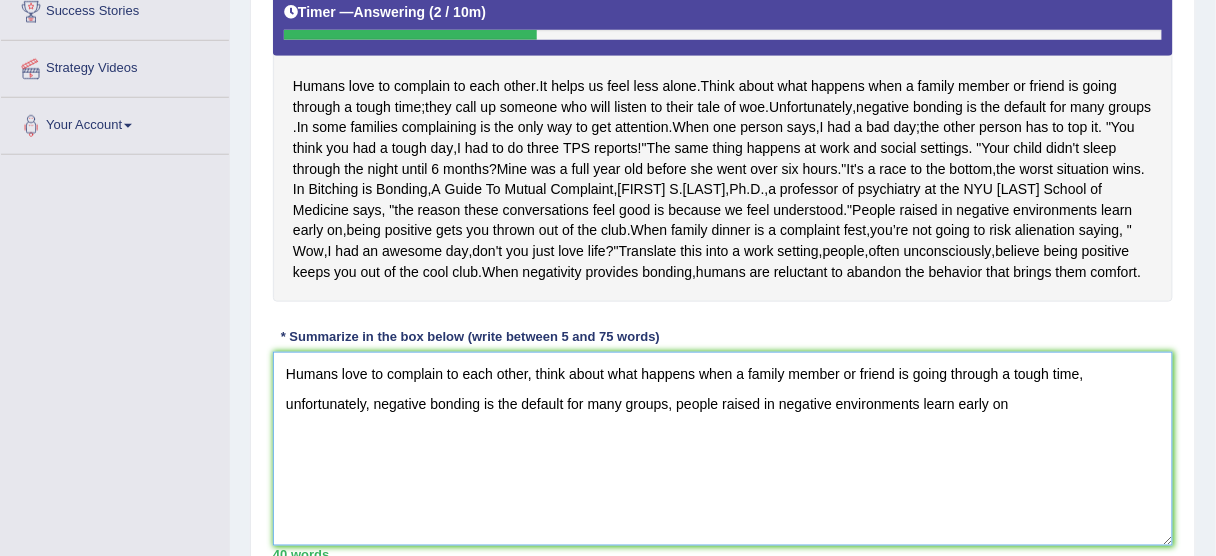 click on "Humans love to complain to each other, think about what happens when a family member or friend is going through a tough time, unfortunately, negative bonding is the default for many groups, people raised in negative environments learn early on" at bounding box center (723, 449) 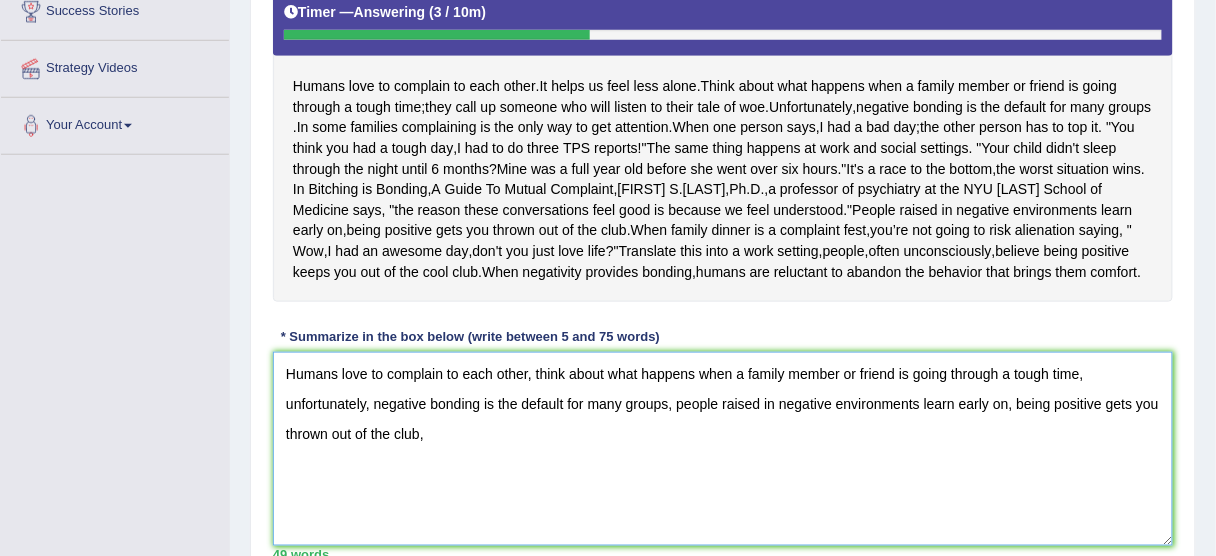 click on "Humans love to complain to each other, think about what happens when a family member or friend is going through a tough time, unfortunately, negative bonding is the default for many groups, people raised in negative environments learn early on, being positive gets you thrown out of the club," at bounding box center (723, 449) 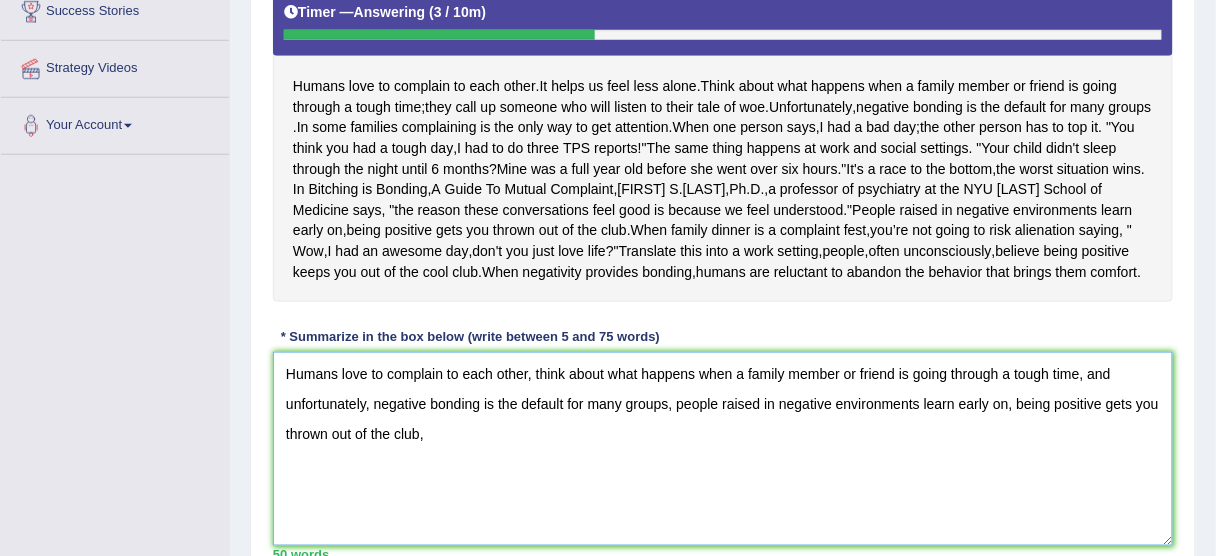 click on "Humans love to complain to each other, think about what happens when a family member or friend is going through a tough time, and unfortunately, negative bonding is the default for many groups, people raised in negative environments learn early on, being positive gets you thrown out of the club," at bounding box center (723, 449) 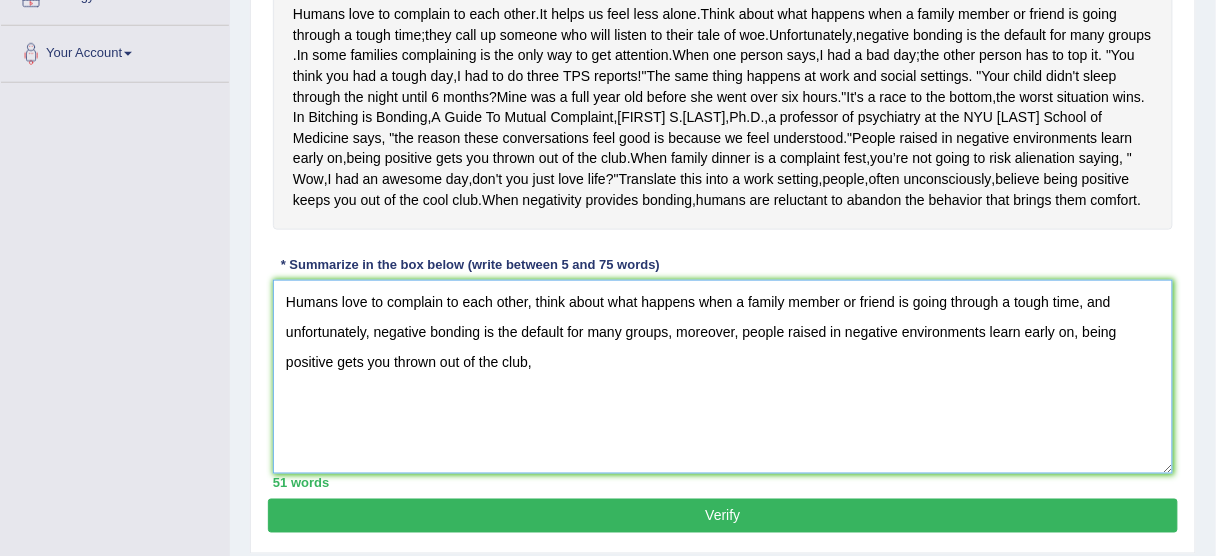 scroll, scrollTop: 560, scrollLeft: 0, axis: vertical 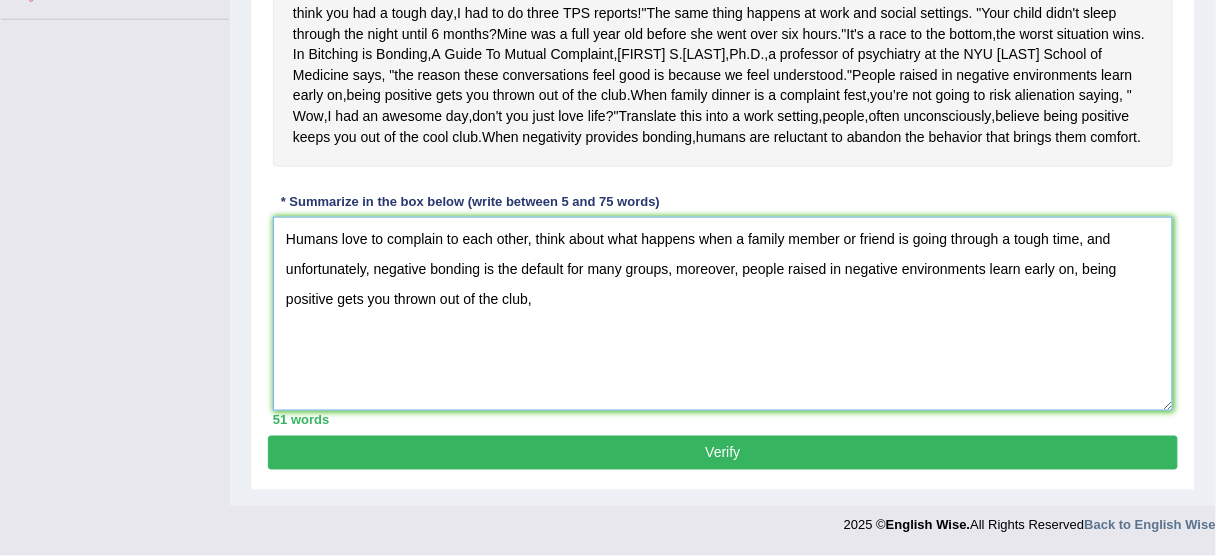 click on "Humans love to complain to each other, think about what happens when a family member or friend is going through a tough time, and unfortunately, negative bonding is the default for many groups, moreover, people raised in negative environments learn early on, being positive gets you thrown out of the club," at bounding box center [723, 314] 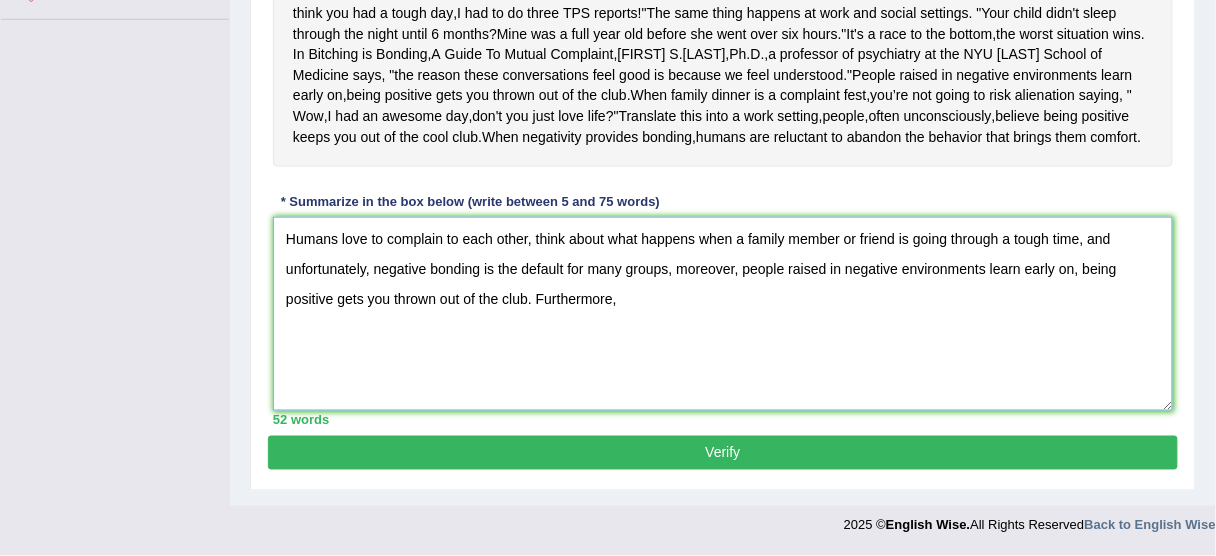 click on "Humans love to complain to each other, think about what happens when a family member or friend is going through a tough time, and unfortunately, negative bonding is the default for many groups, moreover, people raised in negative environments learn early on, being positive gets you thrown out of the club. Furthermore," at bounding box center (723, 314) 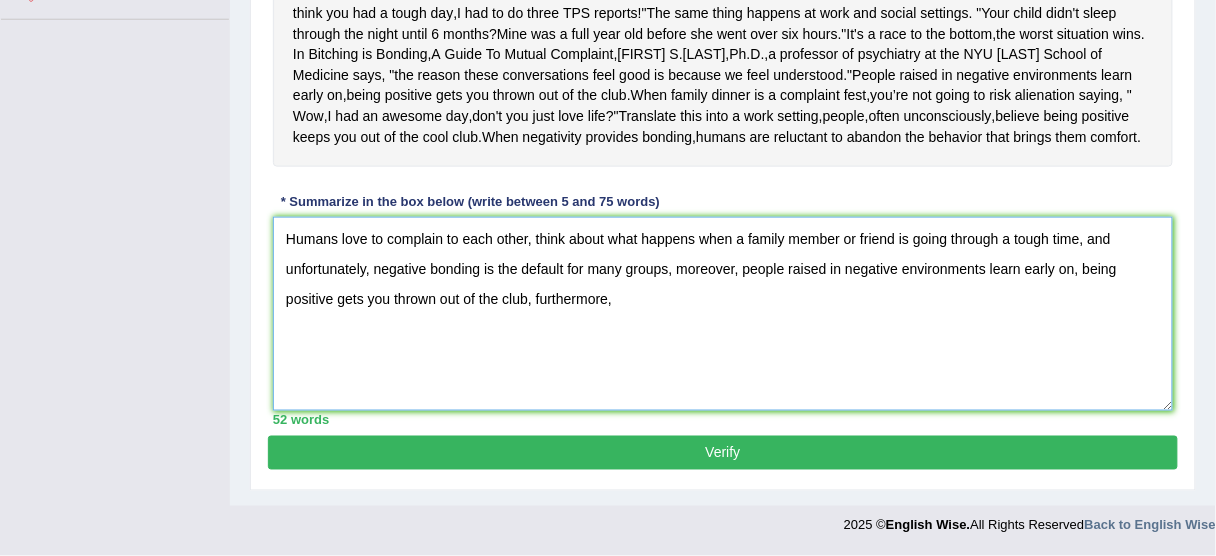 click on "Humans love to complain to each other, think about what happens when a family member or friend is going through a tough time, and unfortunately, negative bonding is the default for many groups, moreover, people raised in negative environments learn early on, being positive gets you thrown out of the club, furthermore," at bounding box center [723, 314] 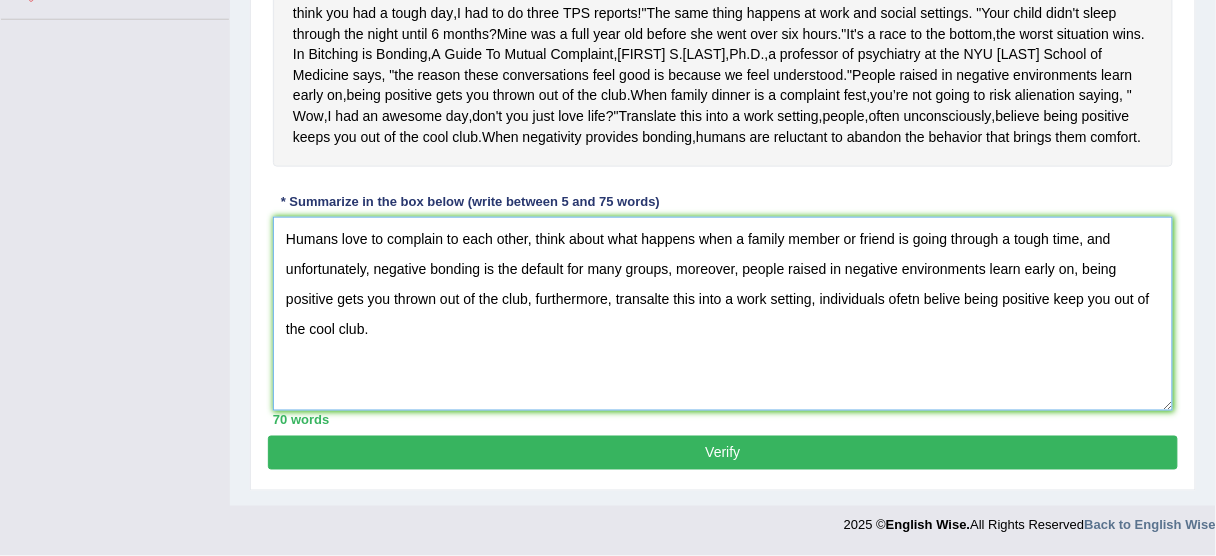 type on "Humans love to complain to each other, think about what happens when a family member or friend is going through a tough time, and unfortunately, negative bonding is the default for many groups, moreover, people raised in negative environments learn early on, being positive gets you thrown out of the club, furthermore, transalte this into a work setting, individuals ofetn belive being positive keep you out of the cool club." 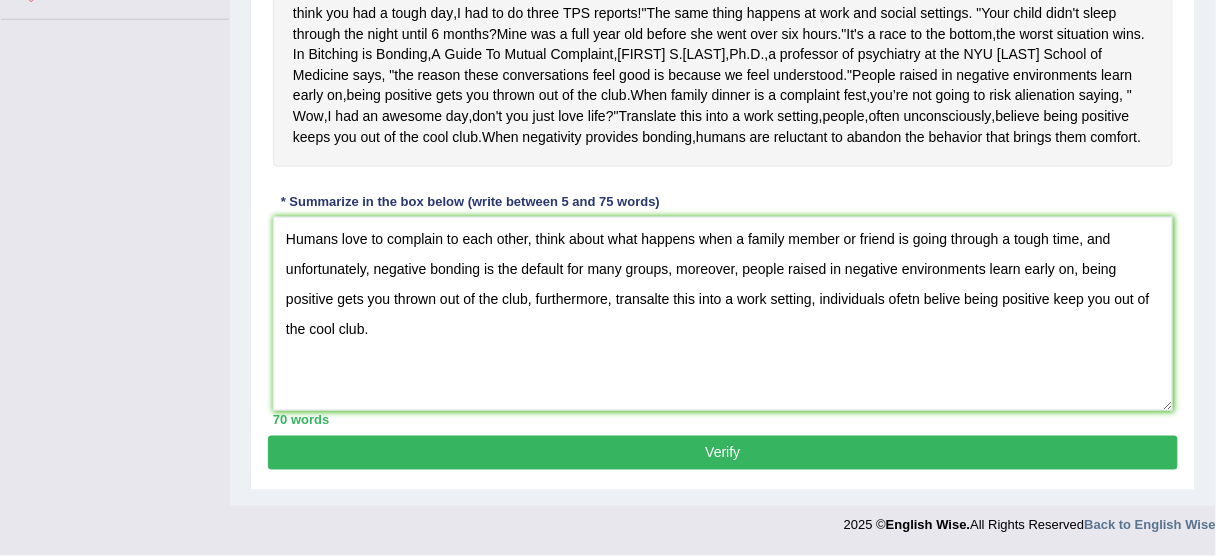 click on "Verify" at bounding box center [723, 453] 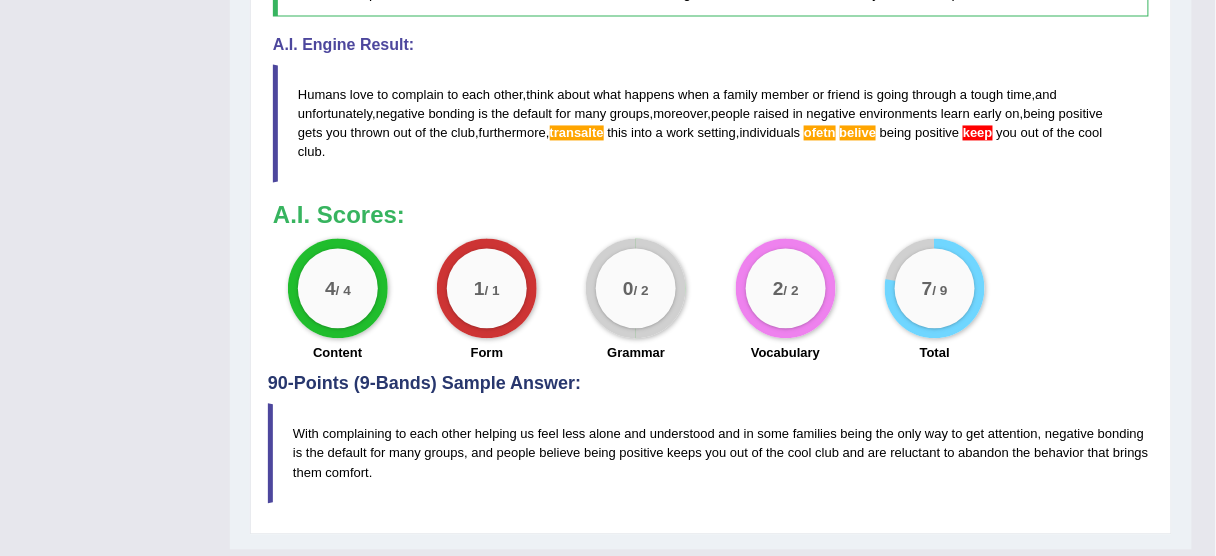scroll, scrollTop: 839, scrollLeft: 0, axis: vertical 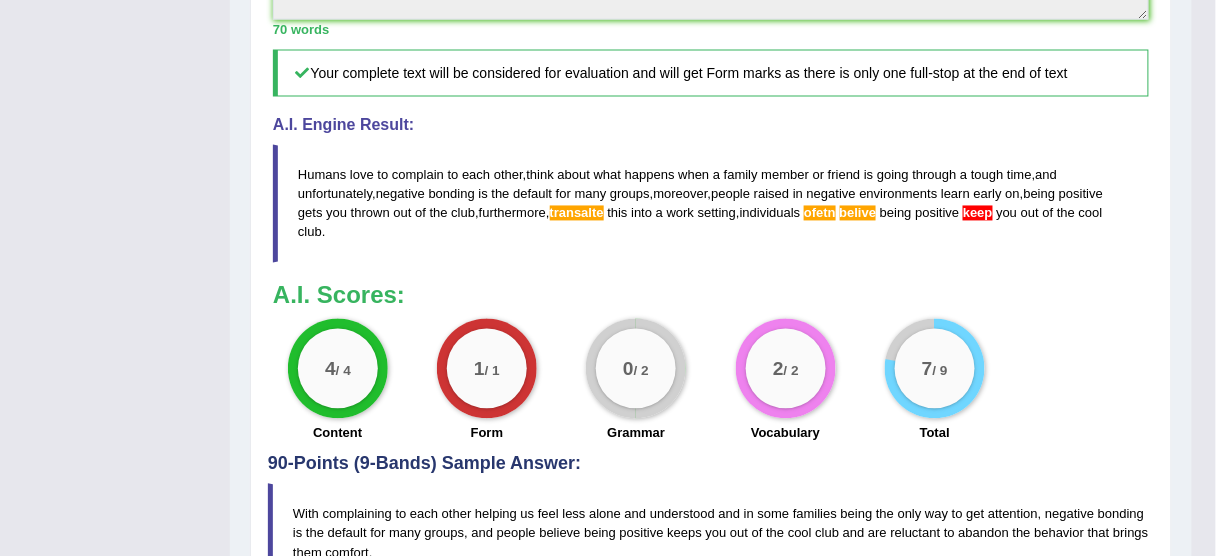 click on "ofetn" at bounding box center [820, 213] 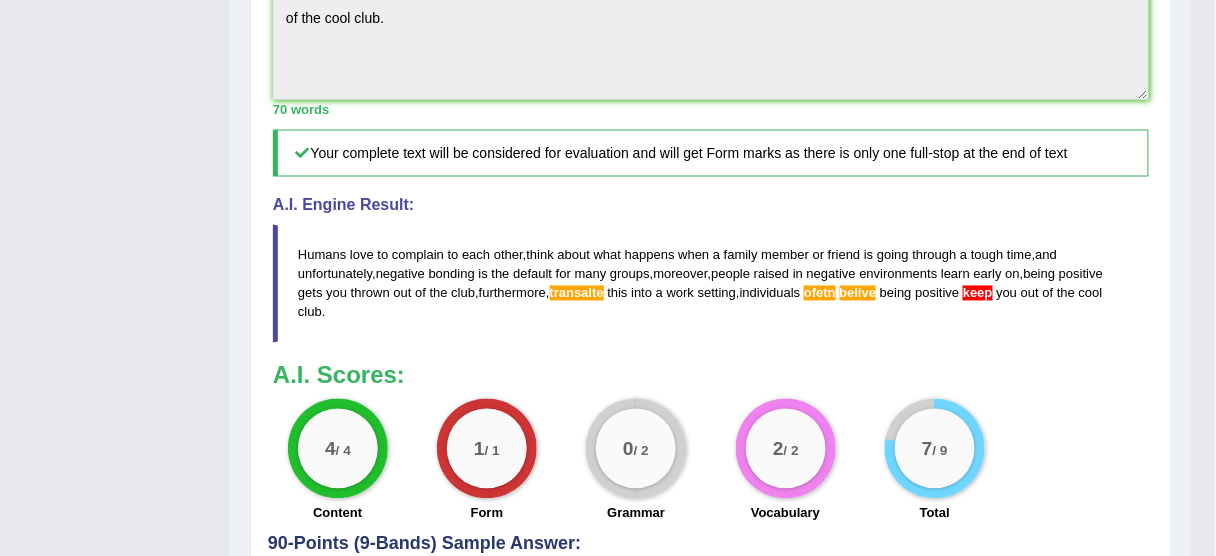 drag, startPoint x: 300, startPoint y: 285, endPoint x: 392, endPoint y: 342, distance: 108.226616 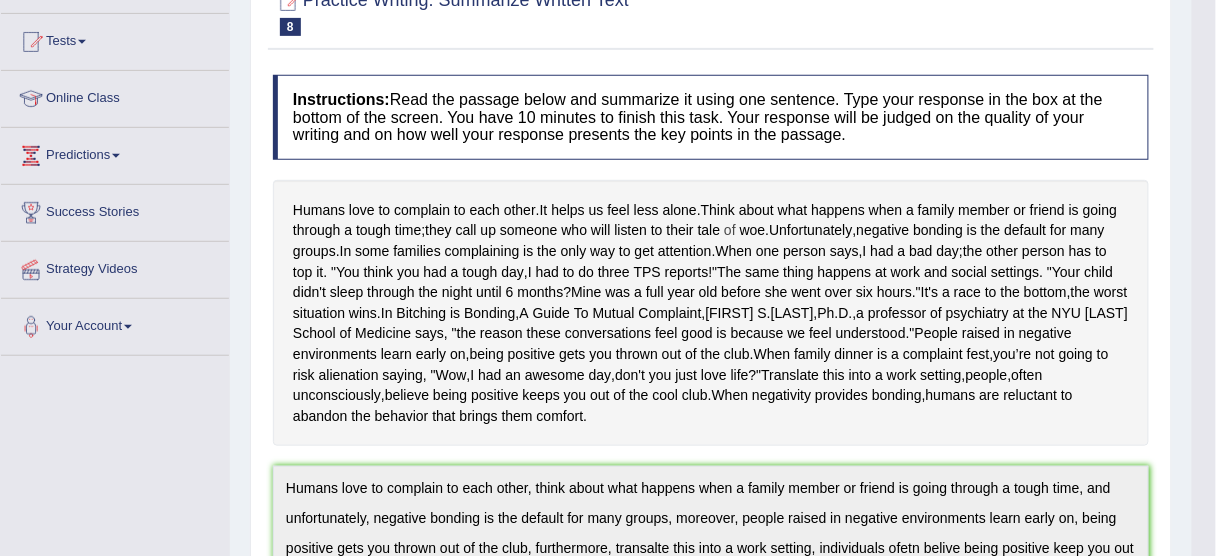 scroll, scrollTop: 0, scrollLeft: 0, axis: both 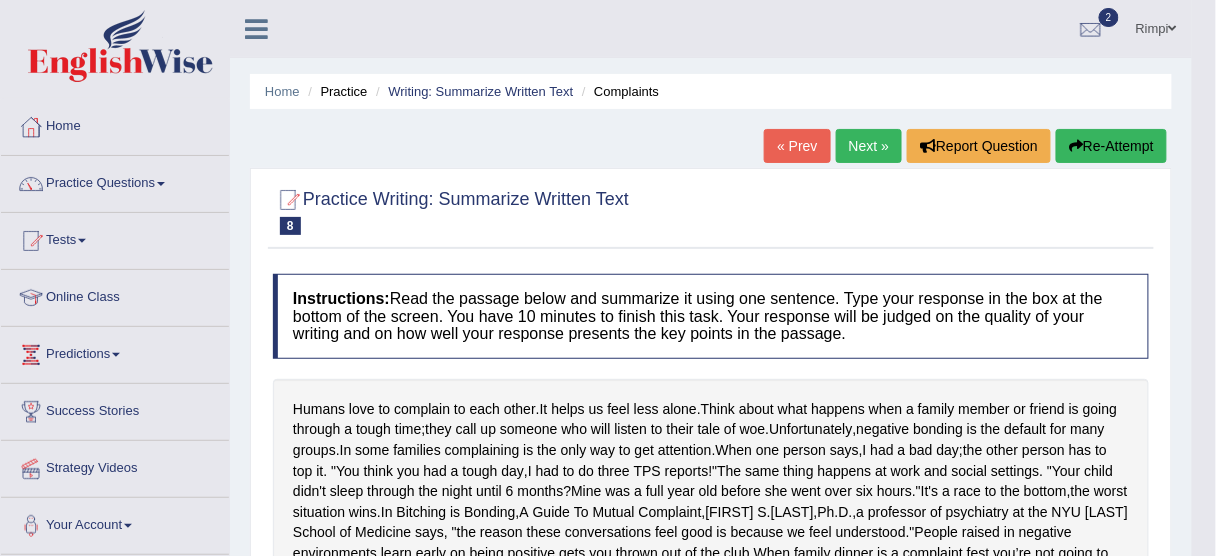 click on "Re-Attempt" at bounding box center (1111, 146) 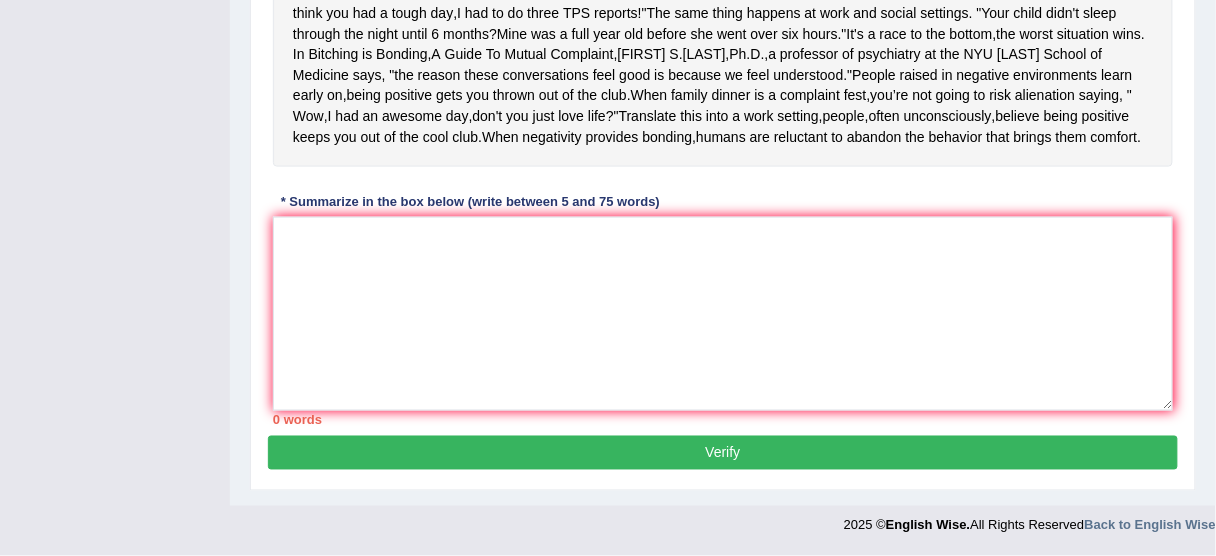 scroll, scrollTop: 596, scrollLeft: 0, axis: vertical 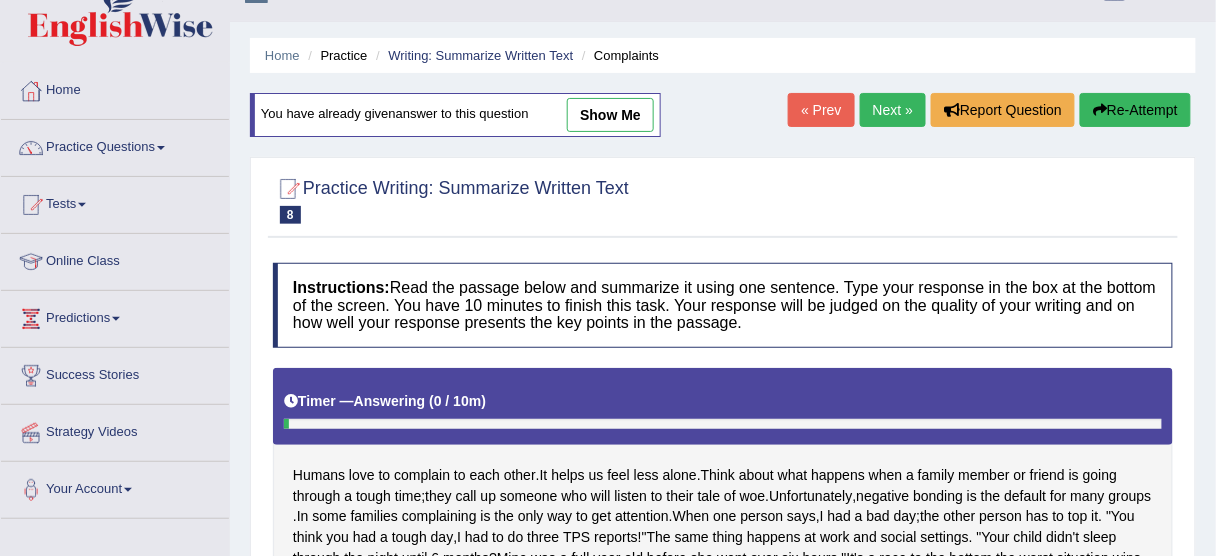 click on "show me" at bounding box center [610, 115] 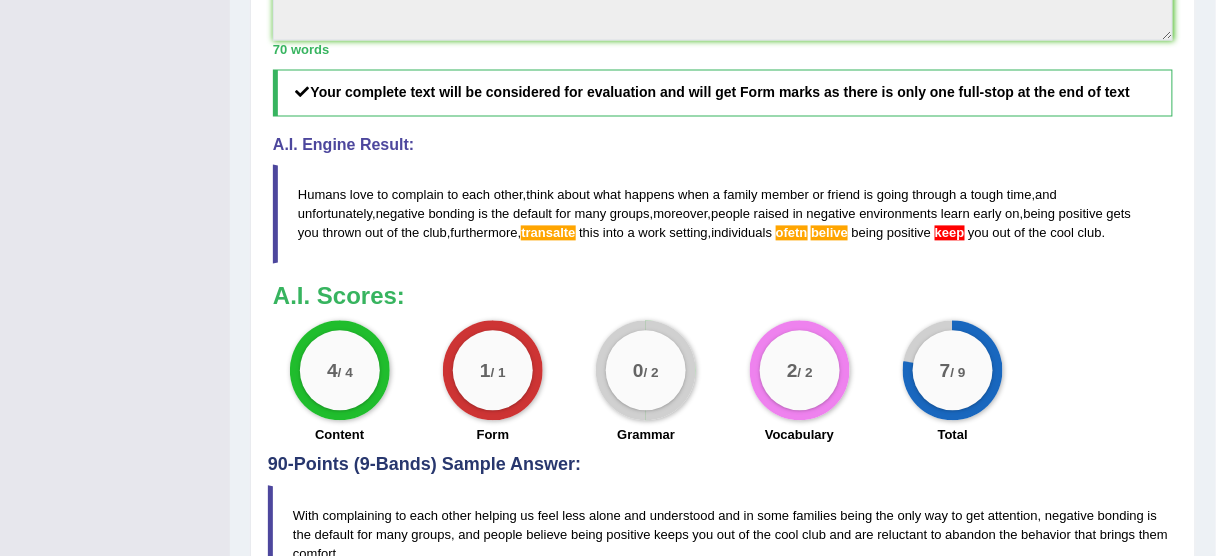 scroll, scrollTop: 916, scrollLeft: 0, axis: vertical 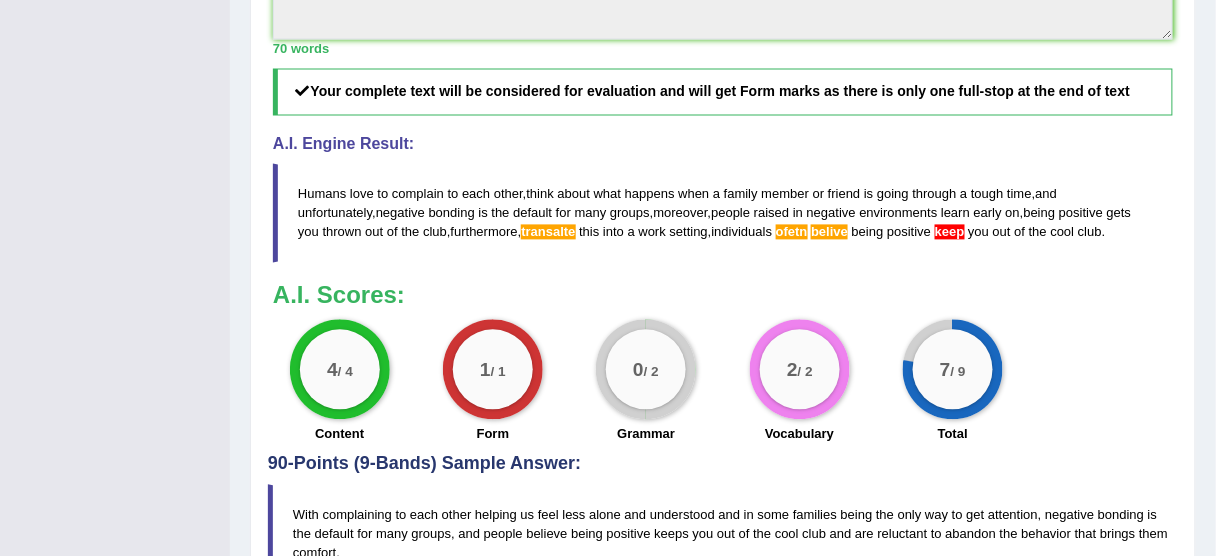 drag, startPoint x: 298, startPoint y: 244, endPoint x: 896, endPoint y: 264, distance: 598.33435 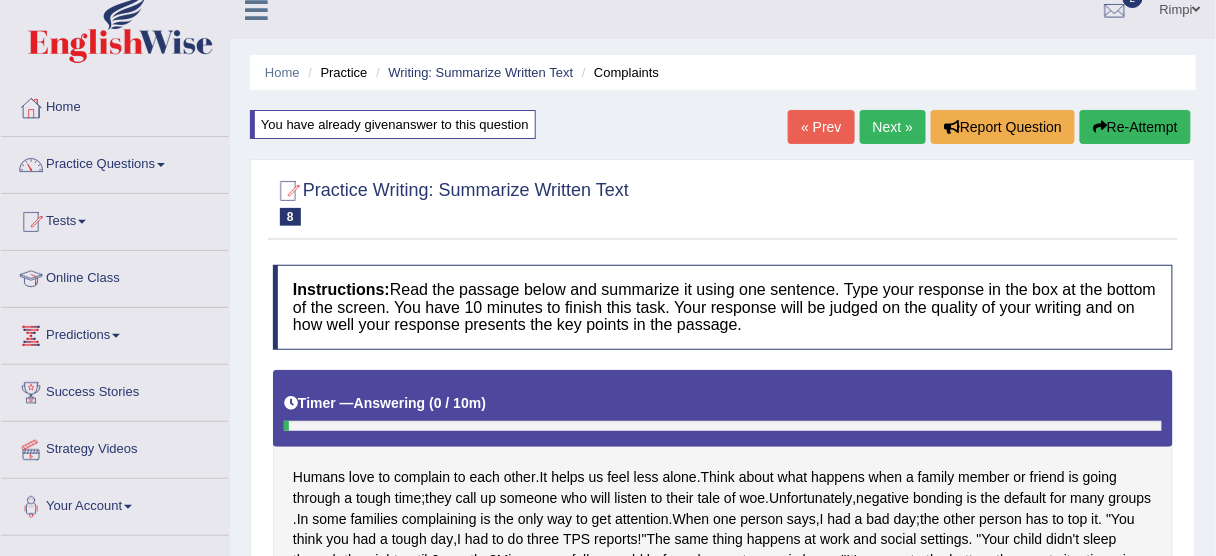 scroll, scrollTop: 0, scrollLeft: 0, axis: both 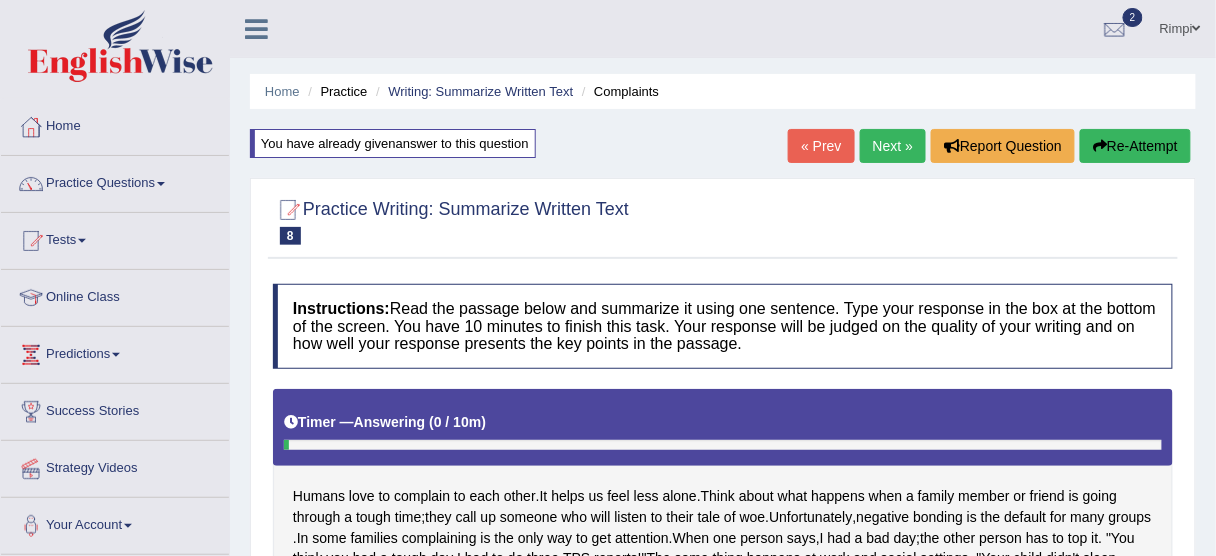 click on "Next »" at bounding box center [893, 146] 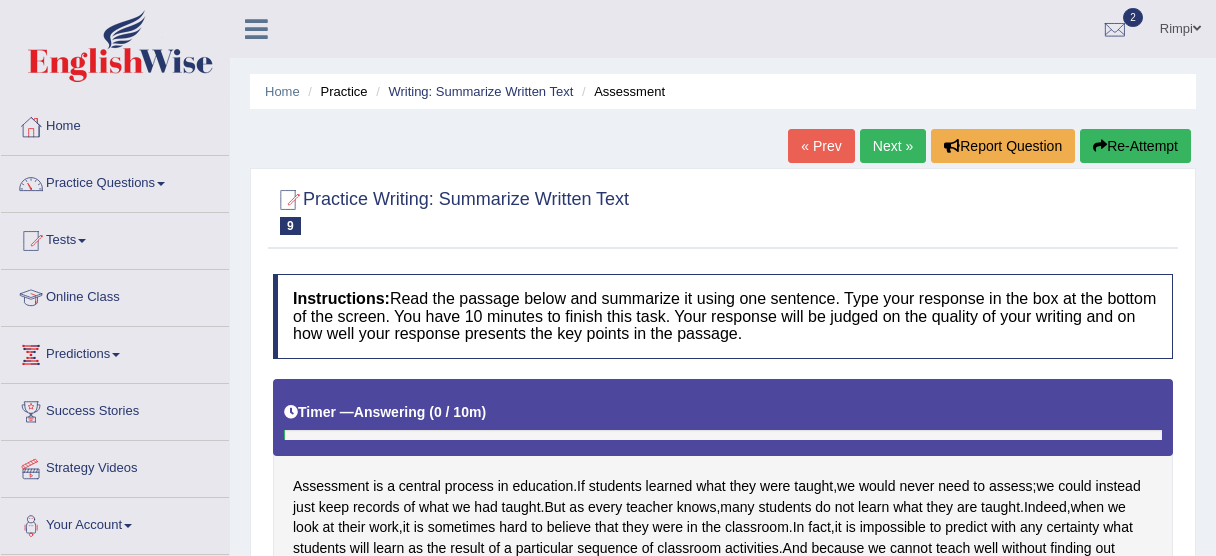 scroll, scrollTop: 359, scrollLeft: 0, axis: vertical 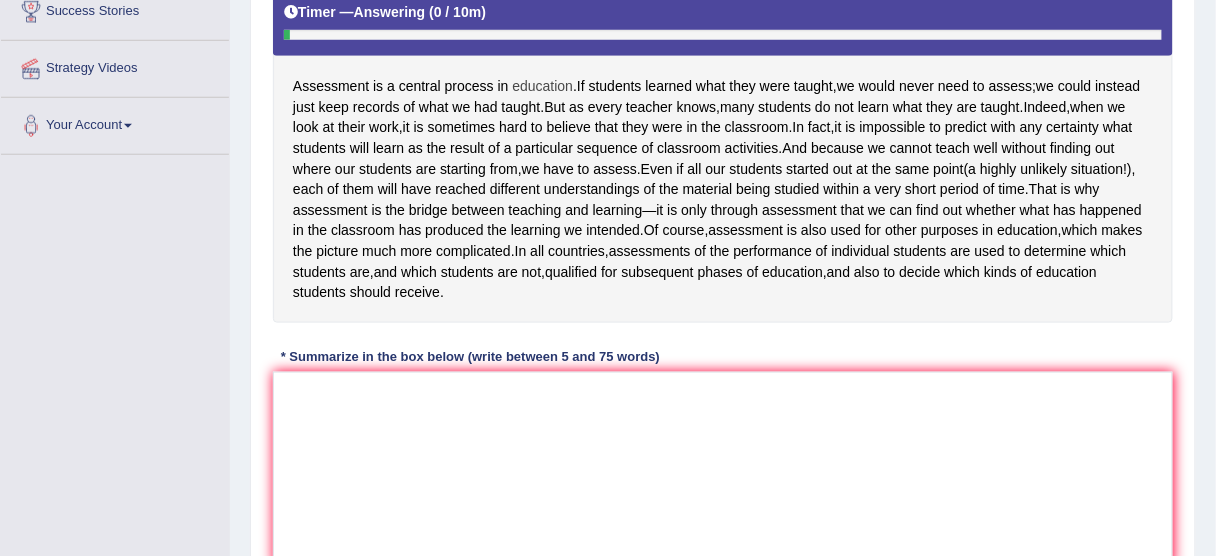drag, startPoint x: 293, startPoint y: 86, endPoint x: 550, endPoint y: 90, distance: 257.03113 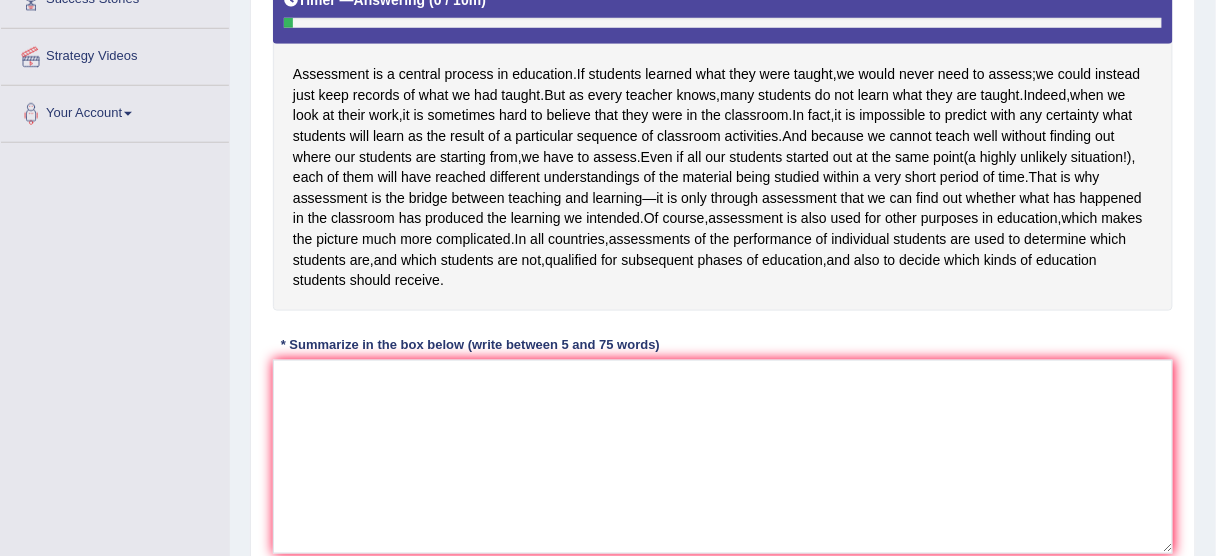 scroll, scrollTop: 391, scrollLeft: 0, axis: vertical 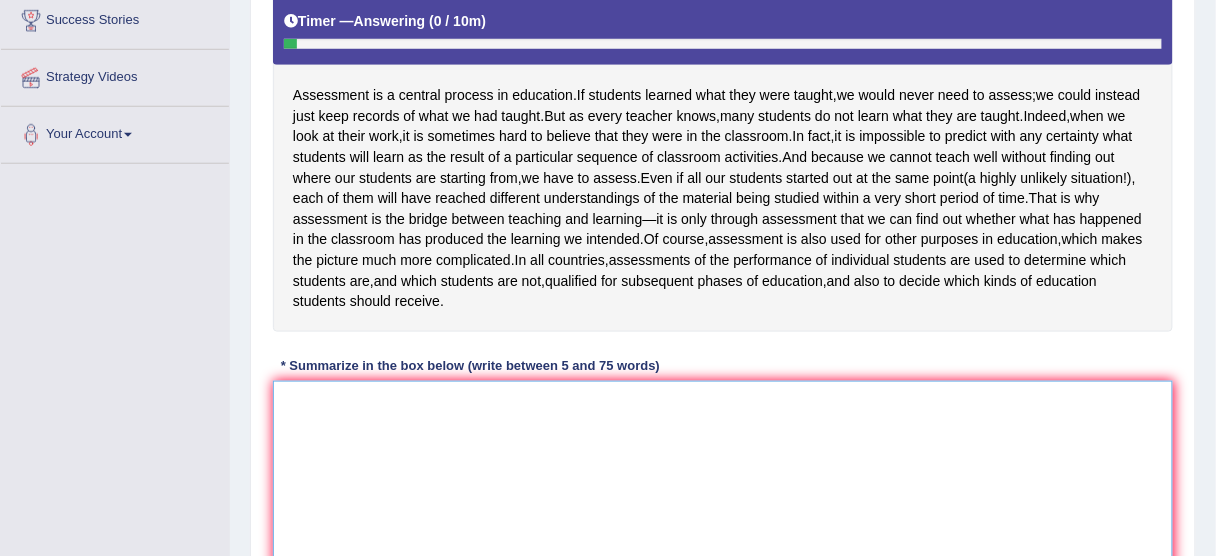 click at bounding box center (723, 478) 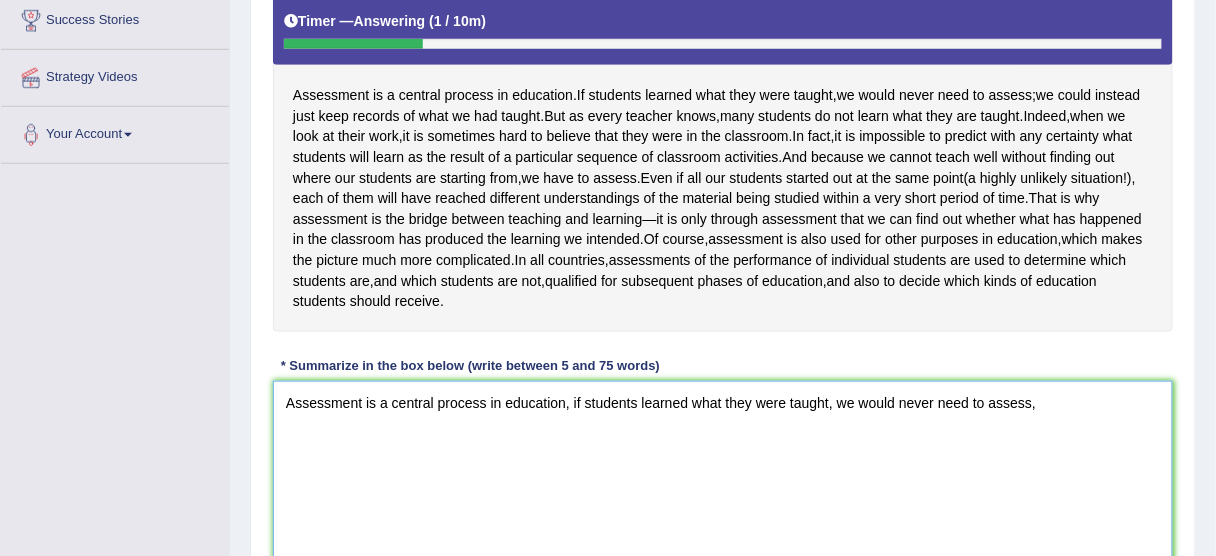 click on "Assessment is a central process in education, if students learned what they were taught, we would never need to assess," at bounding box center (723, 478) 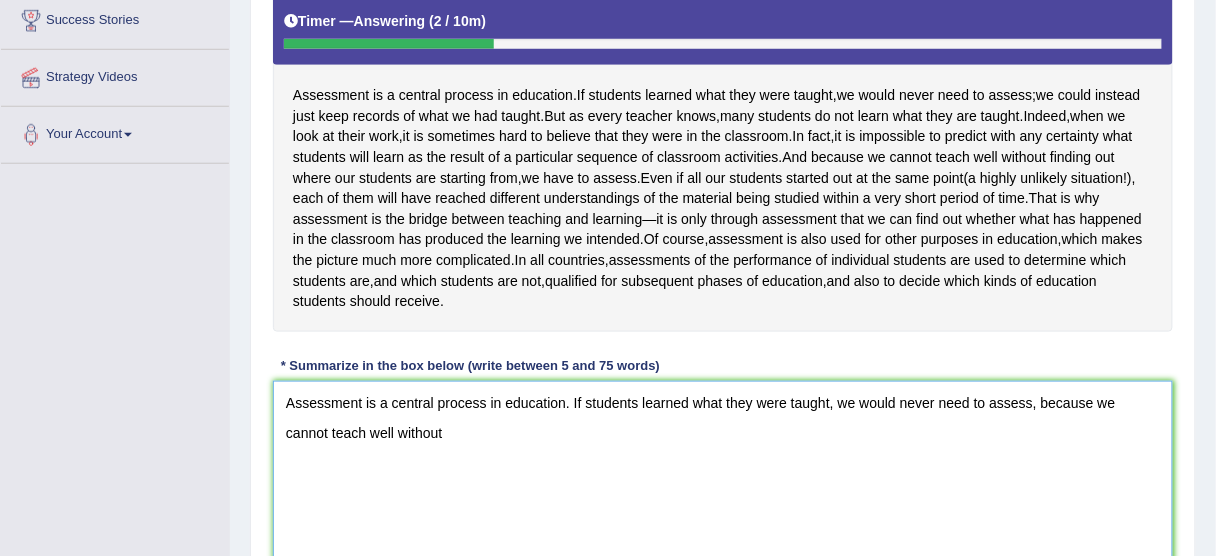 click on "Assessment is a central process in education. If students learned what they were taught, we would never need to assess, because we cannot teach well without" at bounding box center (723, 478) 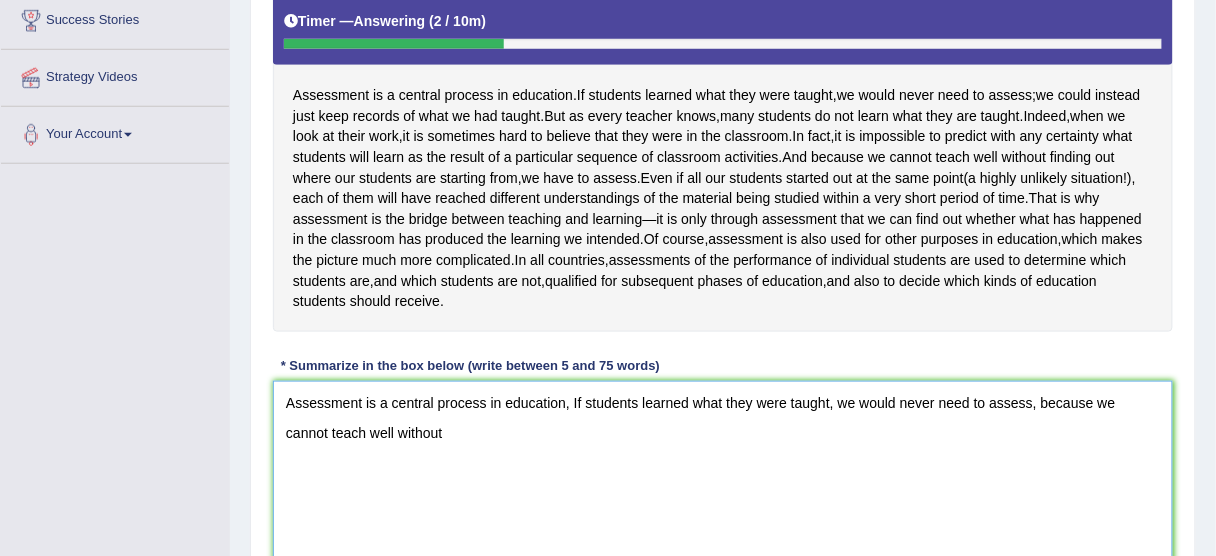 click on "Assessment is a central process in education, If students learned what they were taught, we would never need to assess, because we cannot teach well without" at bounding box center (723, 478) 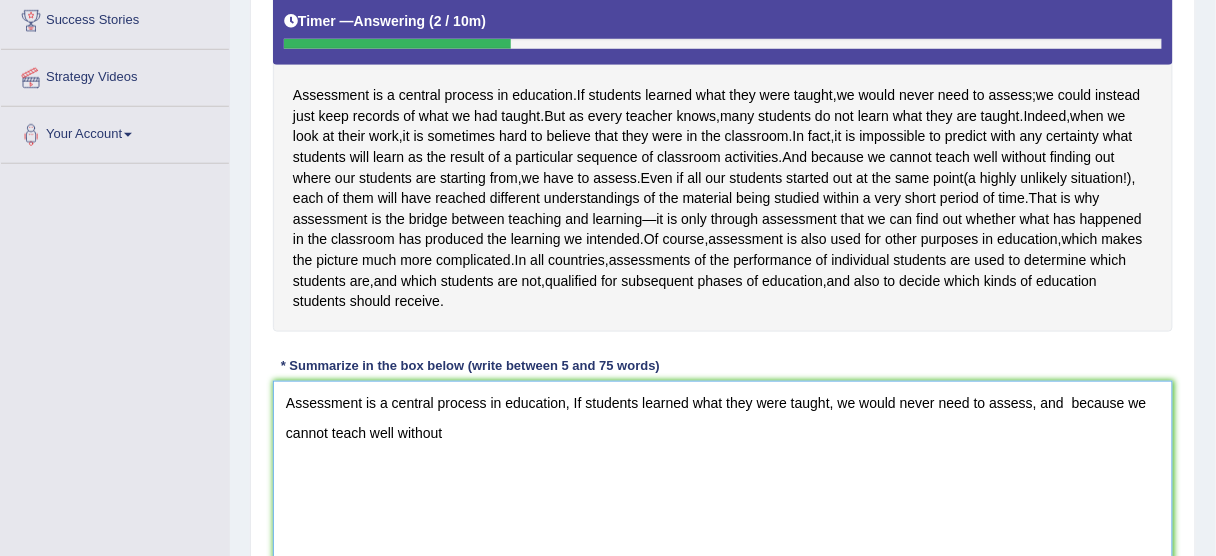 click on "Assessment is a central process in education, If students learned what they were taught, we would never need to assess, and  because we cannot teach well without" at bounding box center (723, 478) 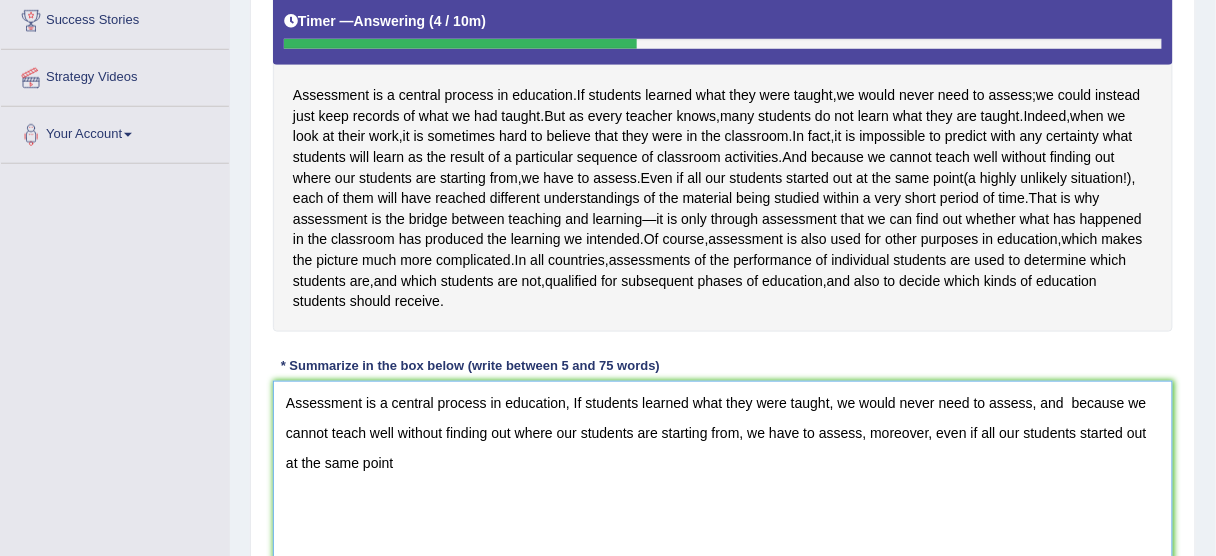 click on "Assessment is a central process in education, If students learned what they were taught, we would never need to assess, and  because we cannot teach well without finding out where our students are starting from, we have to assess, moreover, even if all our students started out at the same point" at bounding box center [723, 478] 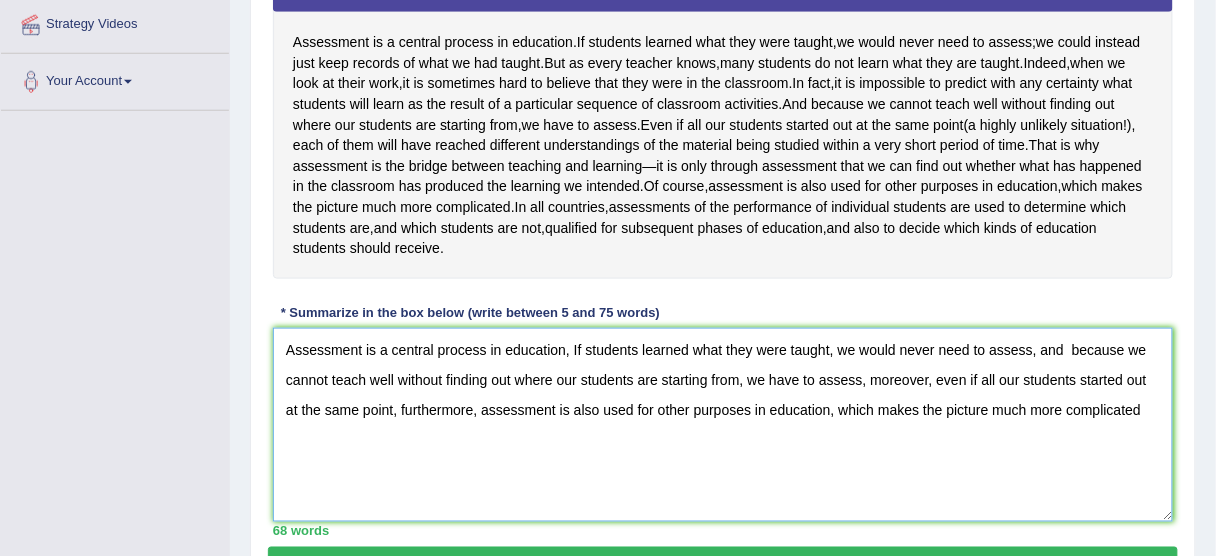 scroll, scrollTop: 551, scrollLeft: 0, axis: vertical 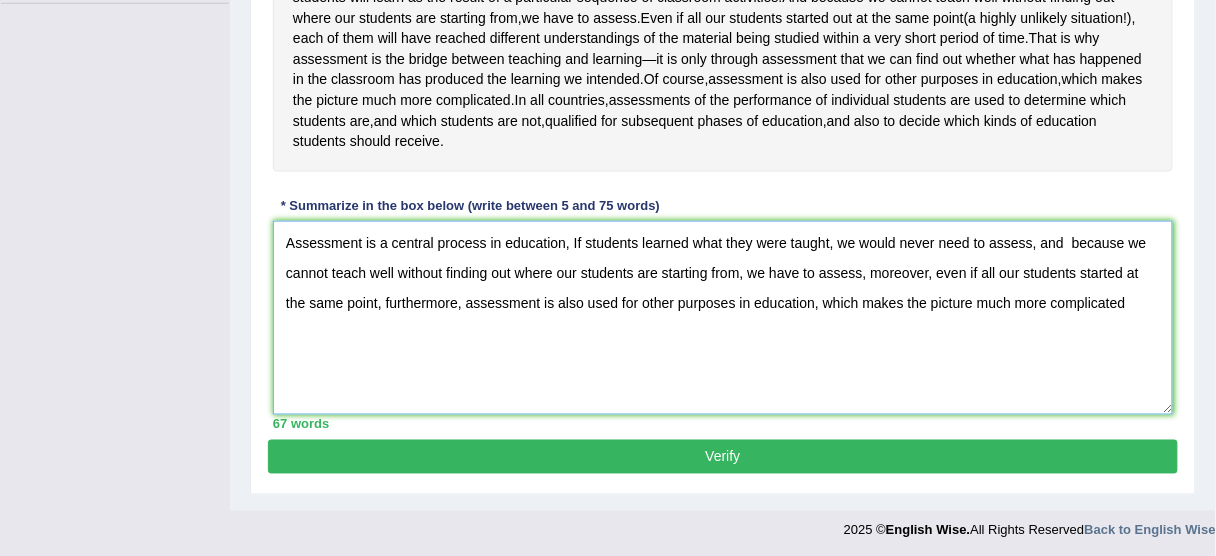 click on "Assessment is a central process in education, If students learned what they were taught, we would never need to assess, and  because we cannot teach well without finding out where our students are starting from, we have to assess, moreover, even if all our students started at the same point, furthermore, assessment is also used for other purposes in education, which makes the picture much more complicated" at bounding box center [723, 318] 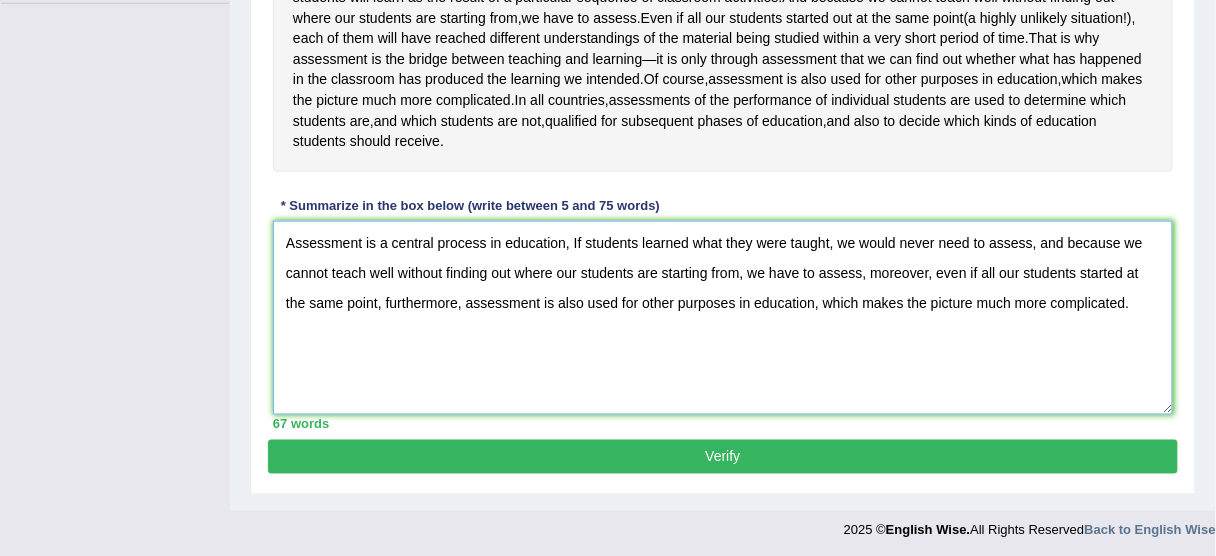 type on "Assessment is a central process in education, If students learned what they were taught, we would never need to assess, and because we cannot teach well without finding out where our students are starting from, we have to assess, moreover, even if all our students started at the same point, furthermore, assessment is also used for other purposes in education, which makes the picture much more complicated." 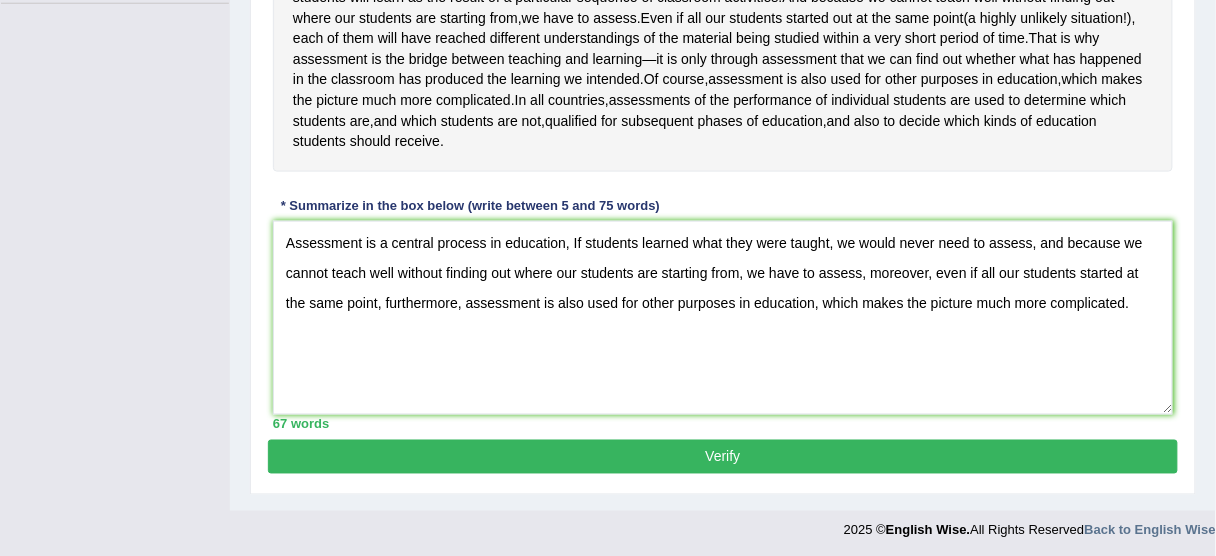 click on "Verify" at bounding box center [723, 457] 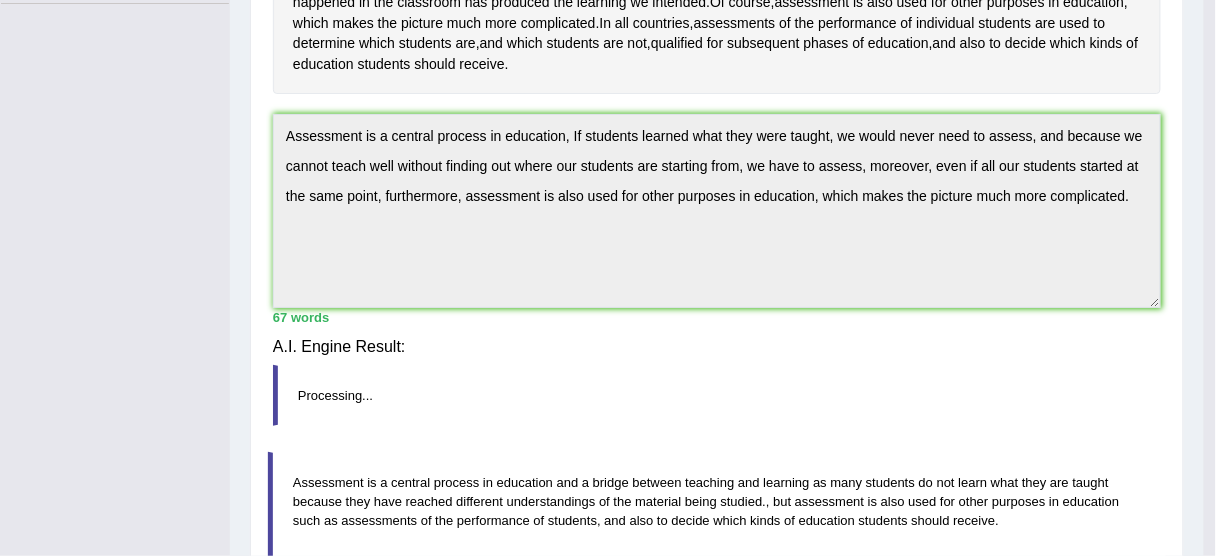 scroll, scrollTop: 494, scrollLeft: 0, axis: vertical 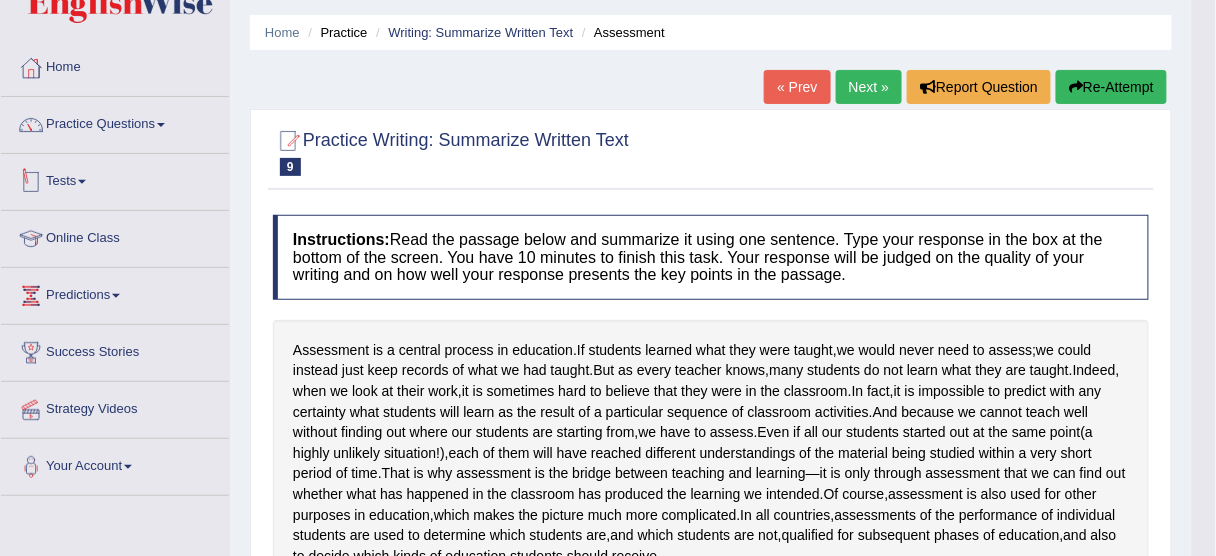 click on "Tests" at bounding box center (115, 179) 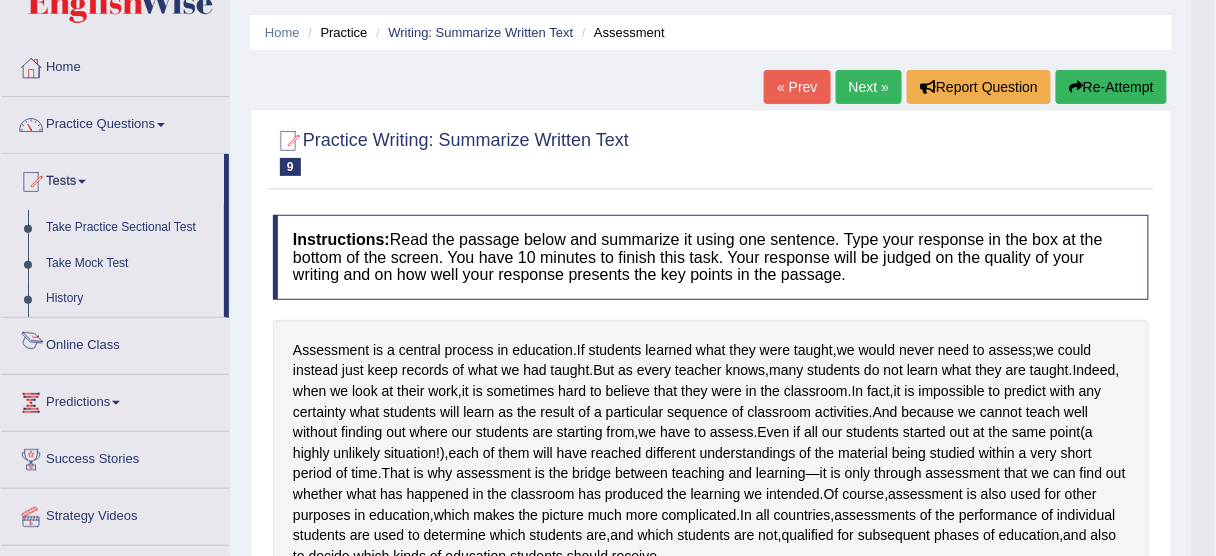 click on "Online Class" at bounding box center [115, 343] 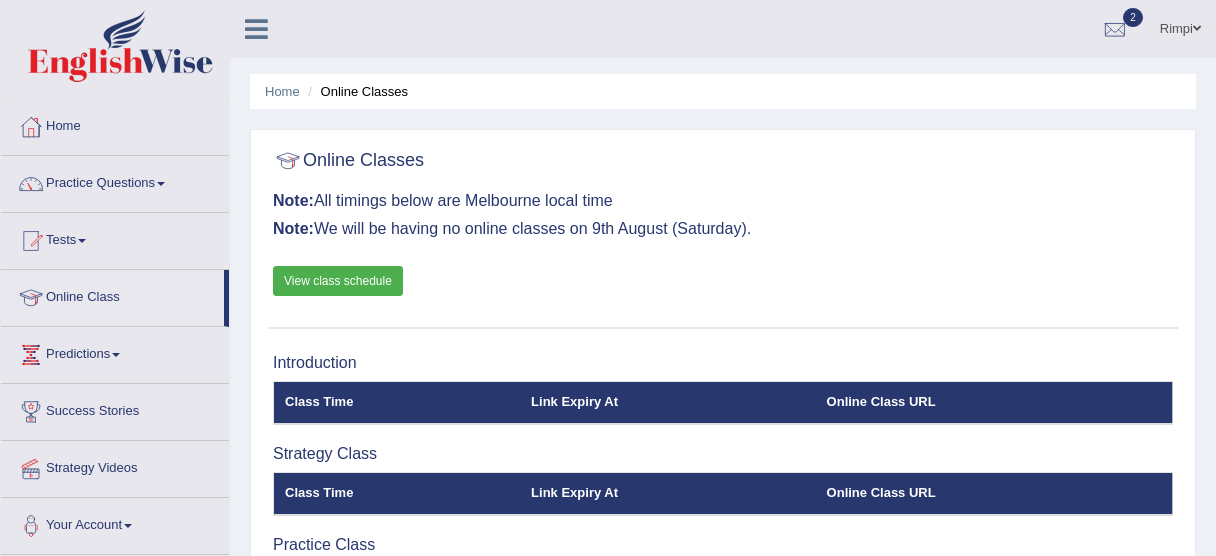 scroll, scrollTop: 0, scrollLeft: 0, axis: both 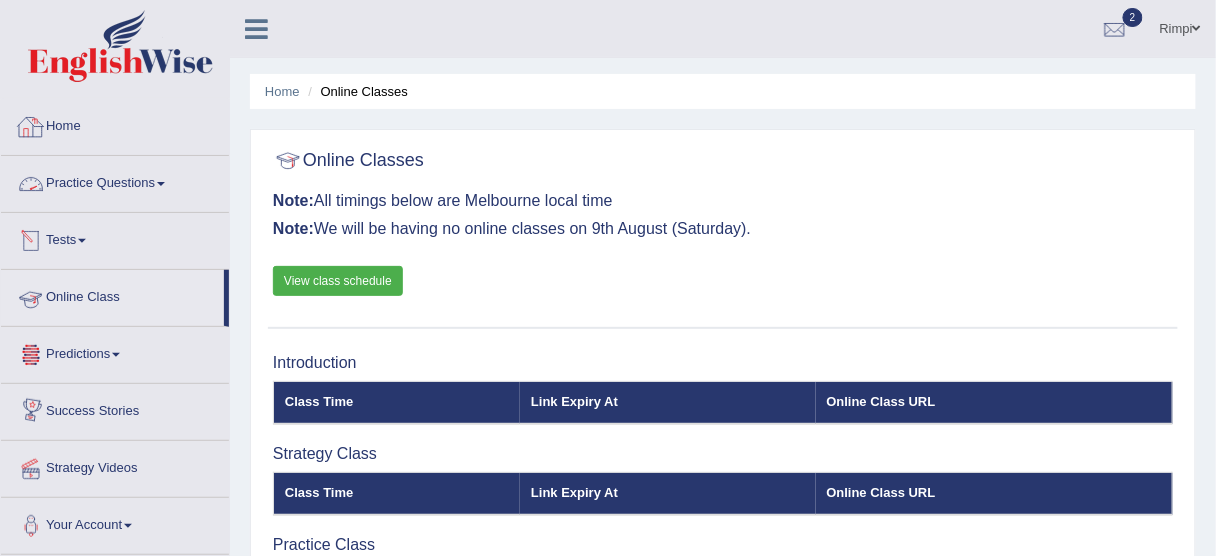click on "Practice Questions" at bounding box center (115, 181) 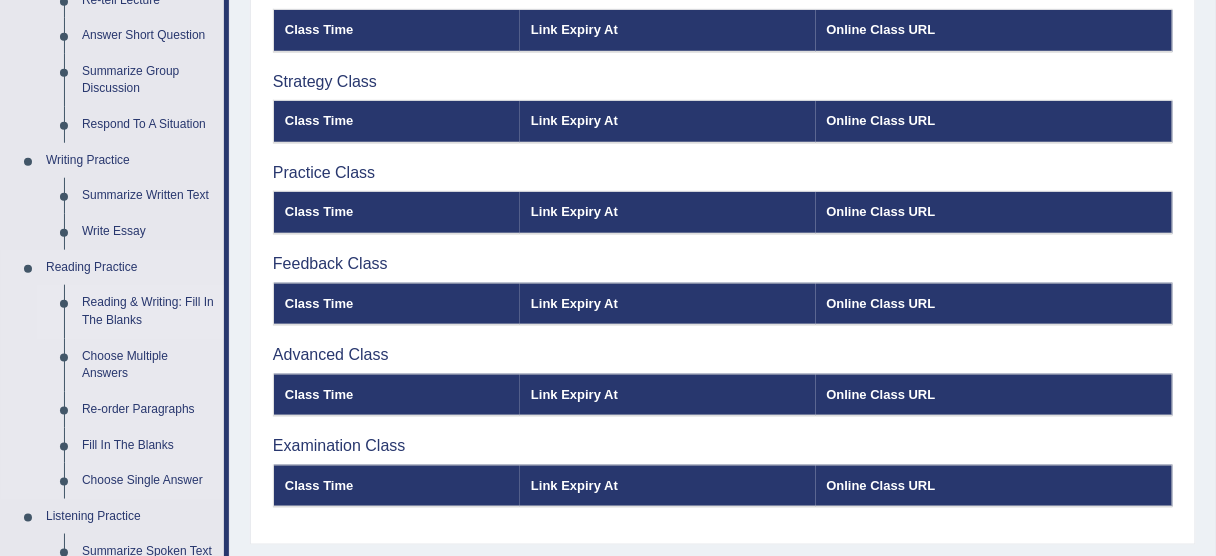 scroll, scrollTop: 400, scrollLeft: 0, axis: vertical 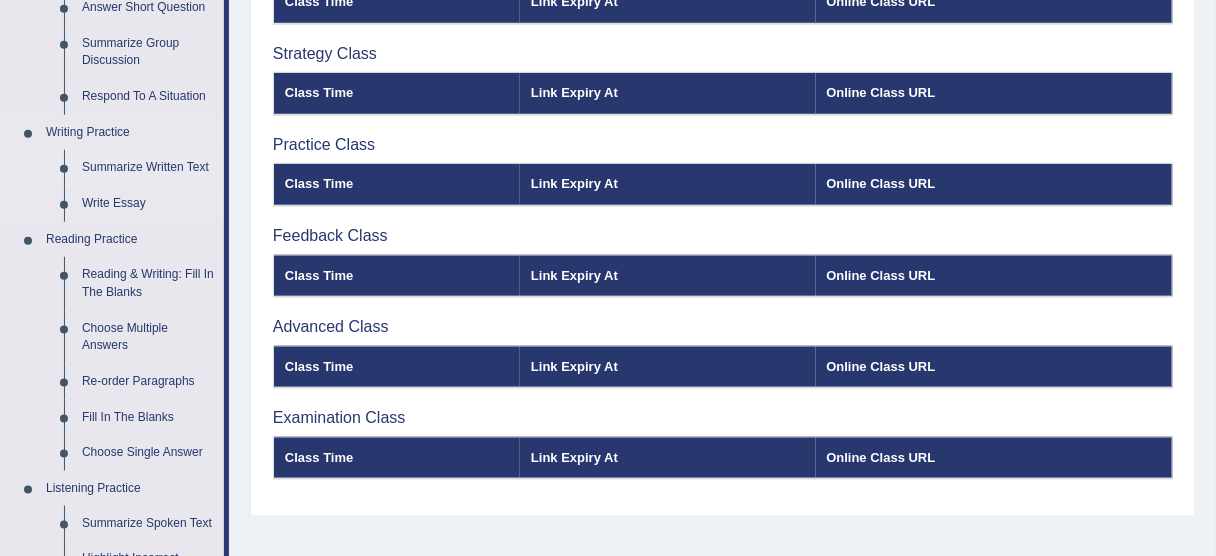 click on "Summarize Written Text" at bounding box center [148, 168] 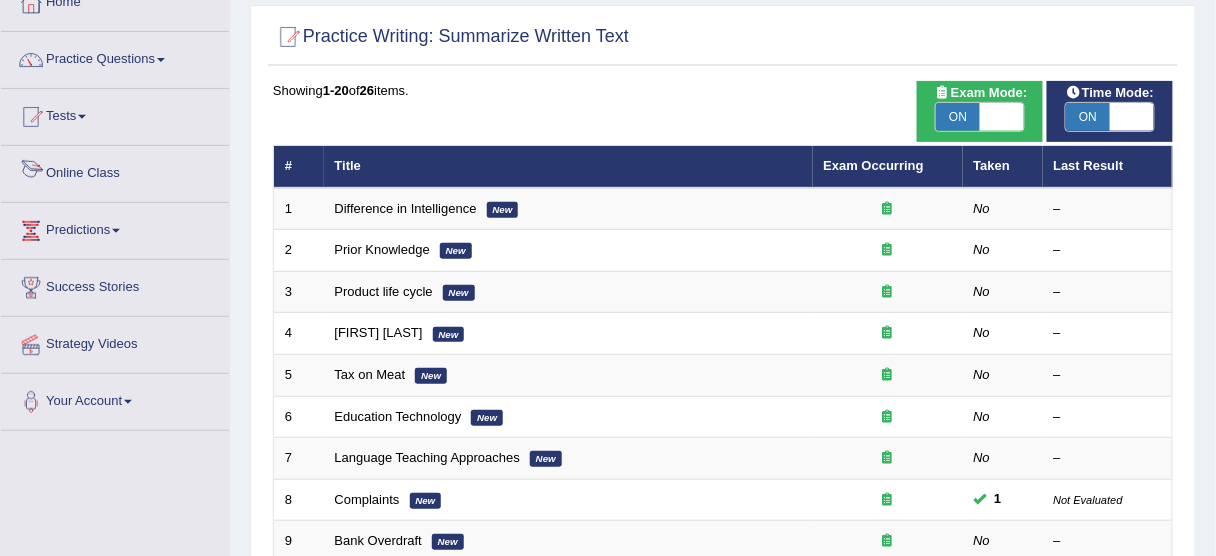 scroll, scrollTop: 0, scrollLeft: 0, axis: both 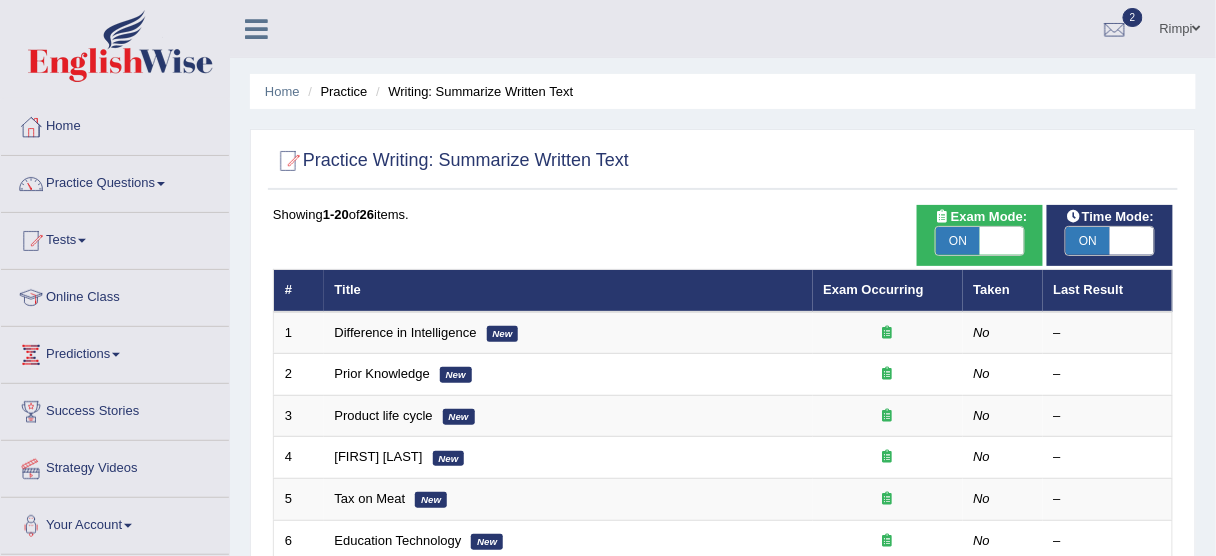 click at bounding box center (1132, 241) 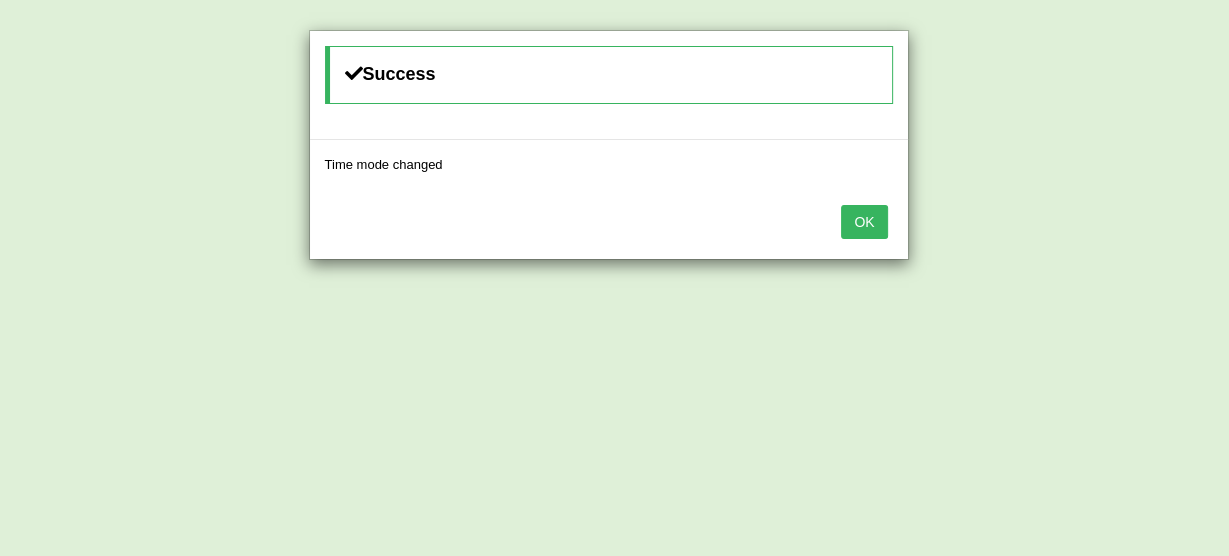 click on "OK" at bounding box center (864, 222) 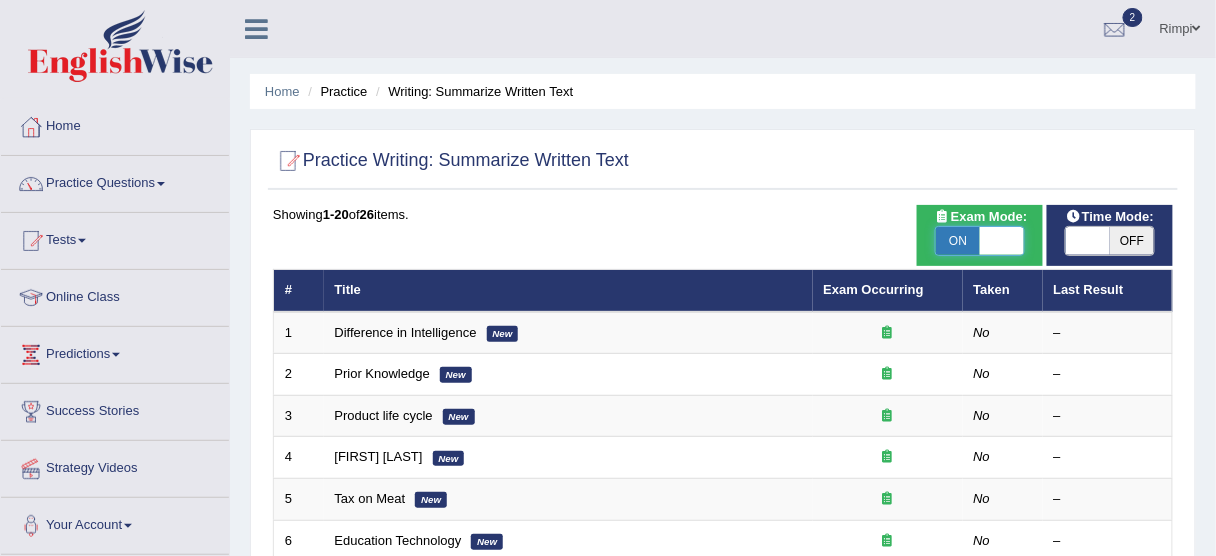 click at bounding box center (1002, 241) 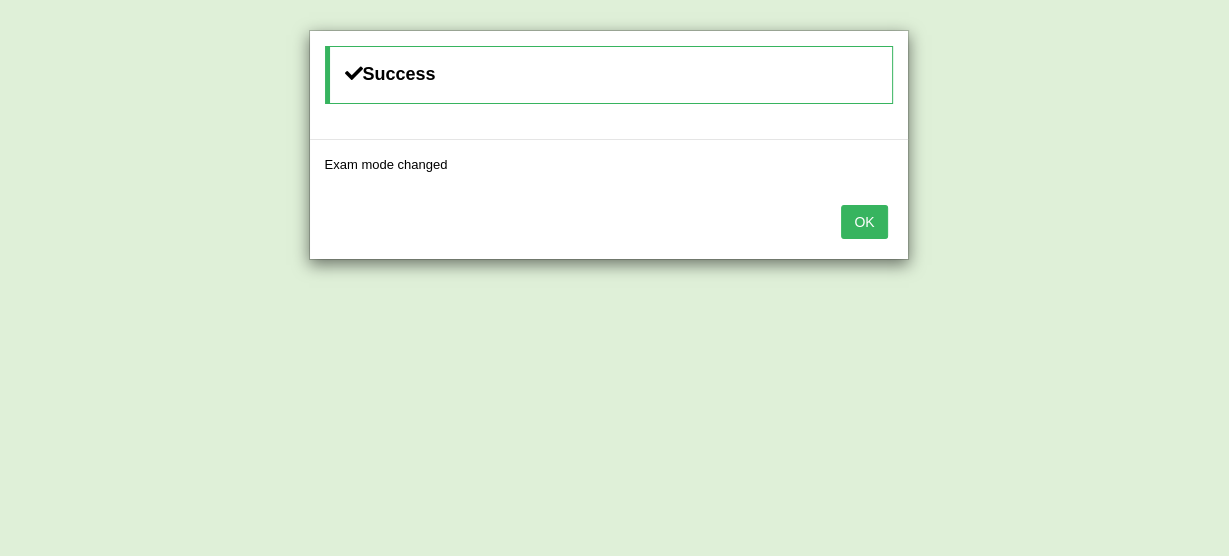 click on "OK" at bounding box center (864, 222) 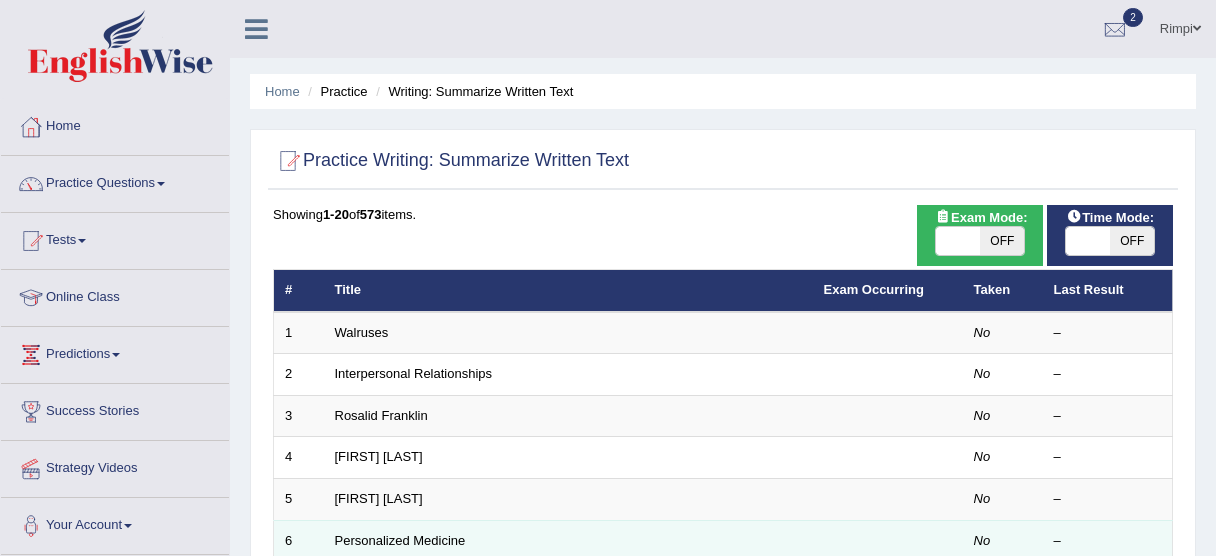 scroll, scrollTop: 240, scrollLeft: 0, axis: vertical 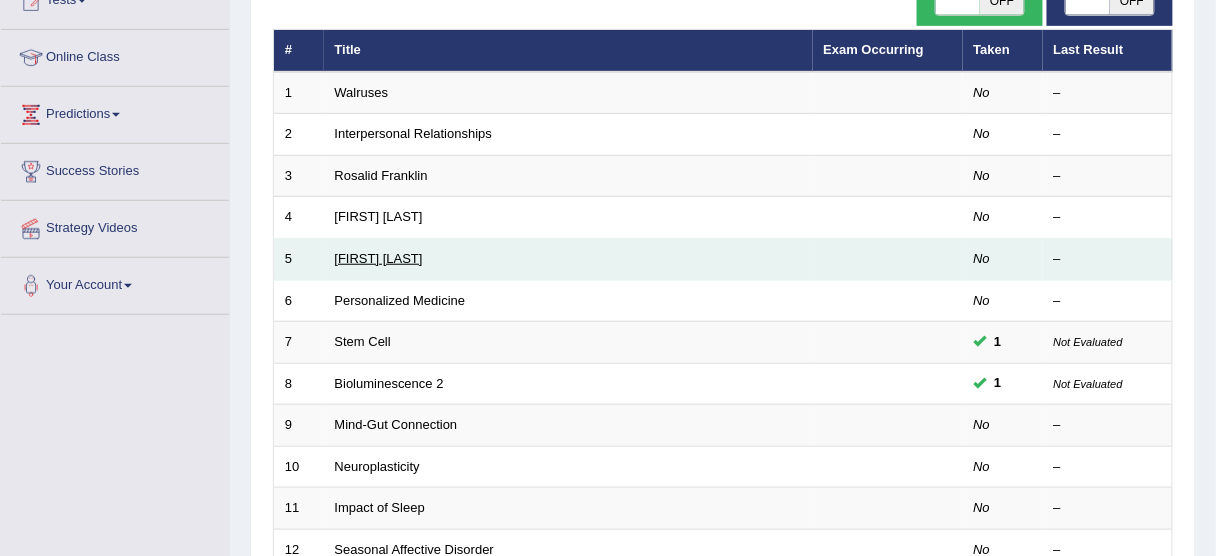 click on "[FIRST] [LAST]" at bounding box center (379, 258) 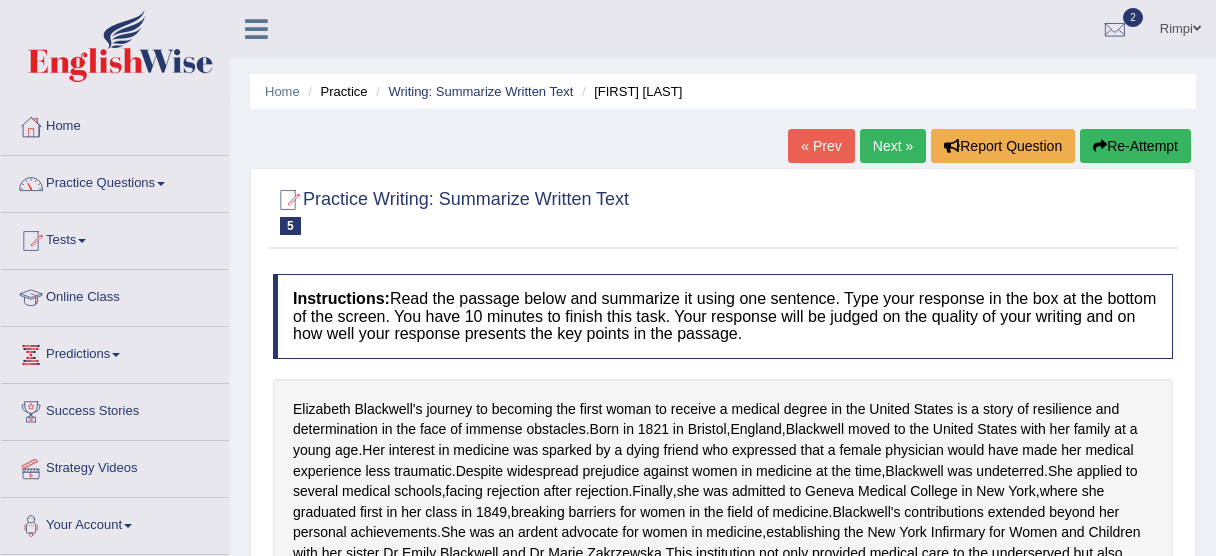 scroll, scrollTop: 240, scrollLeft: 0, axis: vertical 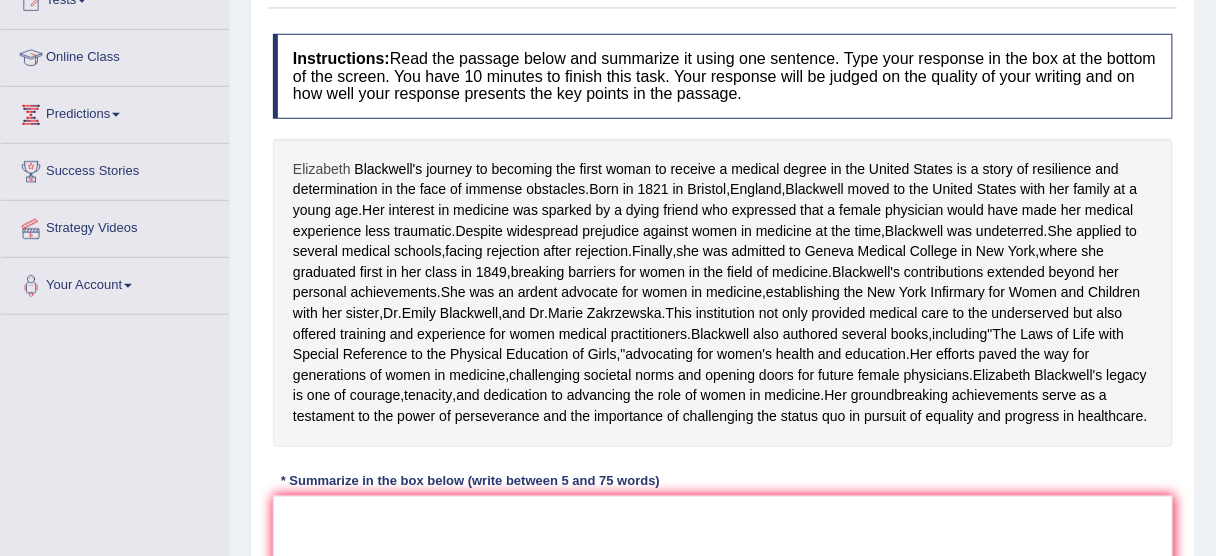 click on "Elizabeth" at bounding box center [322, 169] 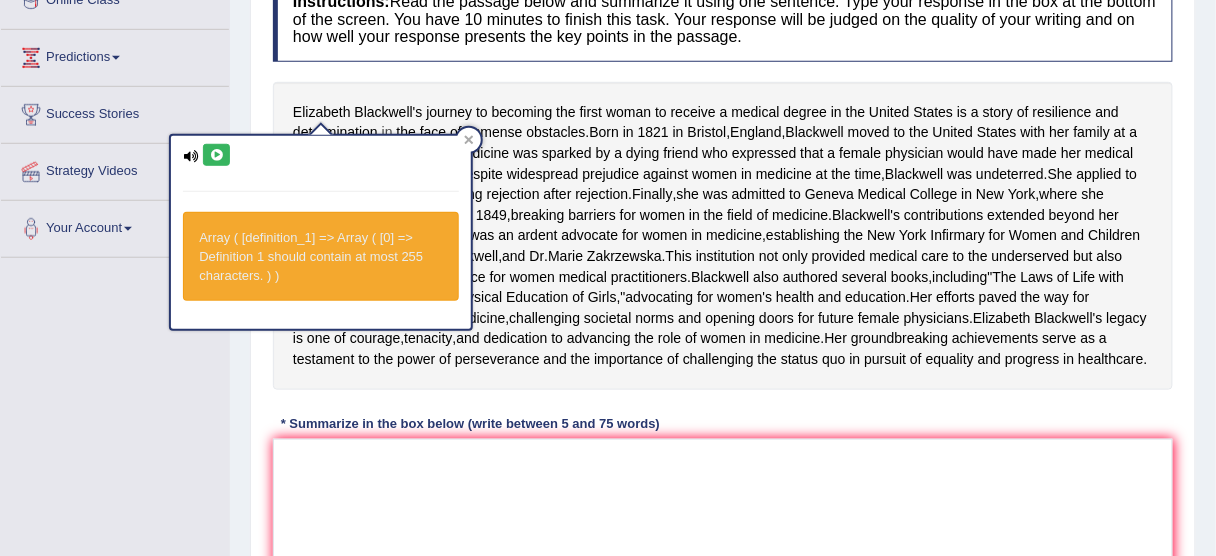 scroll, scrollTop: 400, scrollLeft: 0, axis: vertical 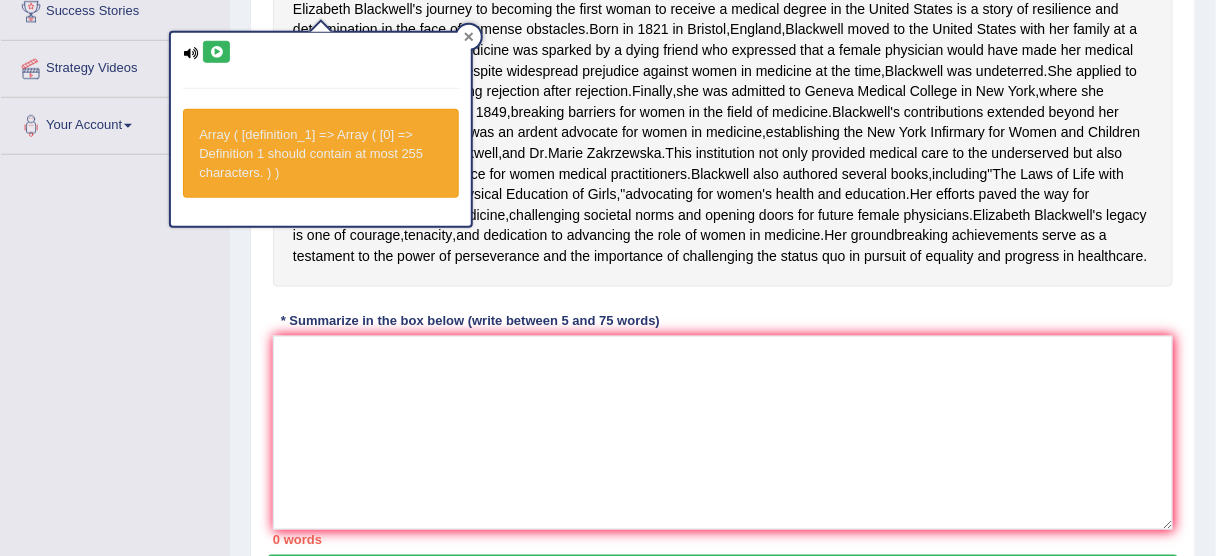 click at bounding box center [469, 37] 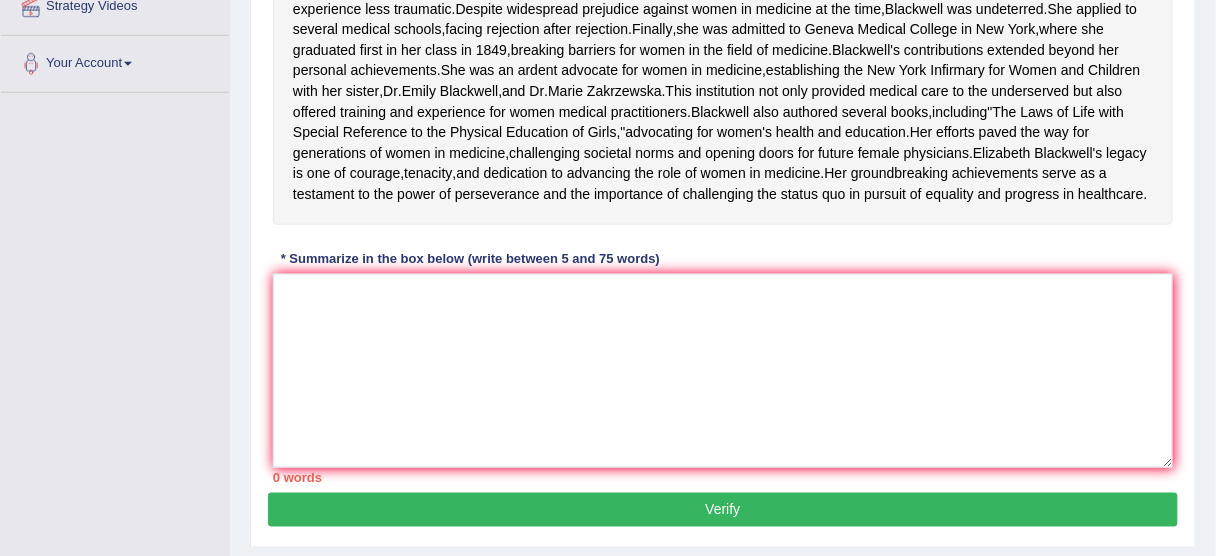 scroll, scrollTop: 480, scrollLeft: 0, axis: vertical 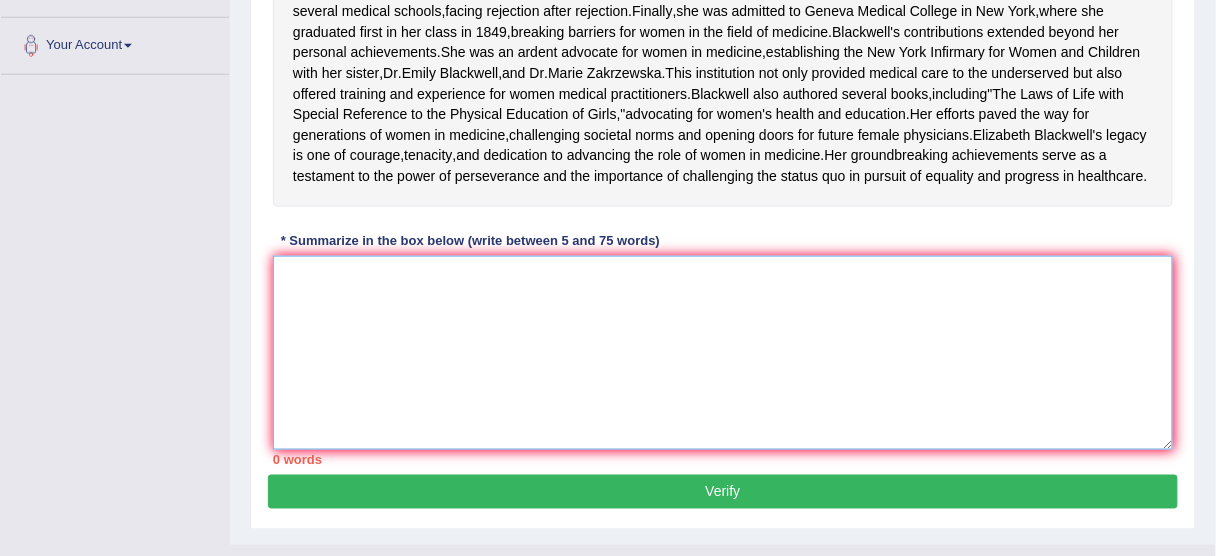 click at bounding box center (723, 353) 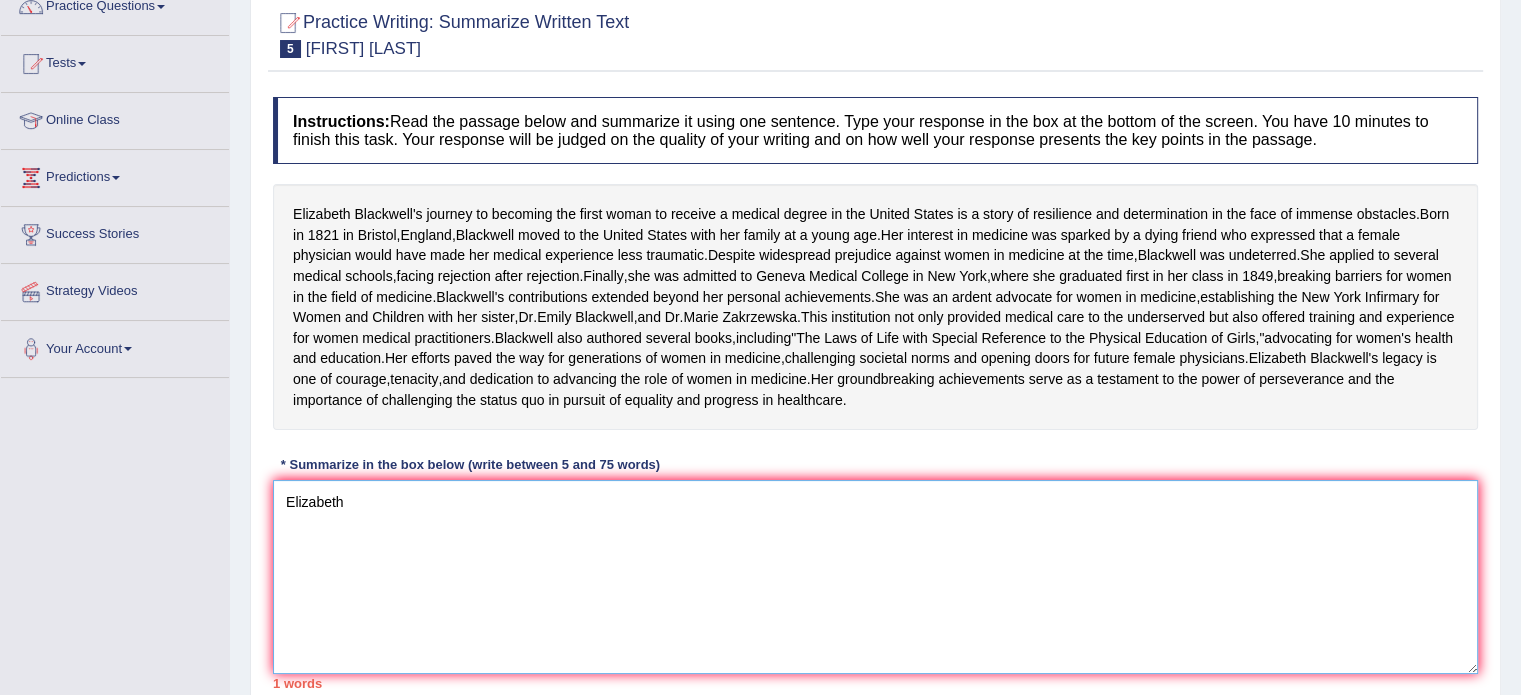 scroll, scrollTop: 221, scrollLeft: 0, axis: vertical 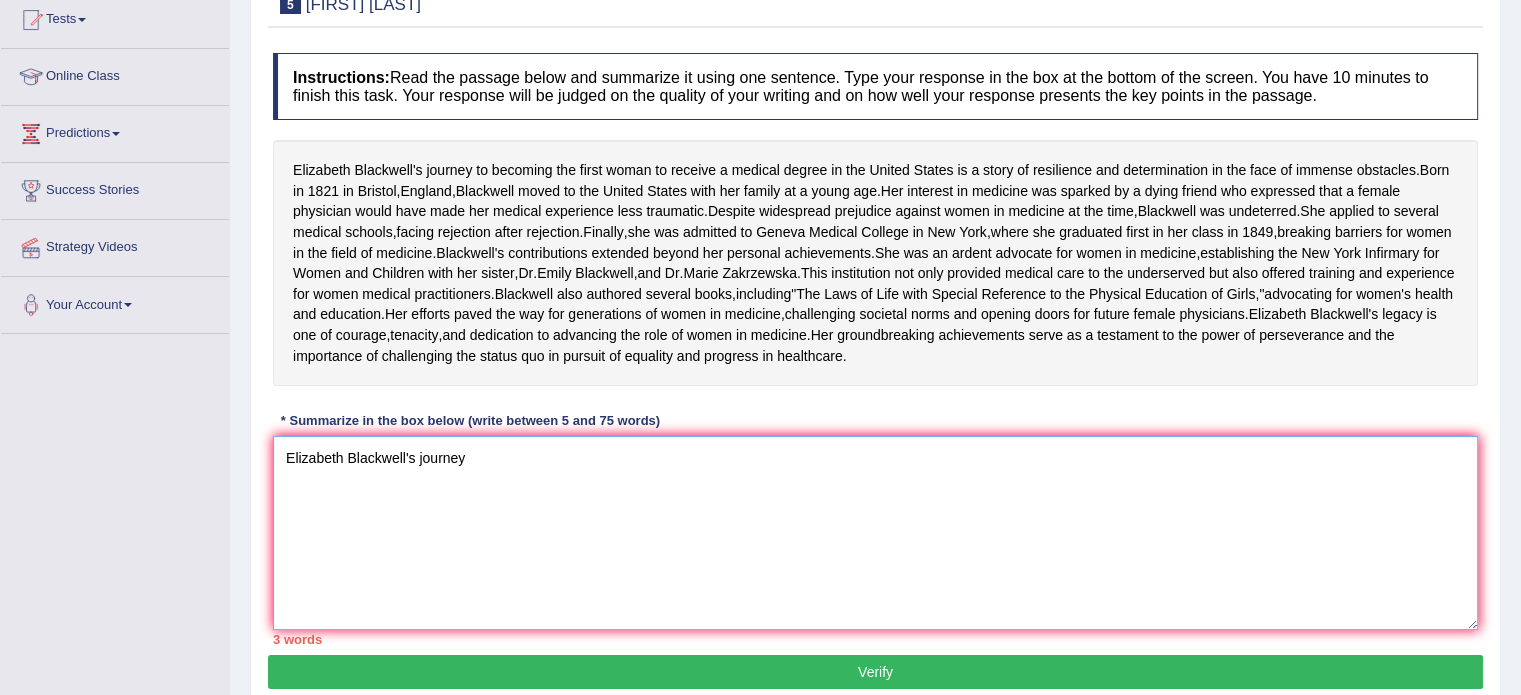 click on "Elizabeth Blackwell's journey" at bounding box center (875, 533) 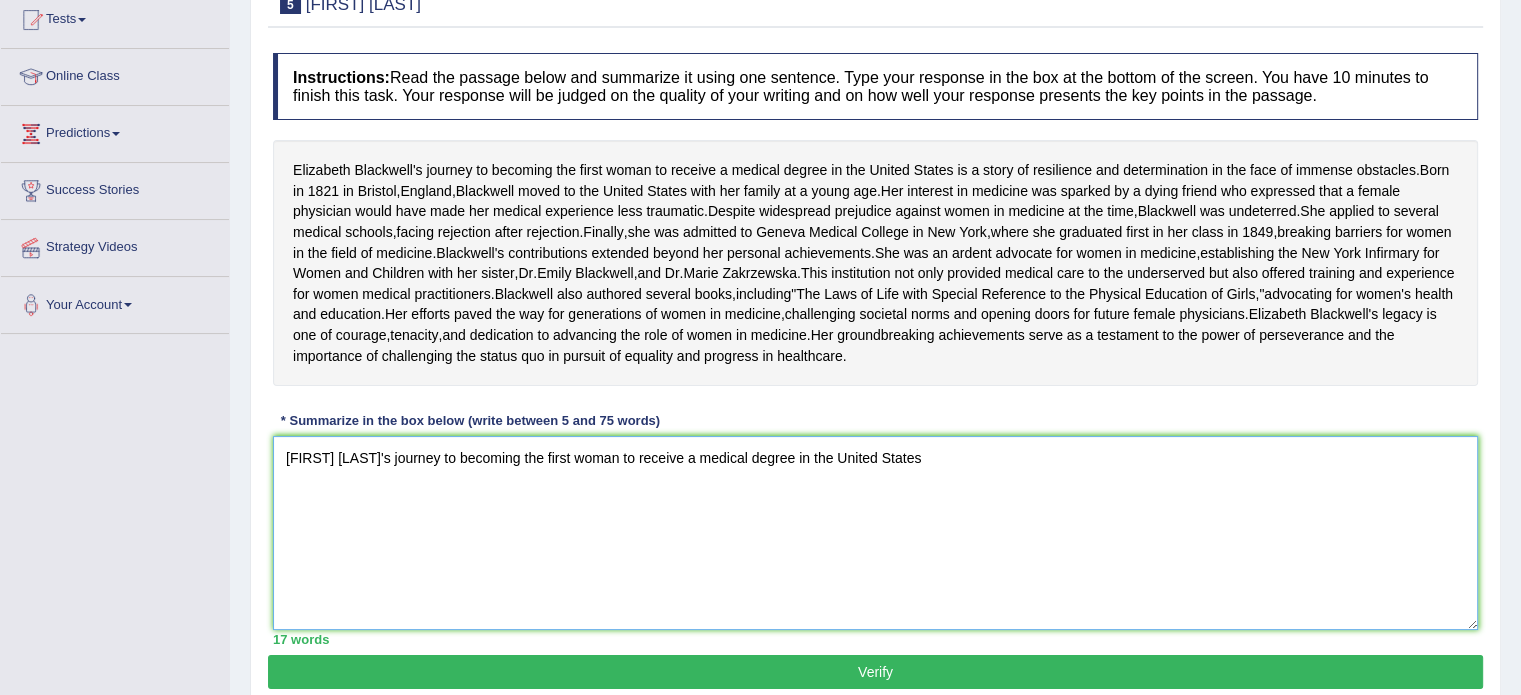 click on "Elizabeth Blackwell's journey to becoming the first woman to receive a medical degree in the United States" at bounding box center [875, 533] 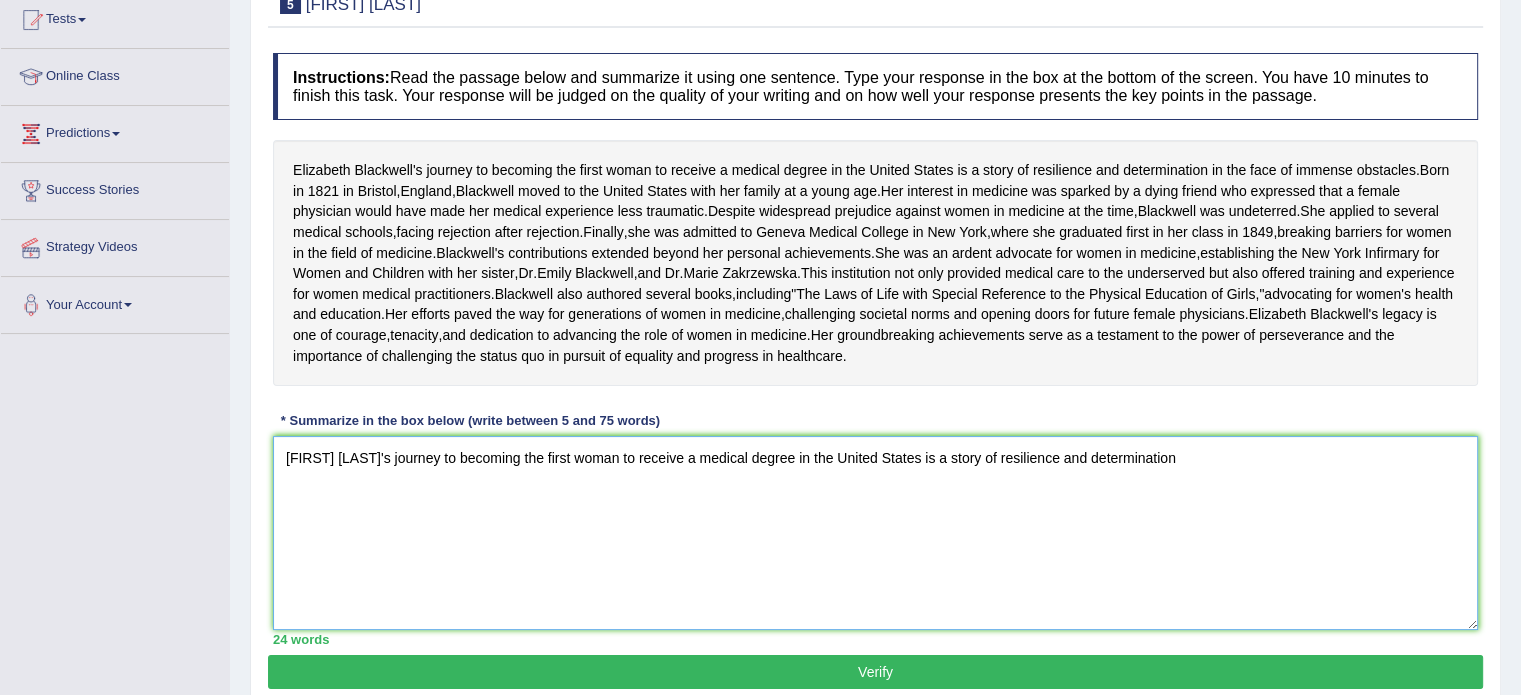 click on "Elizabeth Blackwell's journey to becoming the first woman to receive a medical degree in the United States is a story of resilience and determination" at bounding box center [875, 533] 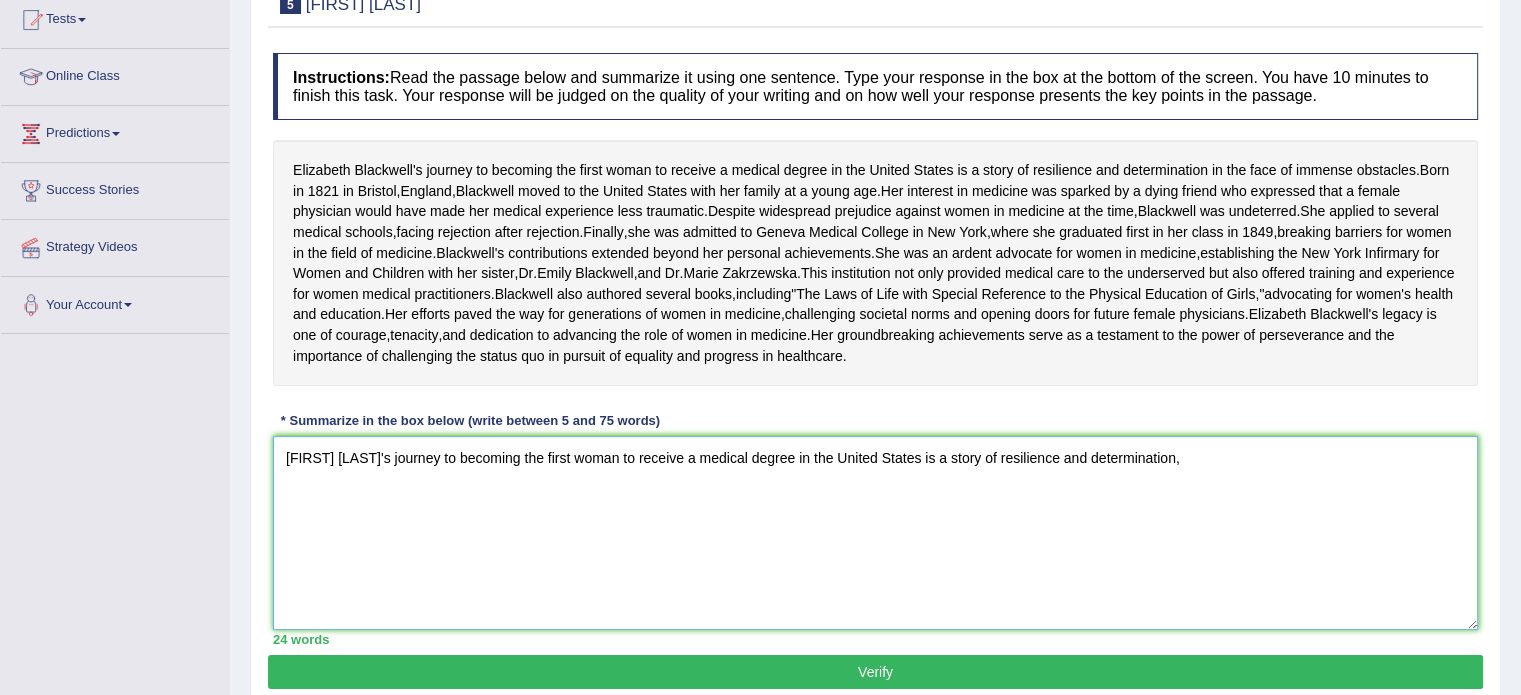 click on "Elizabeth Blackwell's journey to becoming the first woman to receive a medical degree in the United States is a story of resilience and determination," at bounding box center (875, 533) 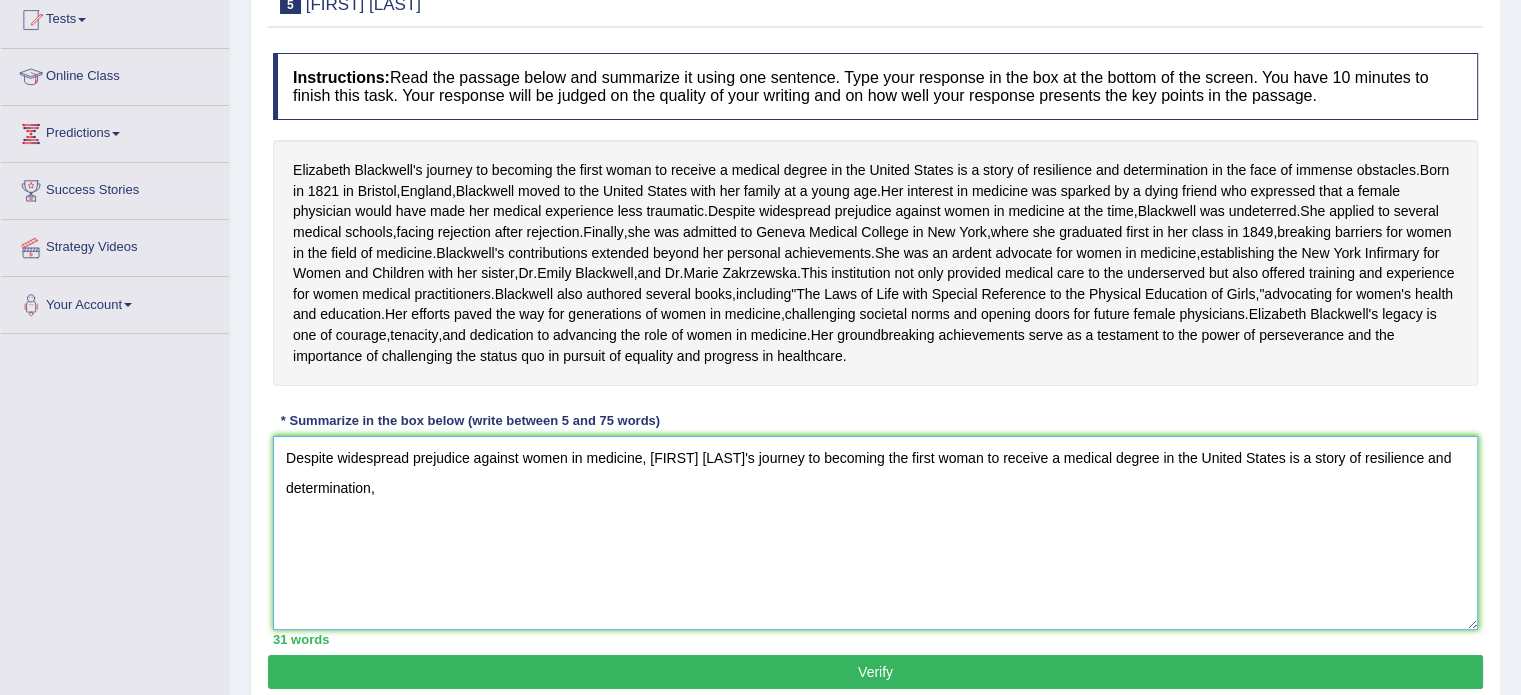 click on "Despite widespread prejudice against women in medicine, Elizabeth Blackwell's journey to becoming the first woman to receive a medical degree in the United States is a story of resilience and determination," at bounding box center (875, 533) 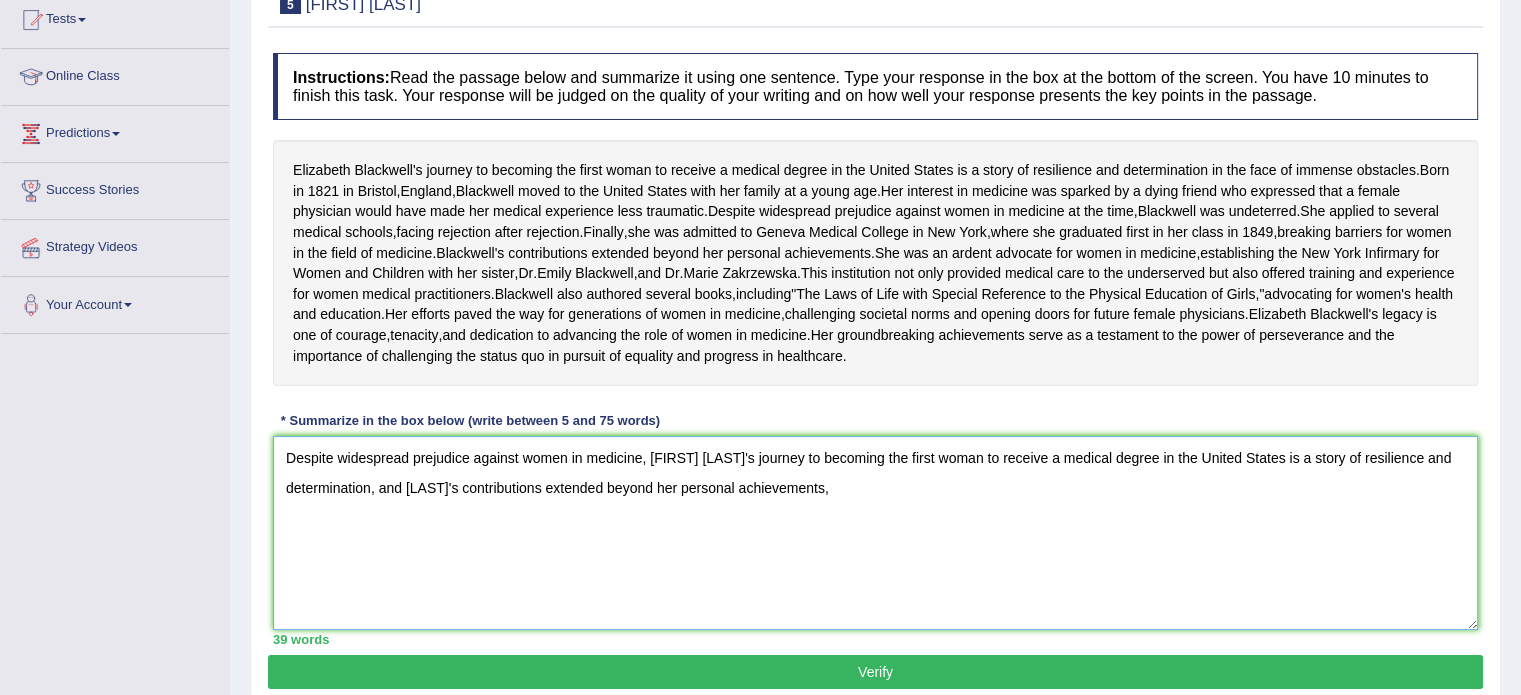 click on "Despite widespread prejudice against women in medicine, Elizabeth Blackwell's journey to becoming the first woman to receive a medical degree in the United States is a story of resilience and determination, and Blackwell's contributions extended beyond her personal achievements," at bounding box center (875, 533) 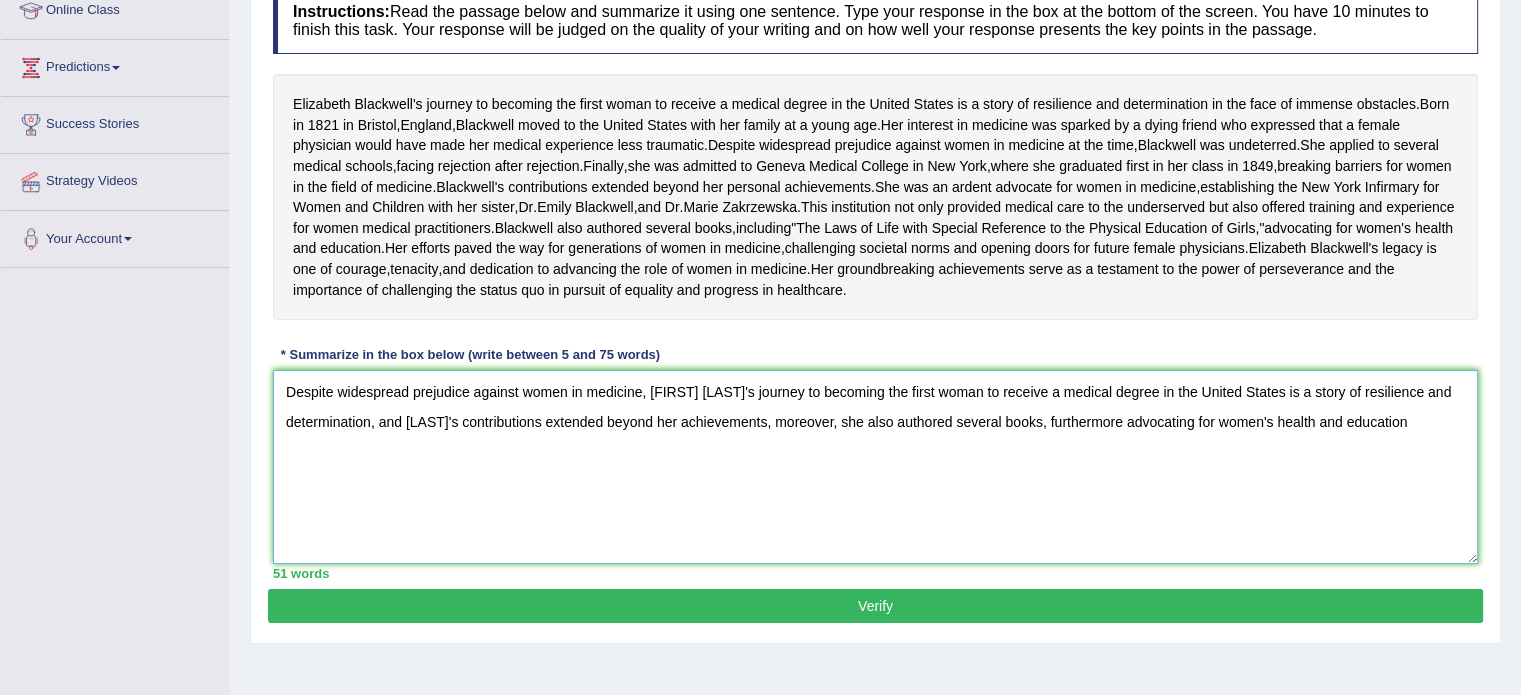 scroll, scrollTop: 321, scrollLeft: 0, axis: vertical 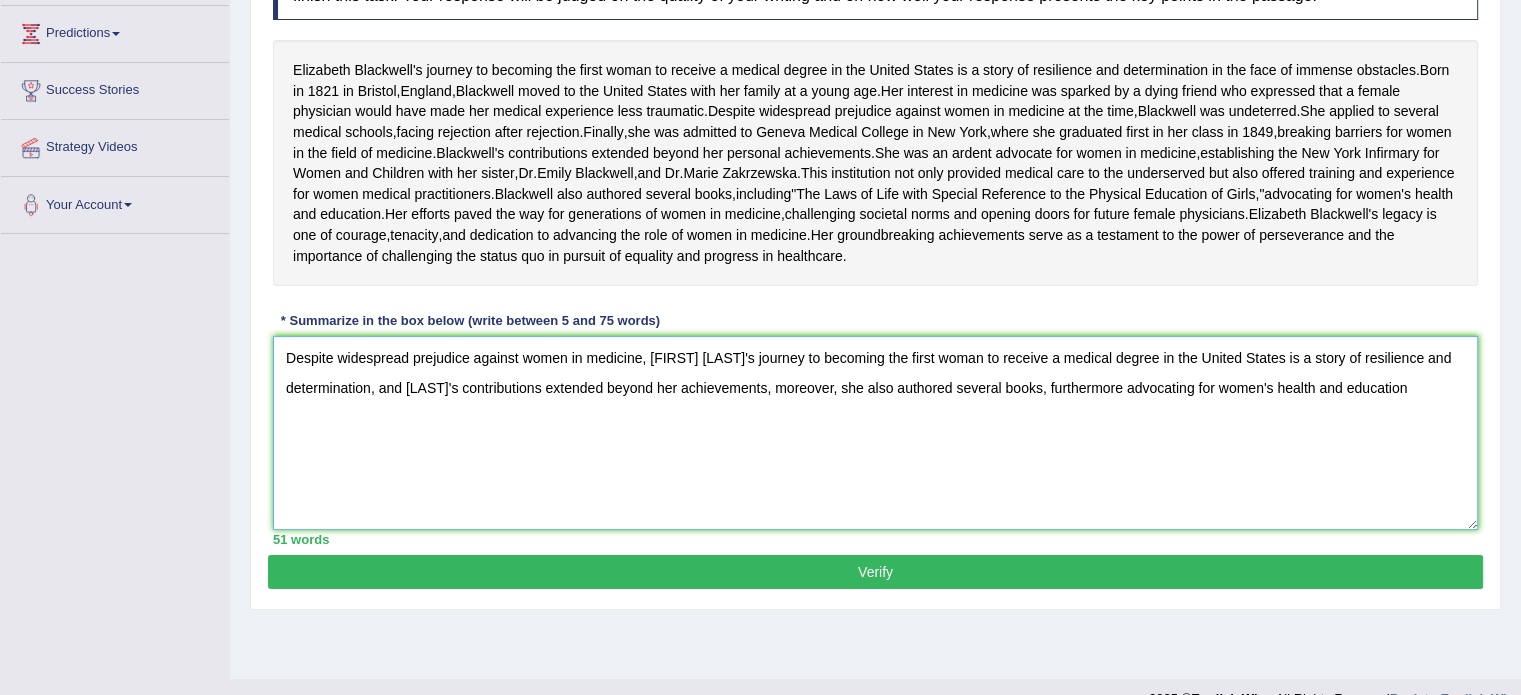 click on "Despite widespread prejudice against women in medicine, Elizabeth Blackwell's journey to becoming the first woman to receive a medical degree in the United States is a story of resilience and determination, and Blackwell's contributions extended beyond her achievements, moreover, she also authored several books, furthermore advocating for women's health and education" at bounding box center (875, 433) 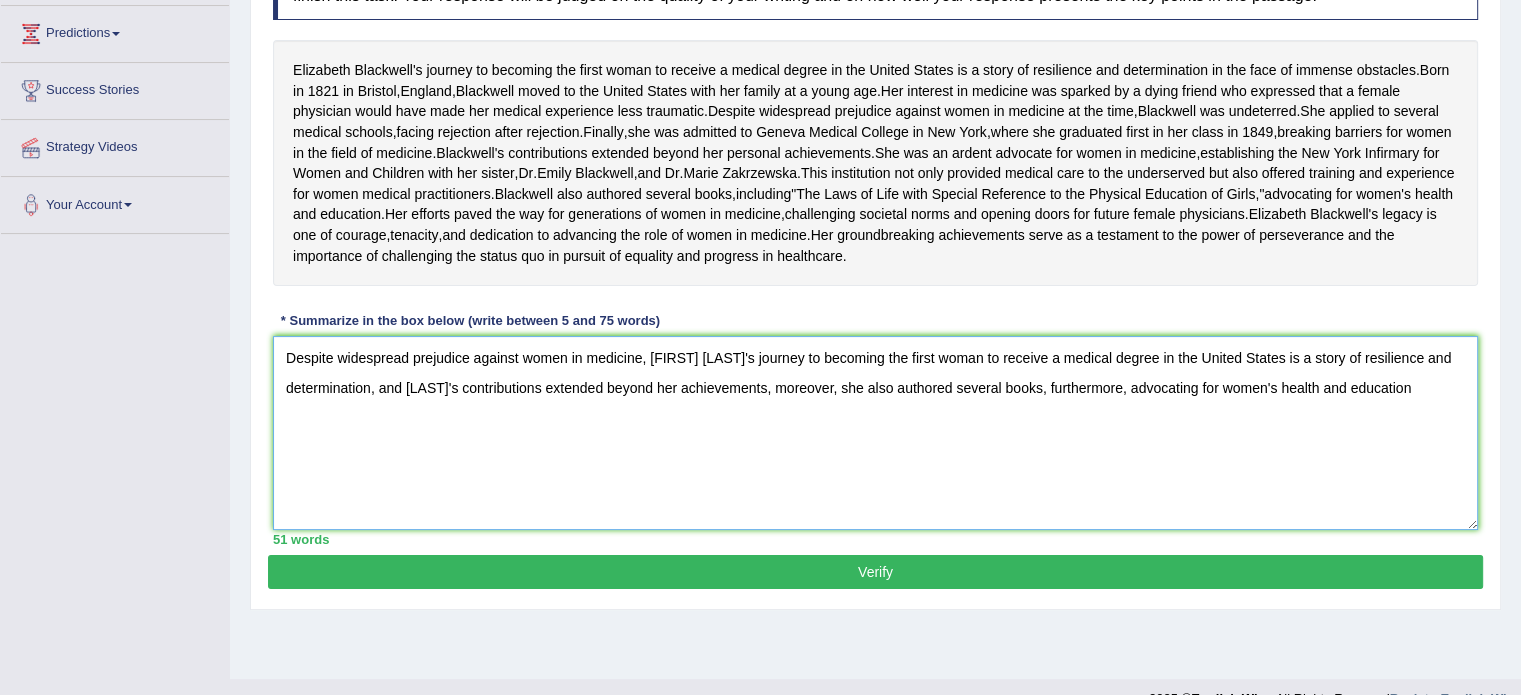 click on "Despite widespread prejudice against women in medicine, Elizabeth Blackwell's journey to becoming the first woman to receive a medical degree in the United States is a story of resilience and determination, and Blackwell's contributions extended beyond her achievements, moreover, she also authored several books, furthermore, advocating for women's health and education" at bounding box center (875, 433) 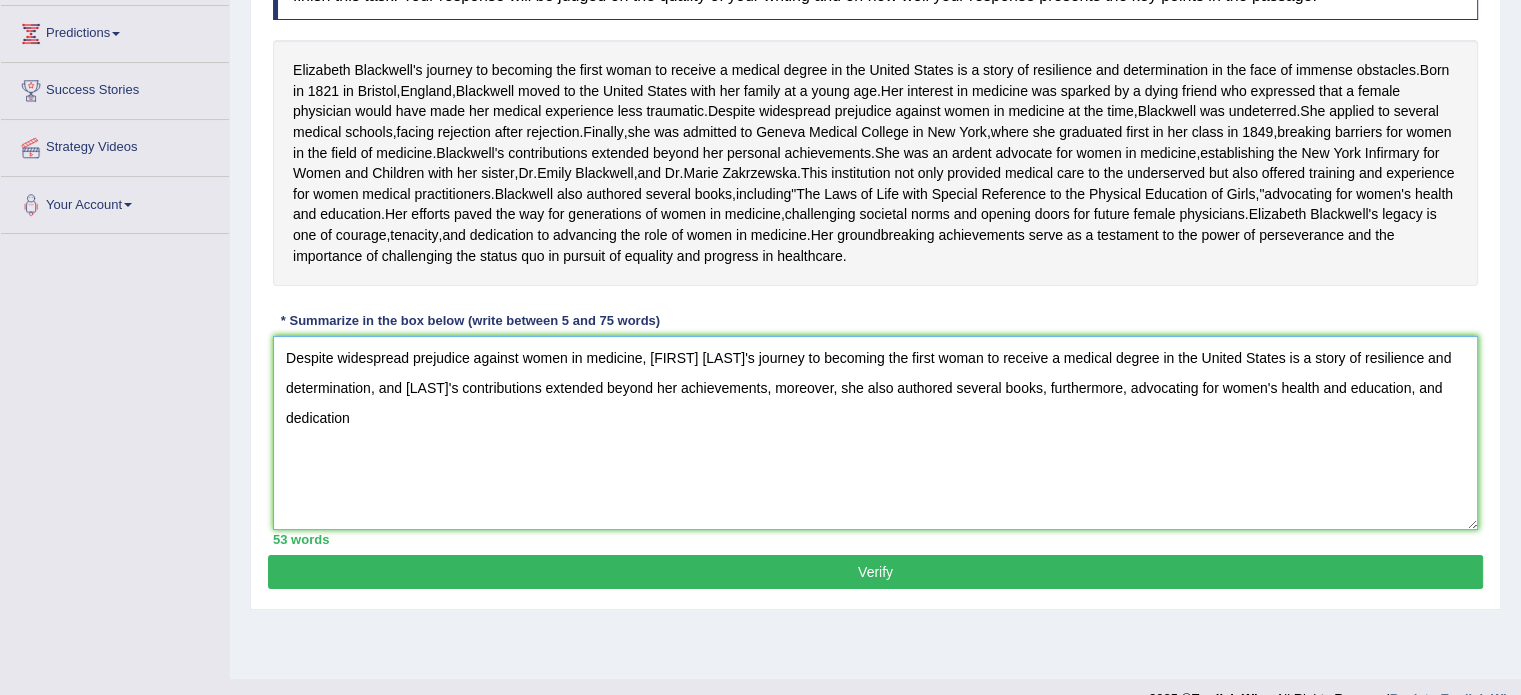 click on "Despite widespread prejudice against women in medicine, Elizabeth Blackwell's journey to becoming the first woman to receive a medical degree in the United States is a story of resilience and determination, and Blackwell's contributions extended beyond her achievements, moreover, she also authored several books, furthermore, advocating for women's health and education, and dedication" at bounding box center [875, 433] 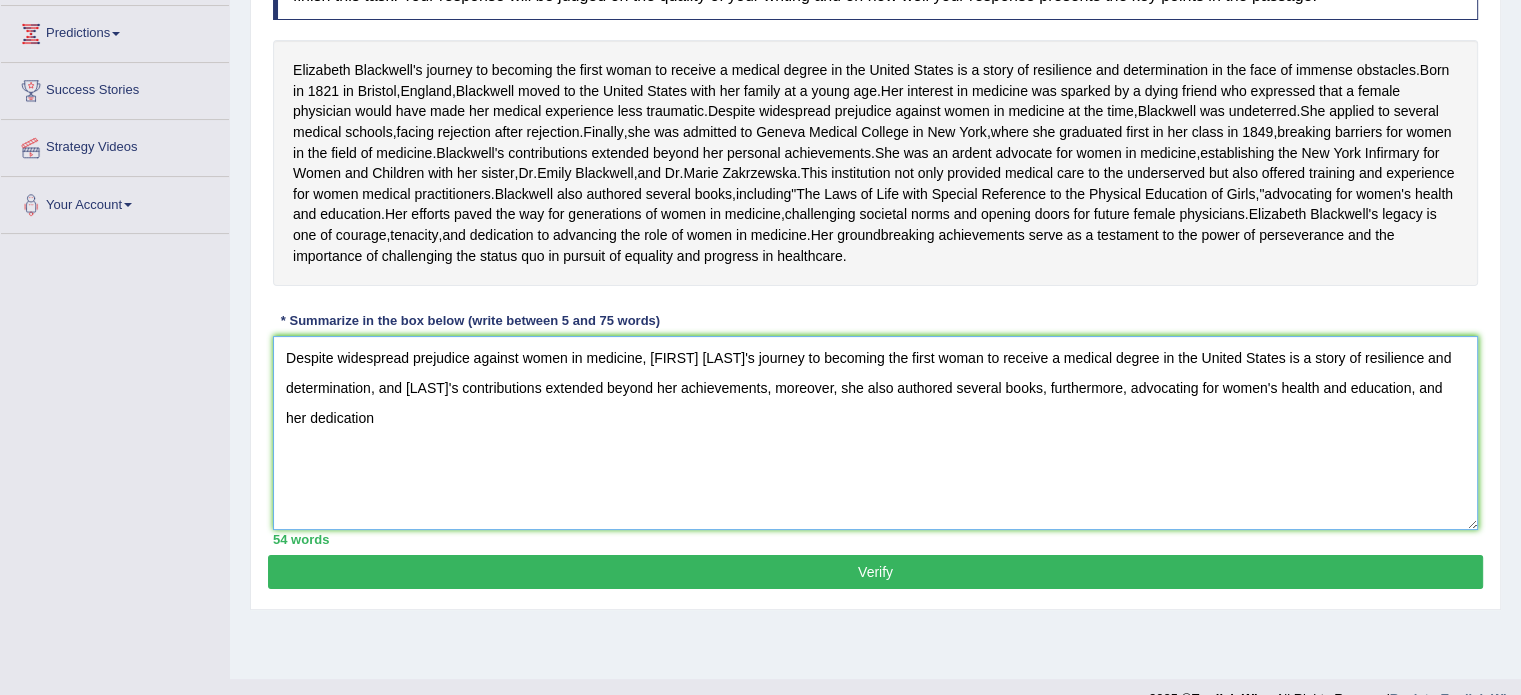 click on "Despite widespread prejudice against women in medicine, Elizabeth Blackwell's journey to becoming the first woman to receive a medical degree in the United States is a story of resilience and determination, and Blackwell's contributions extended beyond her achievements, moreover, she also authored several books, furthermore, advocating for women's health and education, and her dedication" at bounding box center [875, 433] 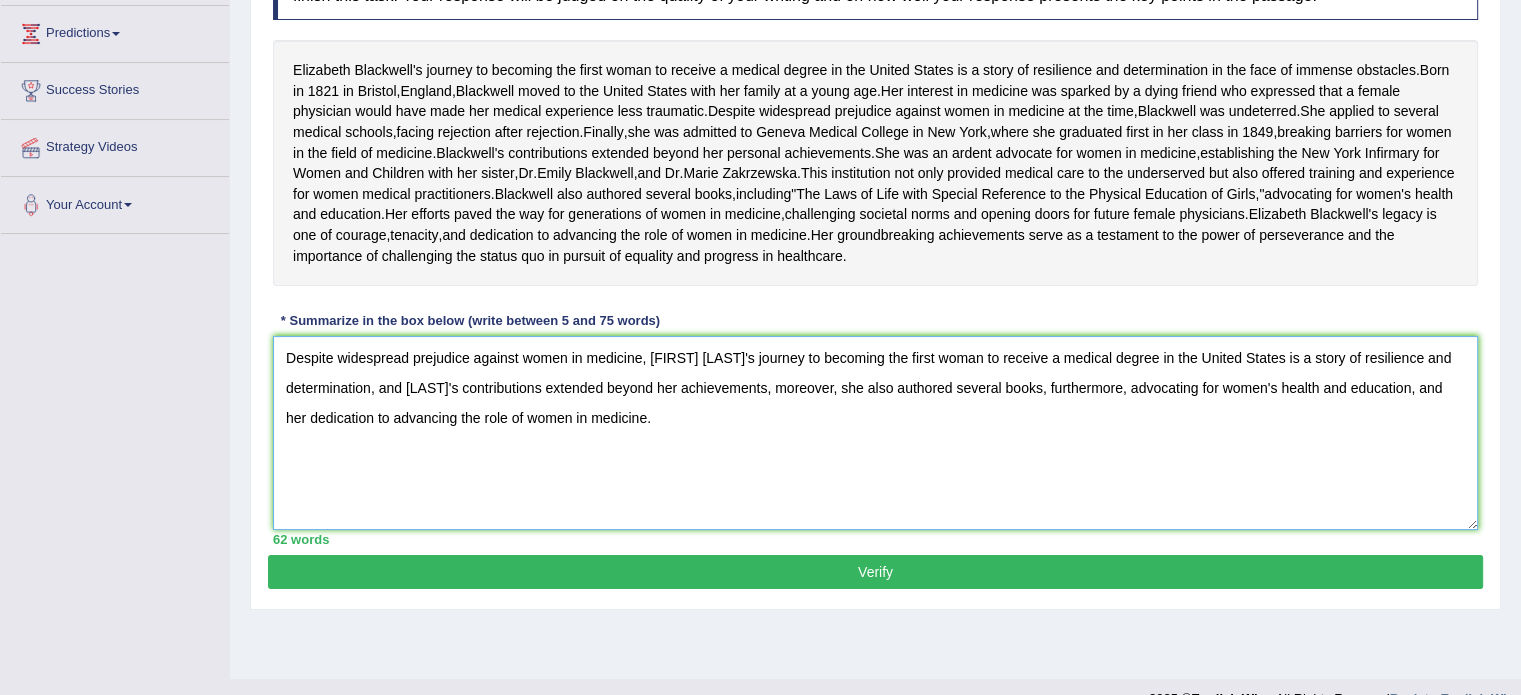 click on "Despite widespread prejudice against women in medicine, Elizabeth Blackwell's journey to becoming the first woman to receive a medical degree in the United States is a story of resilience and determination, and Blackwell's contributions extended beyond her achievements, moreover, she also authored several books, furthermore, advocating for women's health and education, and her dedication to advancing the role of women in medicine." at bounding box center (875, 433) 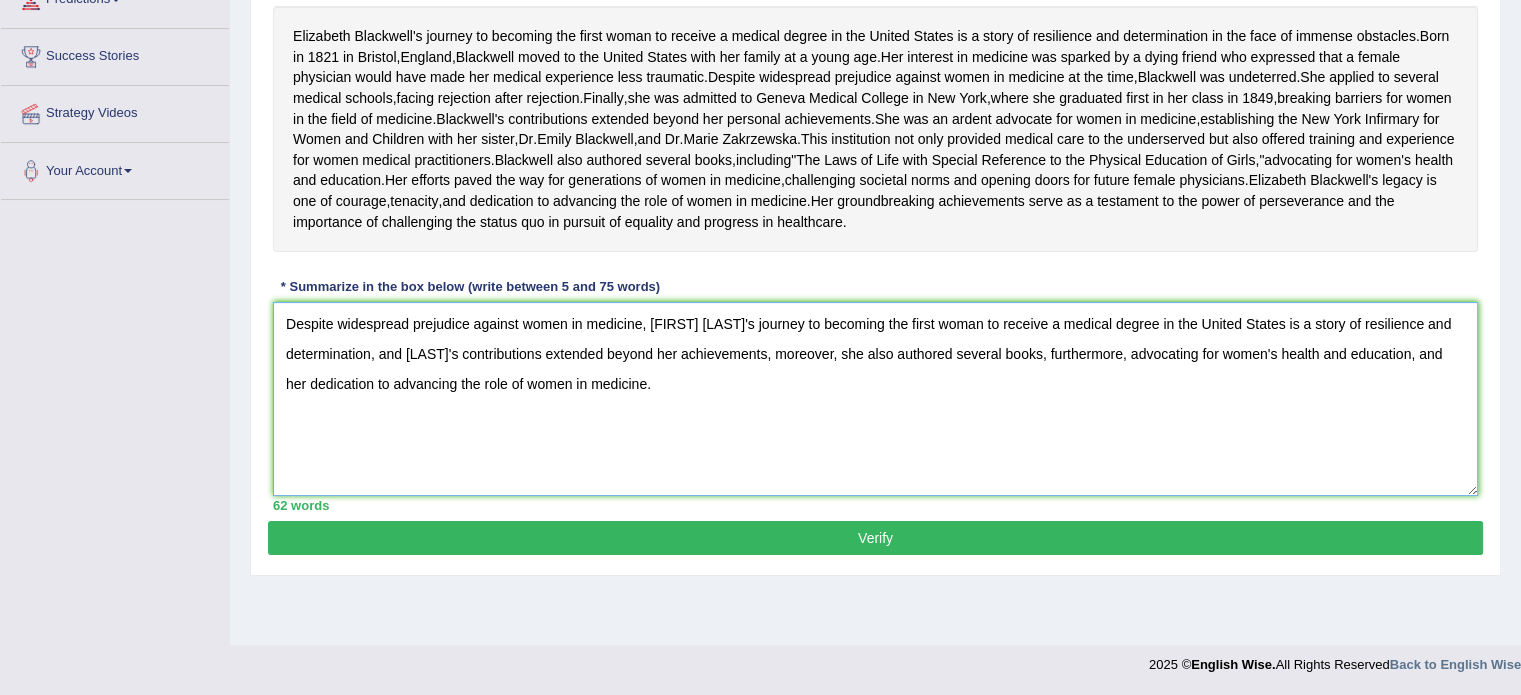 scroll, scrollTop: 421, scrollLeft: 0, axis: vertical 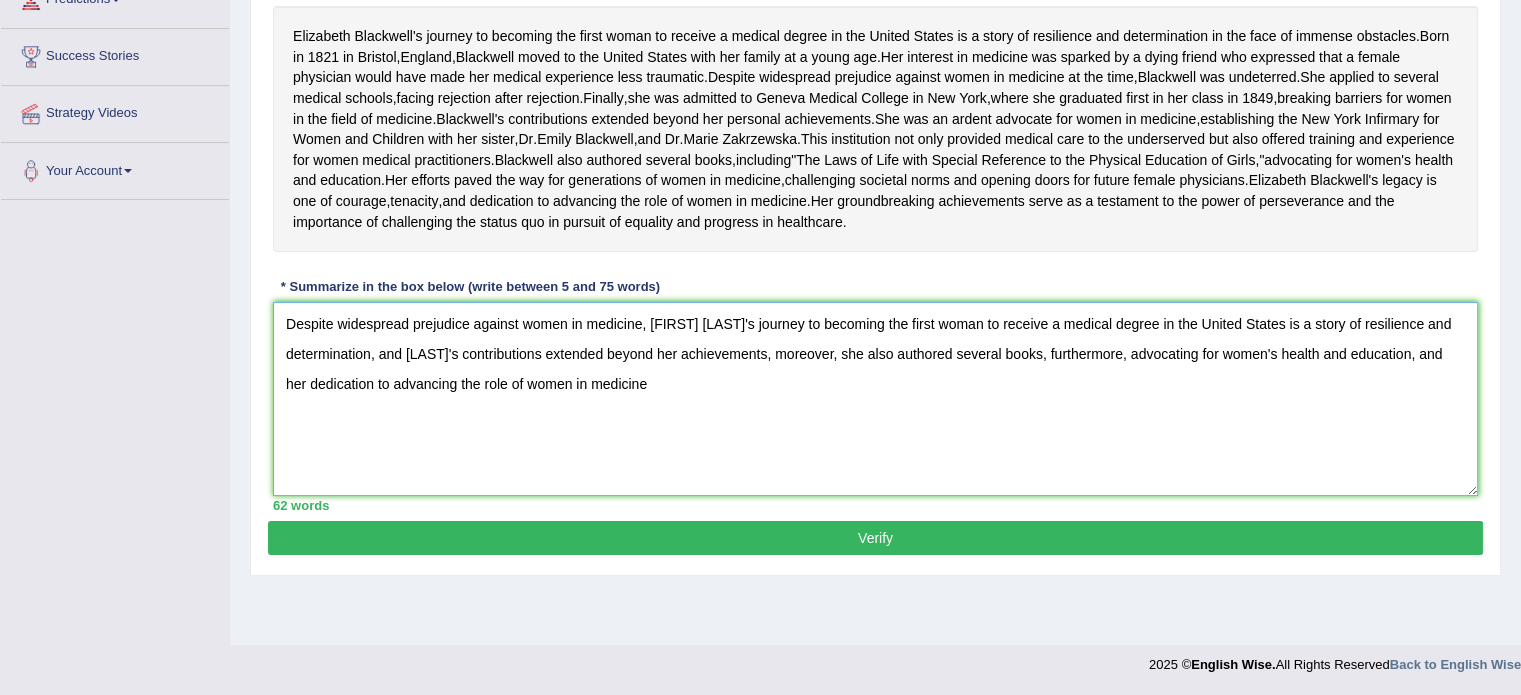 click on "Despite widespread prejudice against women in medicine, Elizabeth Blackwell's journey to becoming the first woman to receive a medical degree in the United States is a story of resilience and determination, and Blackwell's contributions extended beyond her achievements, moreover, she also authored several books, furthermore, advocating for women's health and education, and her dedication to advancing the role of women in medicine," at bounding box center [875, 399] 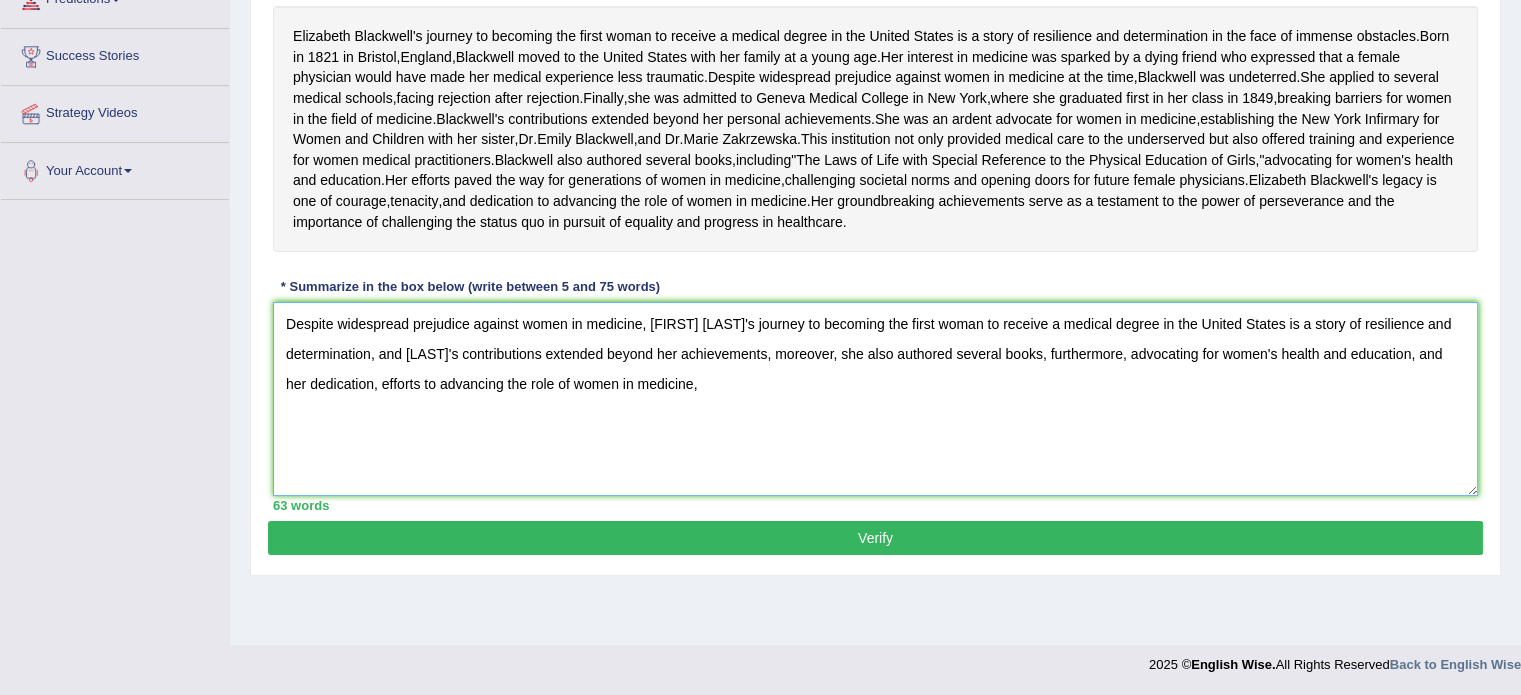 click on "Despite widespread prejudice against women in medicine, Elizabeth Blackwell's journey to becoming the first woman to receive a medical degree in the United States is a story of resilience and determination, and Blackwell's contributions extended beyond her achievements, moreover, she also authored several books, furthermore, advocating for women's health and education, and her dedication, efforts to advancing the role of women in medicine," at bounding box center (875, 399) 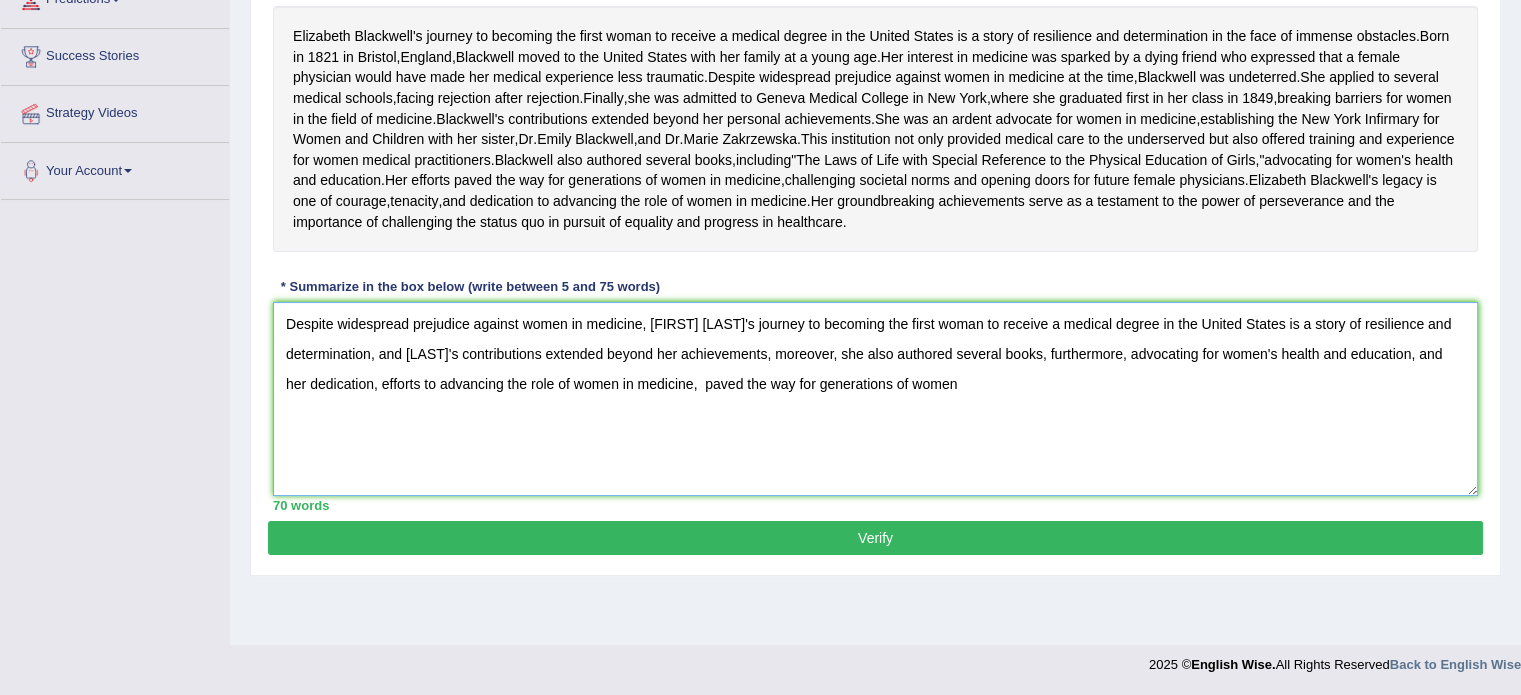drag, startPoint x: 412, startPoint y: 435, endPoint x: 728, endPoint y: 439, distance: 316.02533 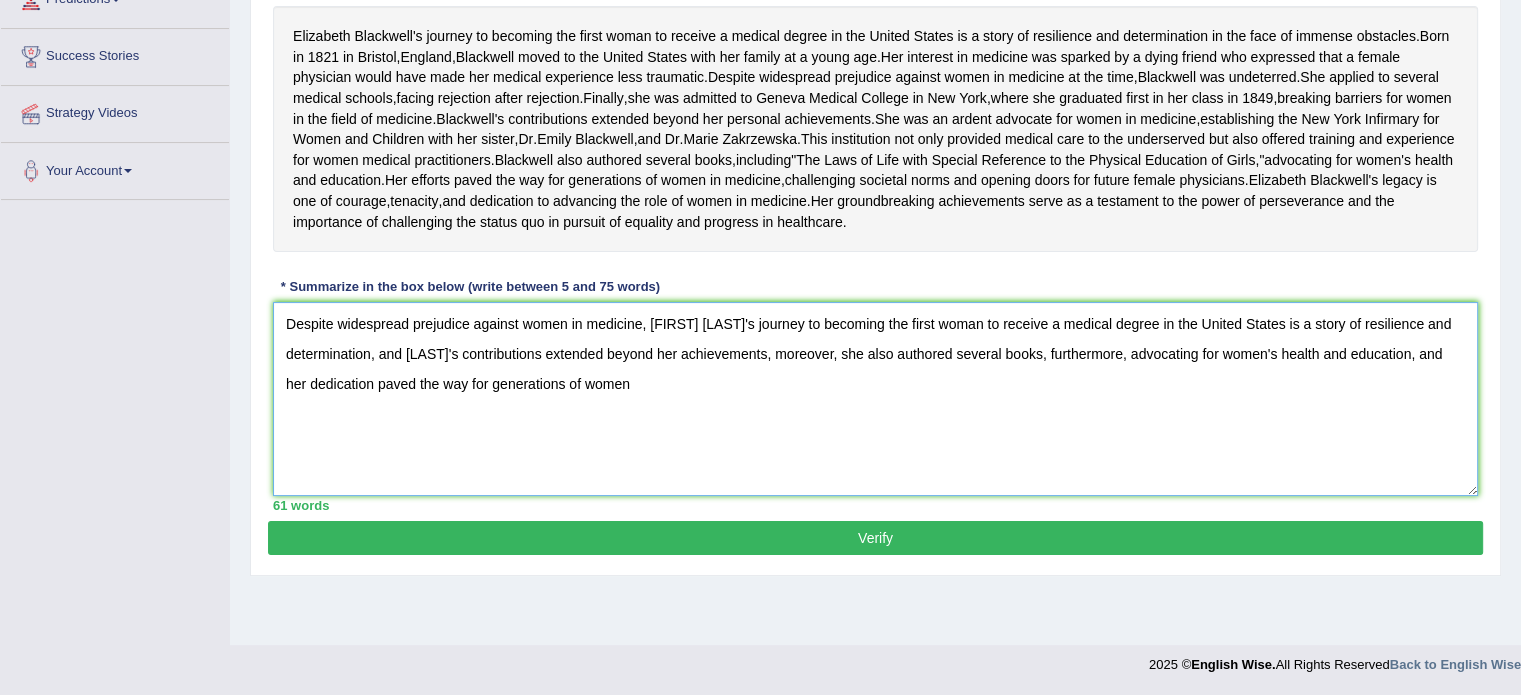 click on "Despite widespread prejudice against women in medicine, Elizabeth Blackwell's journey to becoming the first woman to receive a medical degree in the United States is a story of resilience and determination, and Blackwell's contributions extended beyond her achievements, moreover, she also authored several books, furthermore, advocating for women's health and education, and her dedication paved the way for generations of women" at bounding box center [875, 399] 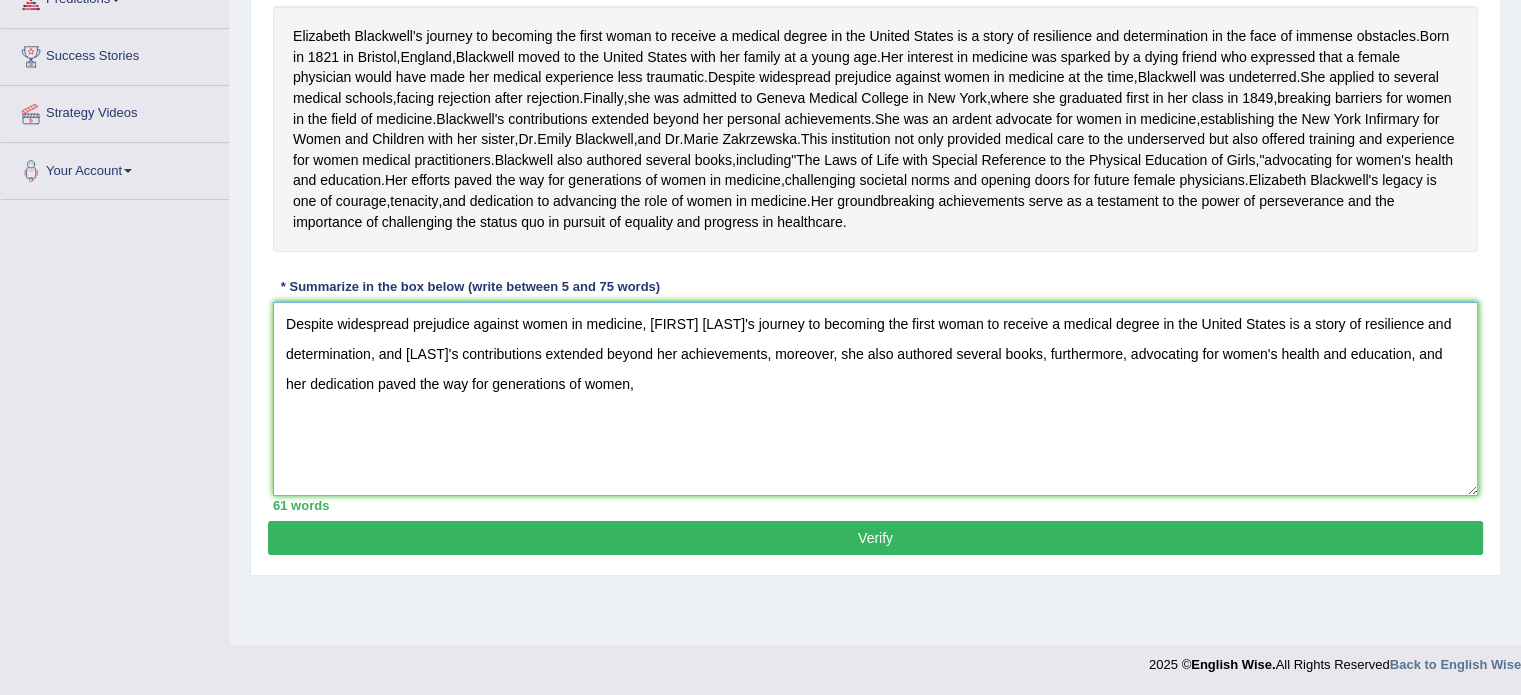 paste on "efforts to advancing the role of women in medicine," 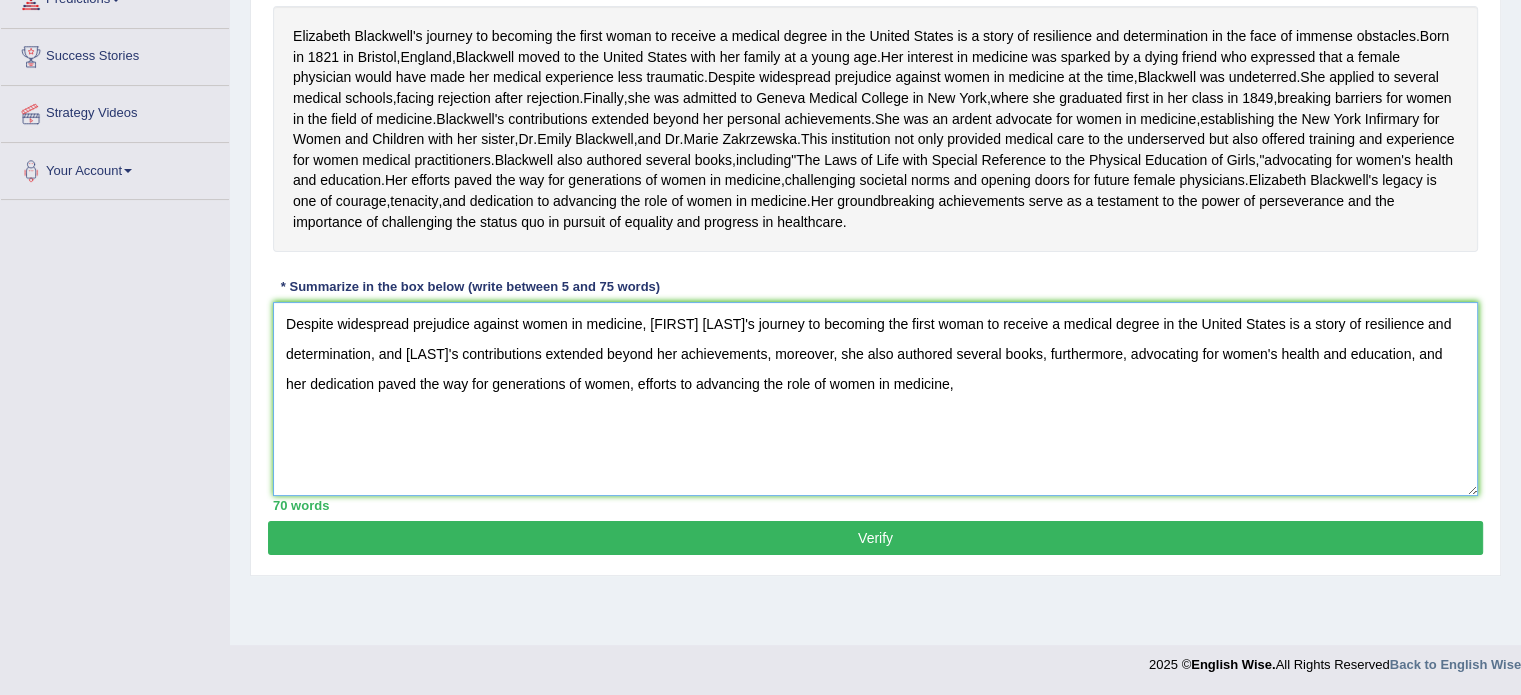 drag, startPoint x: 728, startPoint y: 435, endPoint x: 665, endPoint y: 436, distance: 63.007935 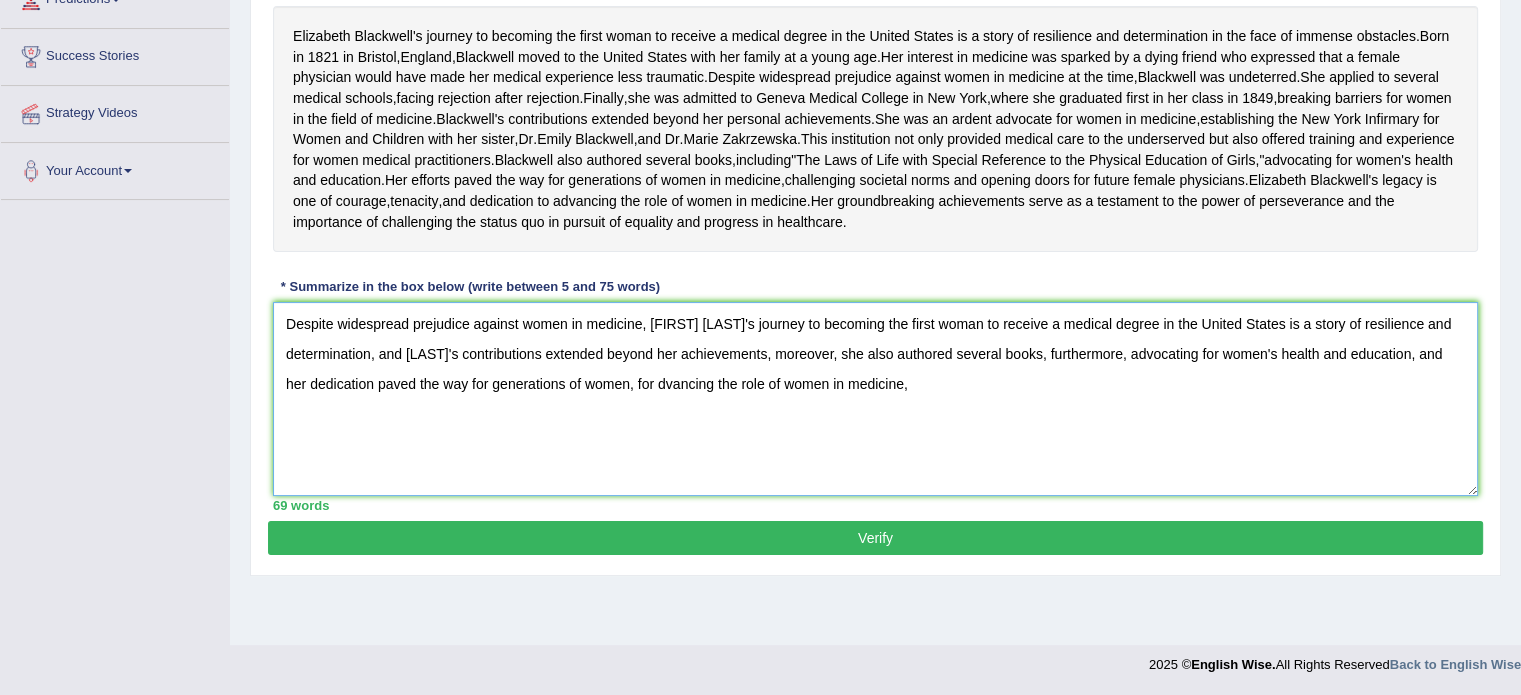 click on "Despite widespread prejudice against women in medicine, Elizabeth Blackwell's journey to becoming the first woman to receive a medical degree in the United States is a story of resilience and determination, and Blackwell's contributions extended beyond her achievements, moreover, she also authored several books, furthermore, advocating for women's health and education, and her dedication paved the way for generations of women, for dvancing the role of women in medicine," at bounding box center [875, 399] 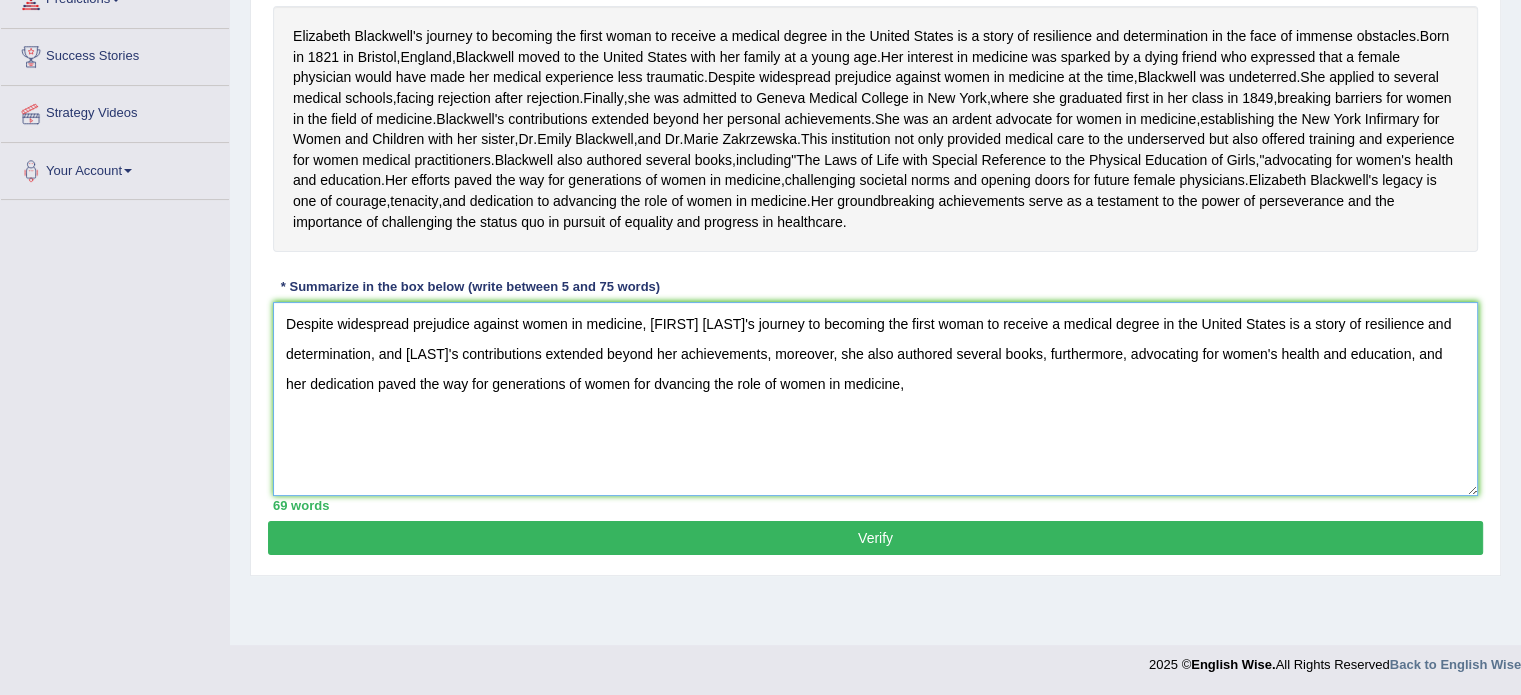 click on "Despite widespread prejudice against women in medicine, Elizabeth Blackwell's journey to becoming the first woman to receive a medical degree in the United States is a story of resilience and determination, and Blackwell's contributions extended beyond her achievements, moreover, she also authored several books, furthermore, advocating for women's health and education, and her dedication paved the way for generations of women for dvancing the role of women in medicine," at bounding box center [875, 399] 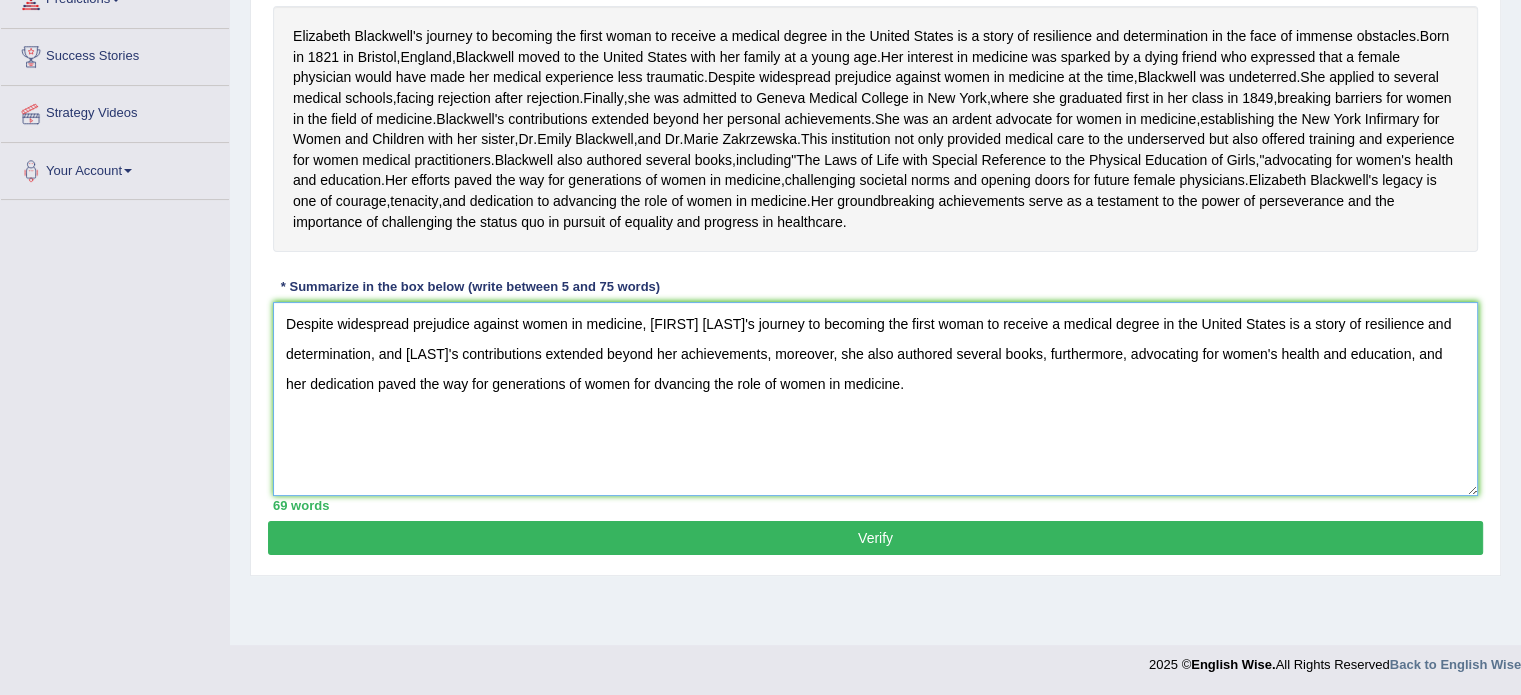 type on "Despite widespread prejudice against women in medicine, Elizabeth Blackwell's journey to becoming the first woman to receive a medical degree in the United States is a story of resilience and determination, and Blackwell's contributions extended beyond her achievements, moreover, she also authored several books, furthermore, advocating for women's health and education, and her dedication paved the way for generations of women for dvancing the role of women in medicine." 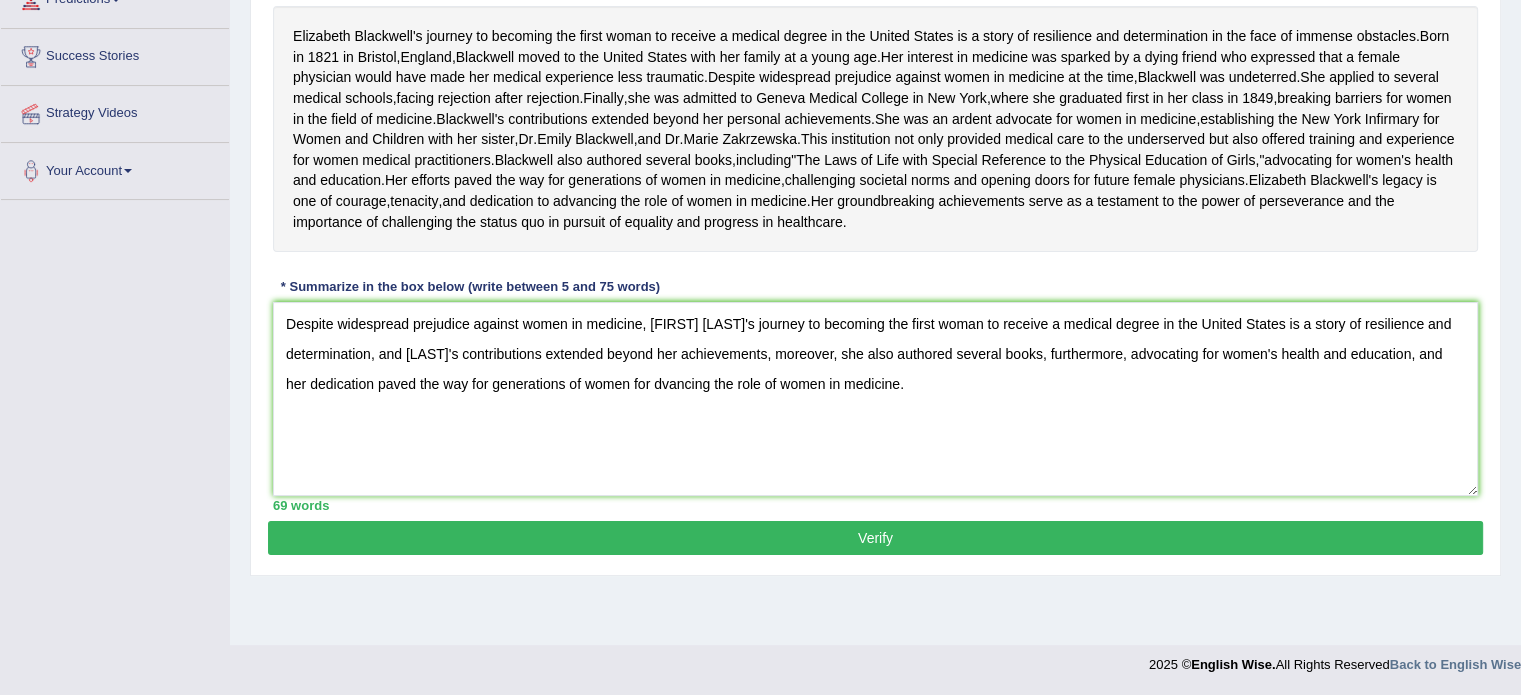 click on "Verify" at bounding box center (875, 538) 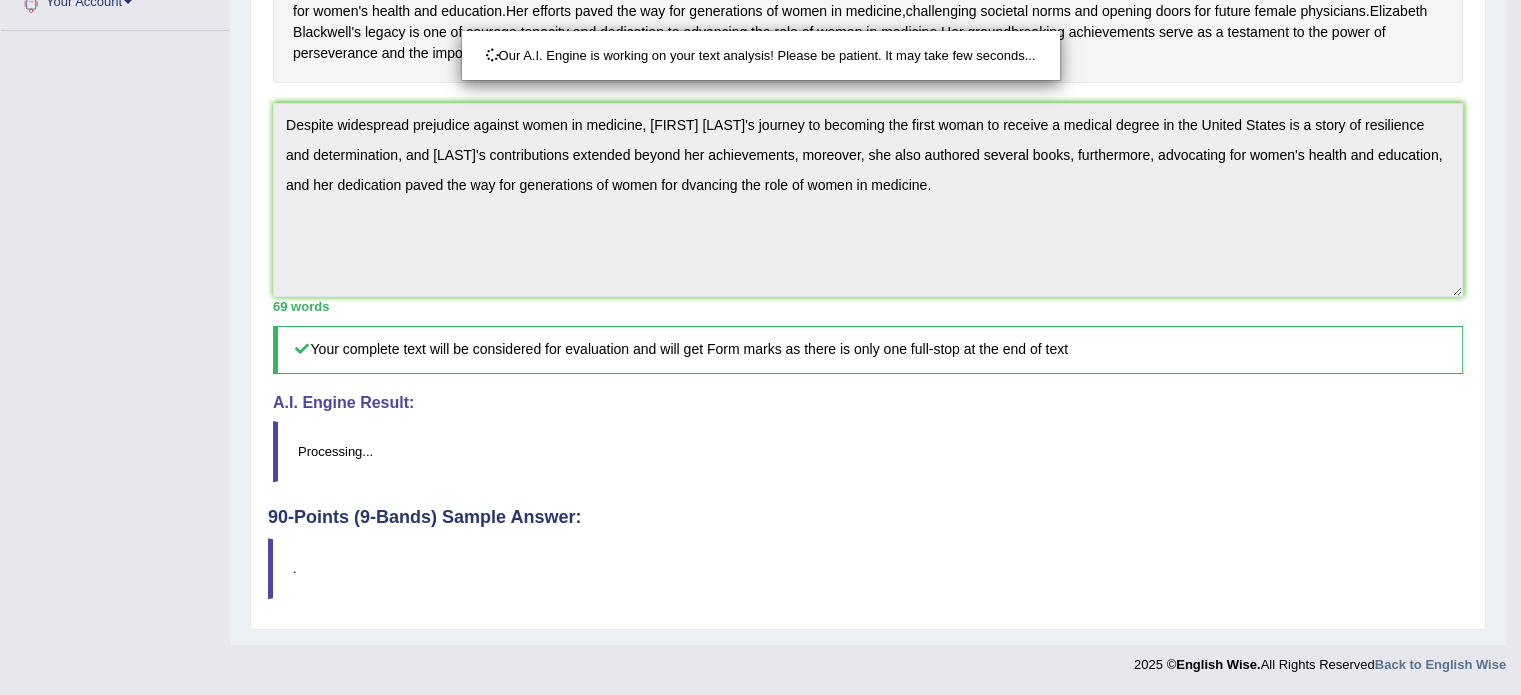 scroll, scrollTop: 644, scrollLeft: 0, axis: vertical 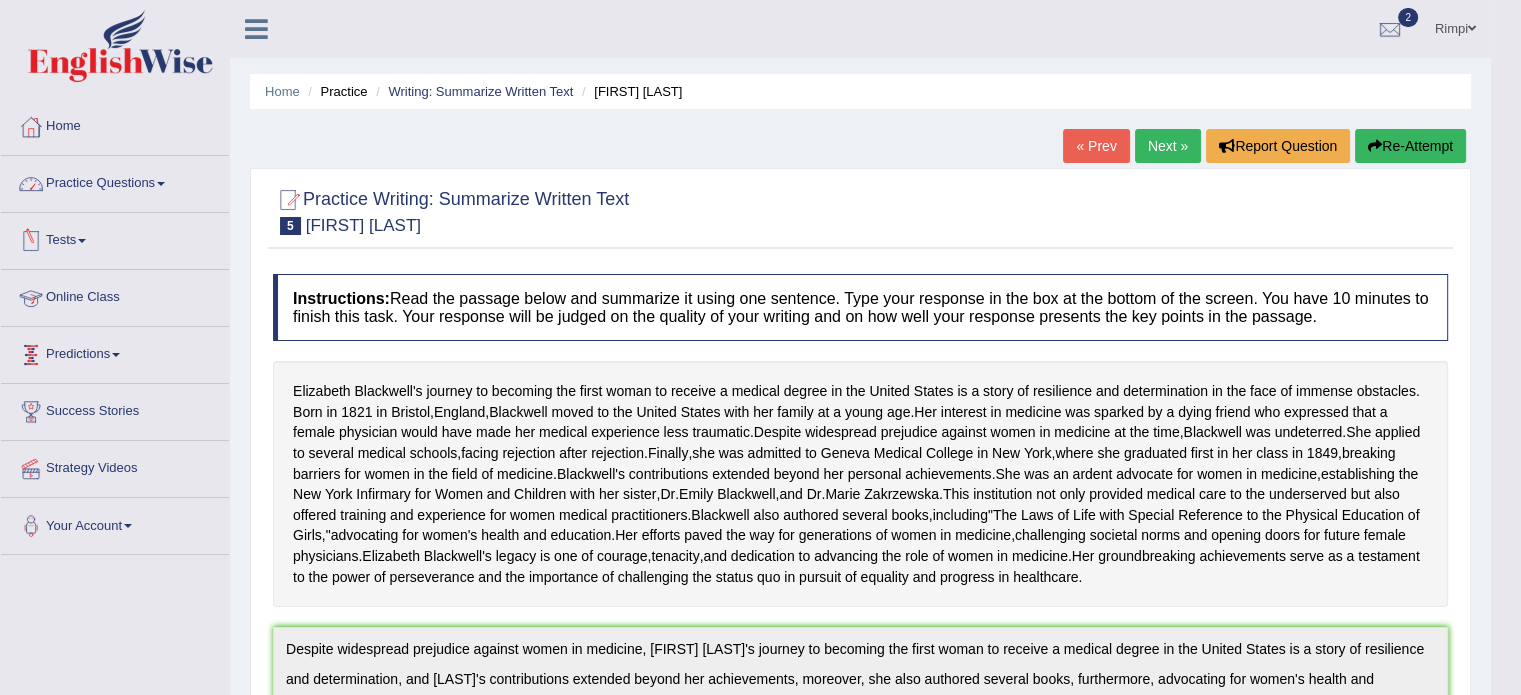 click on "Practice Questions" at bounding box center (115, 181) 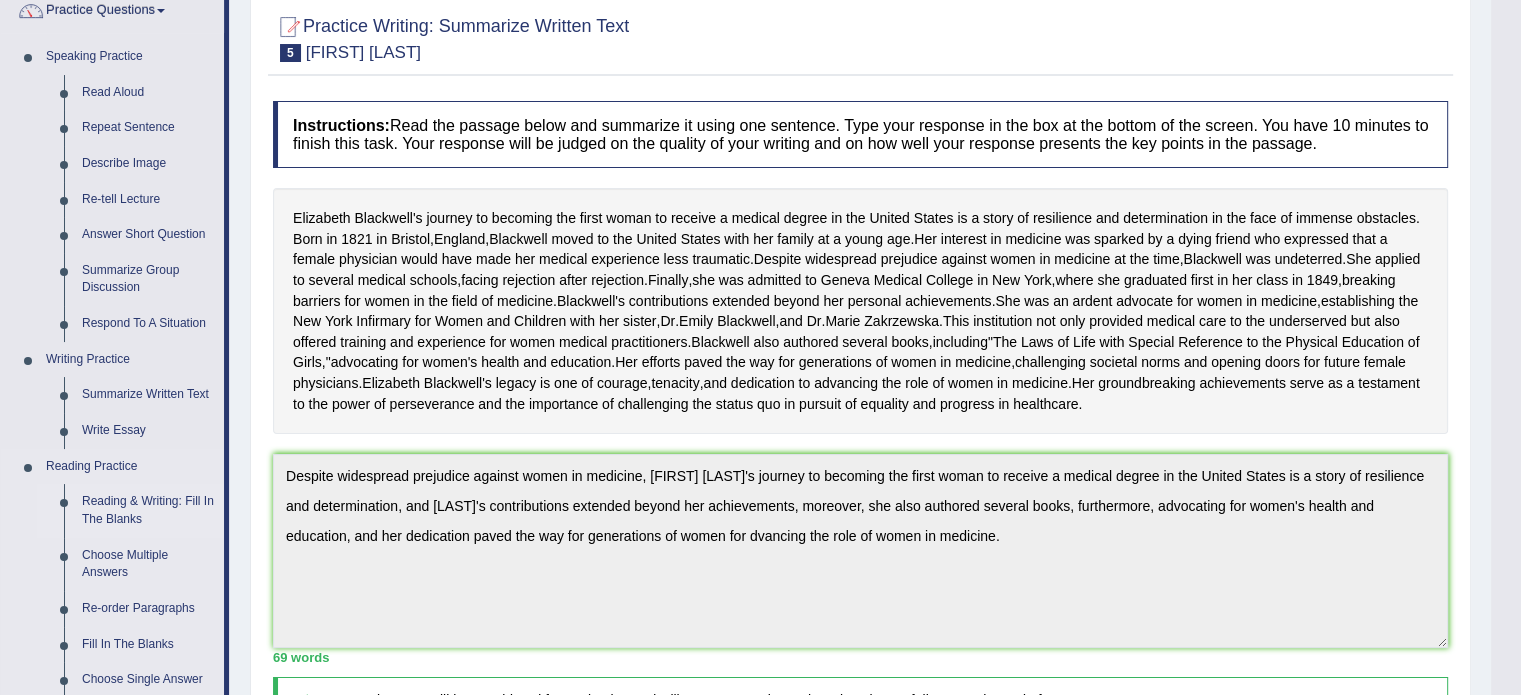 scroll, scrollTop: 300, scrollLeft: 0, axis: vertical 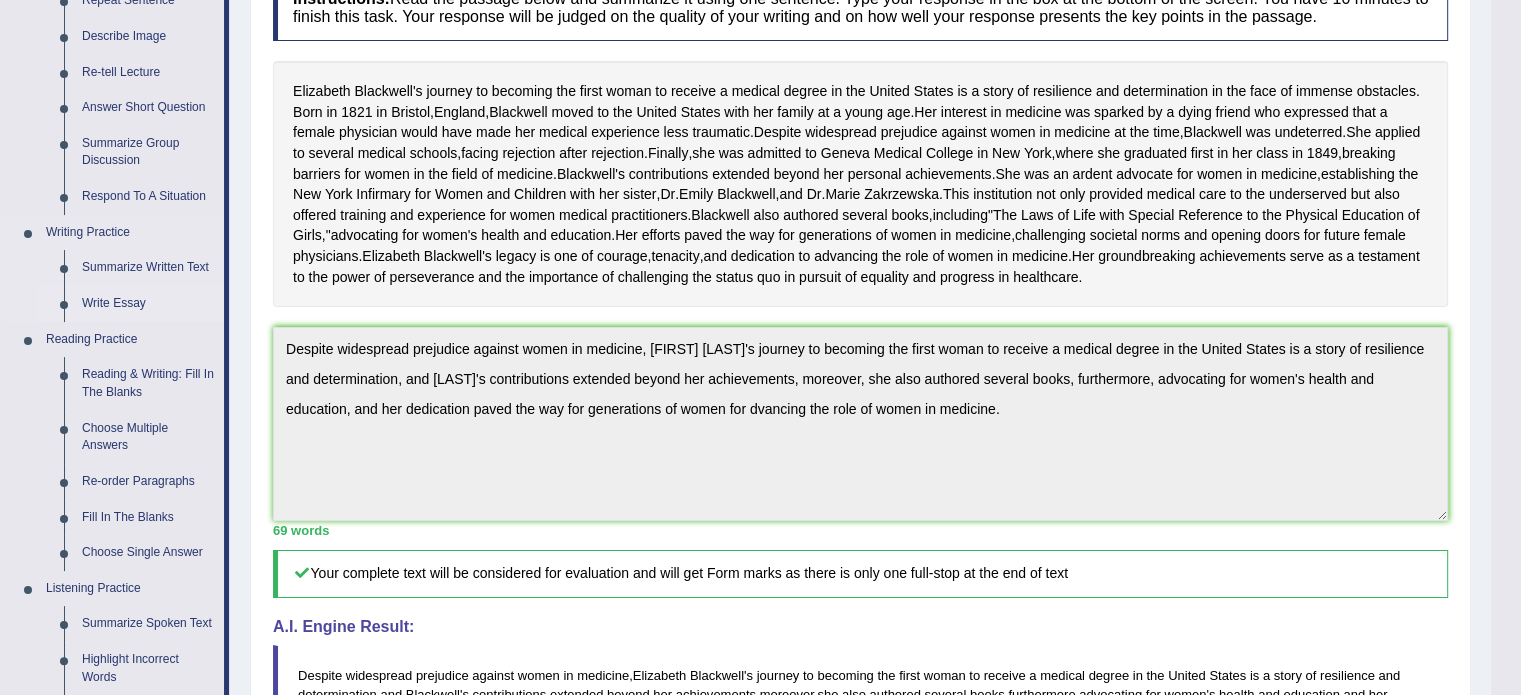 click on "Write Essay" at bounding box center (148, 304) 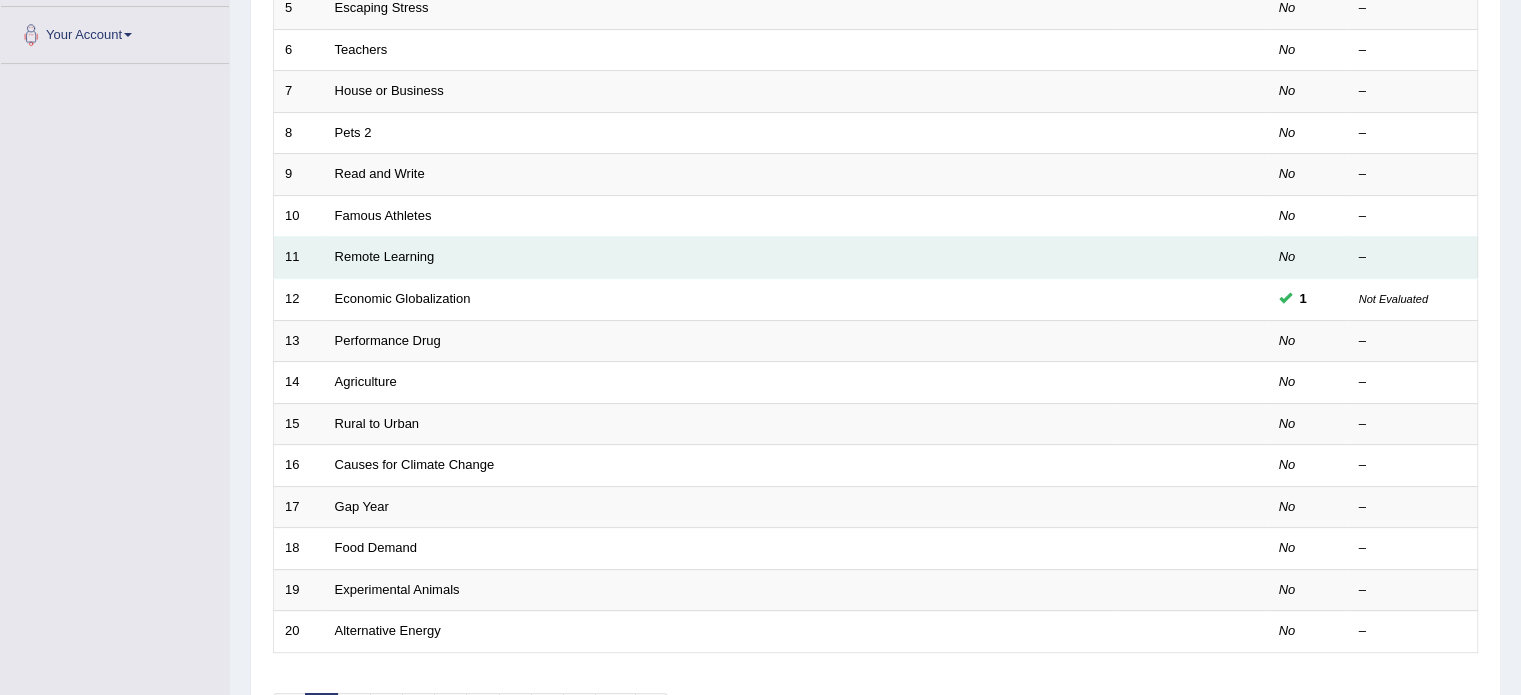 scroll, scrollTop: 500, scrollLeft: 0, axis: vertical 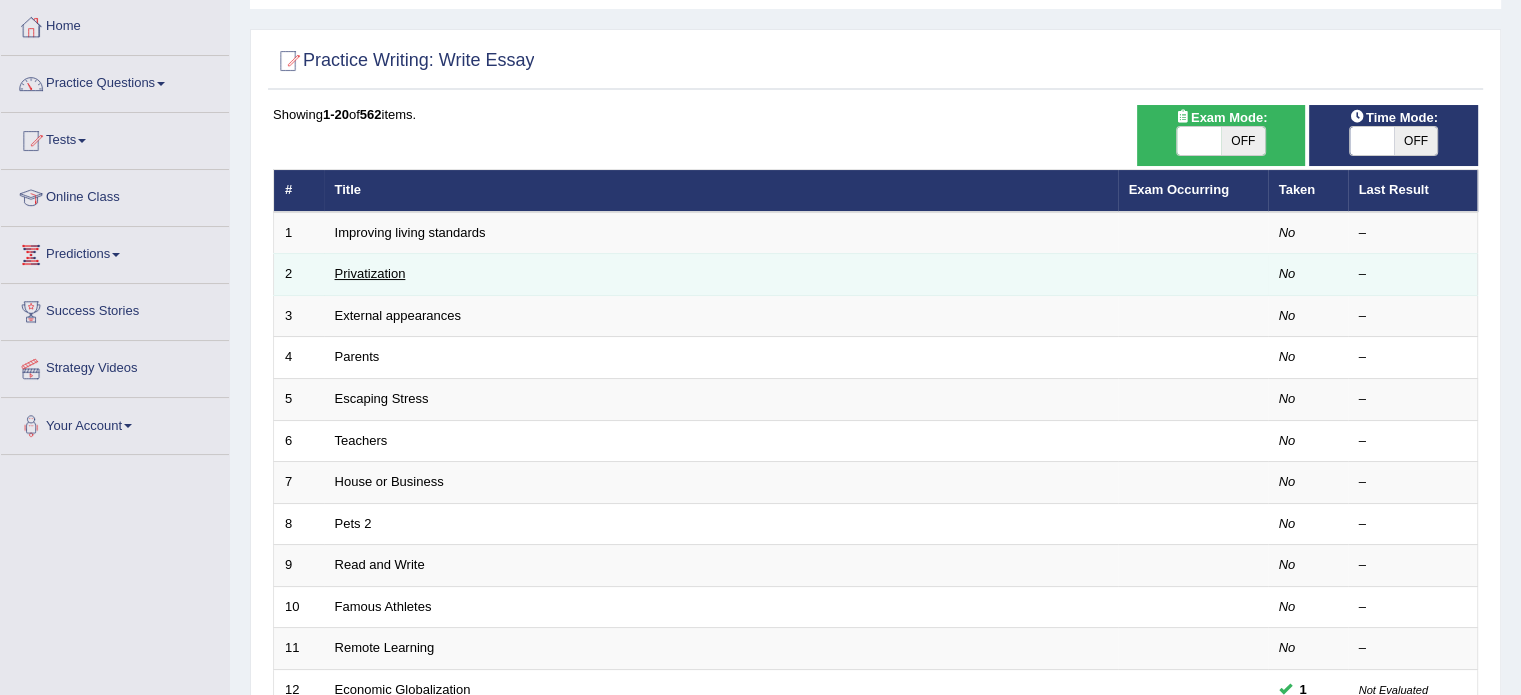 click on "Privatization" at bounding box center (370, 273) 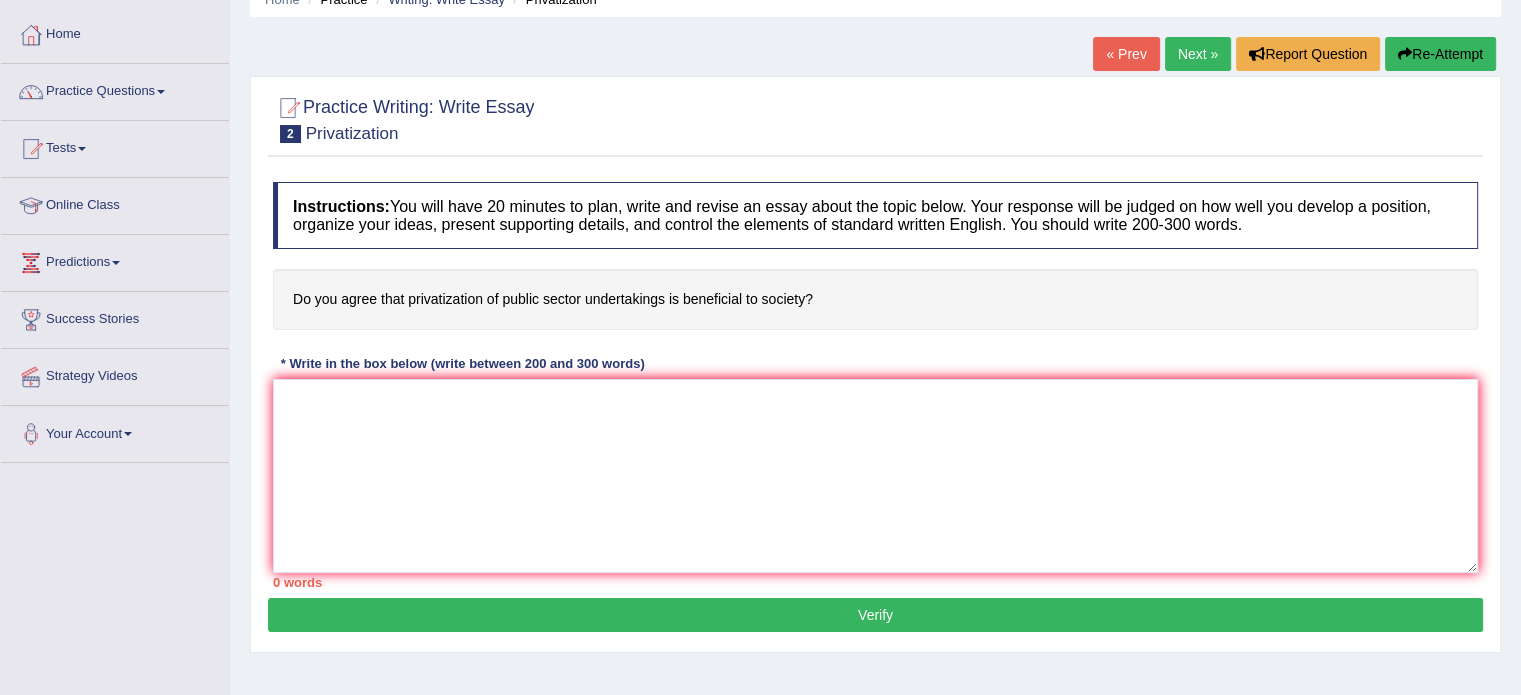 scroll, scrollTop: 0, scrollLeft: 0, axis: both 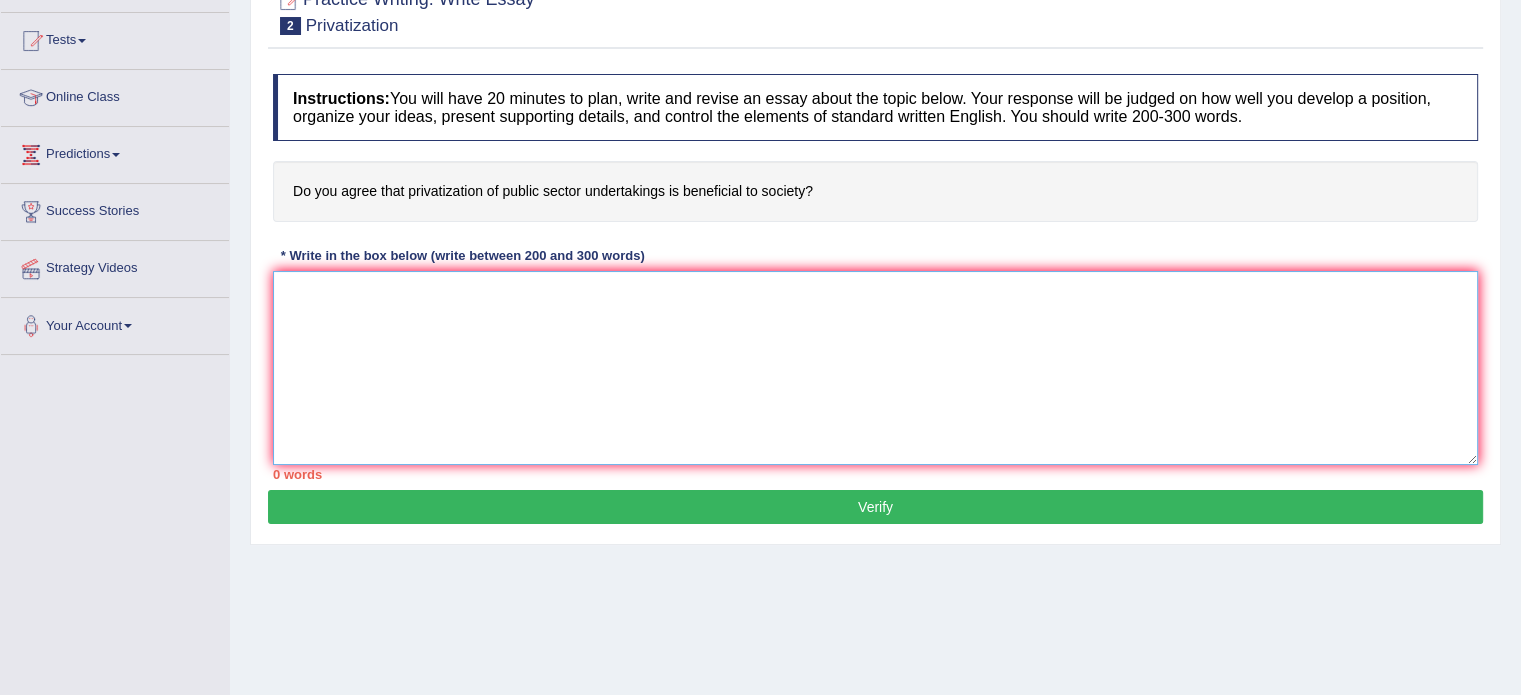 click at bounding box center (875, 368) 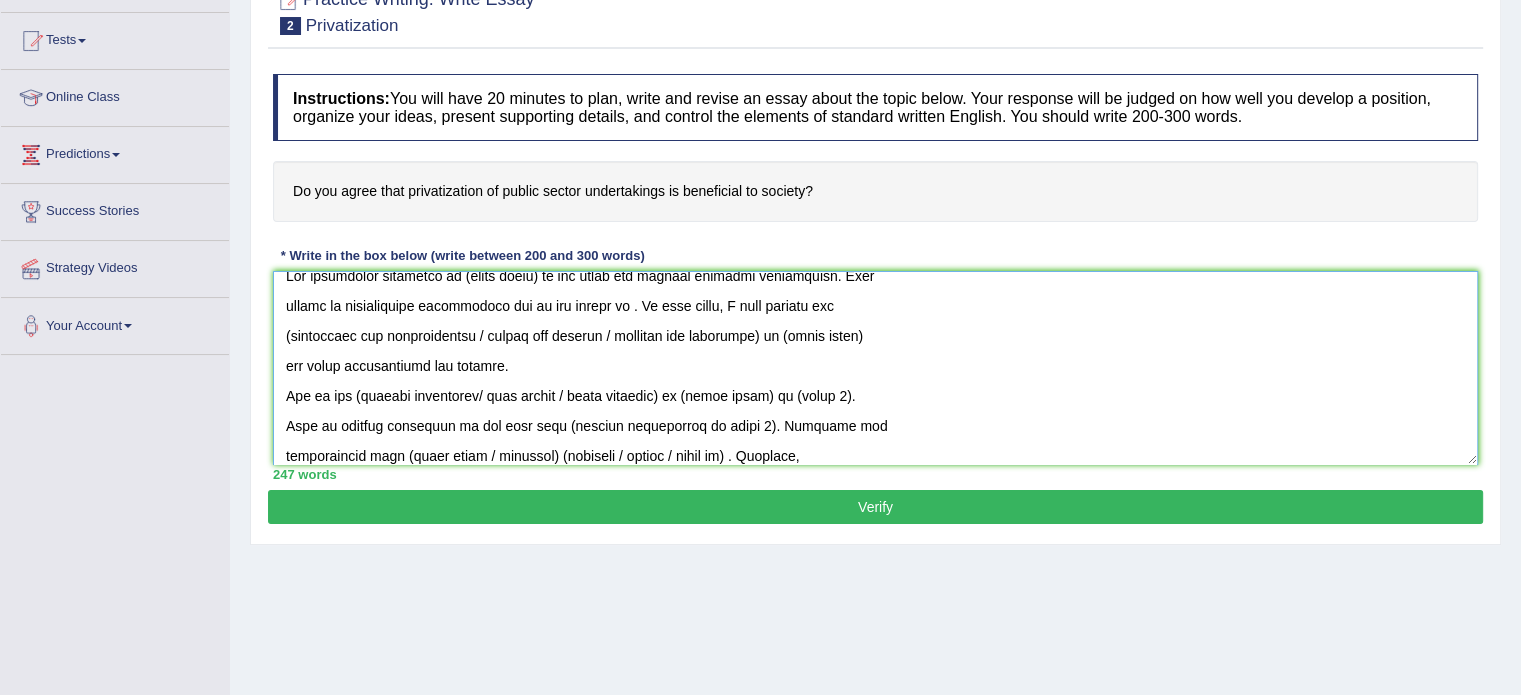 scroll, scrollTop: 0, scrollLeft: 0, axis: both 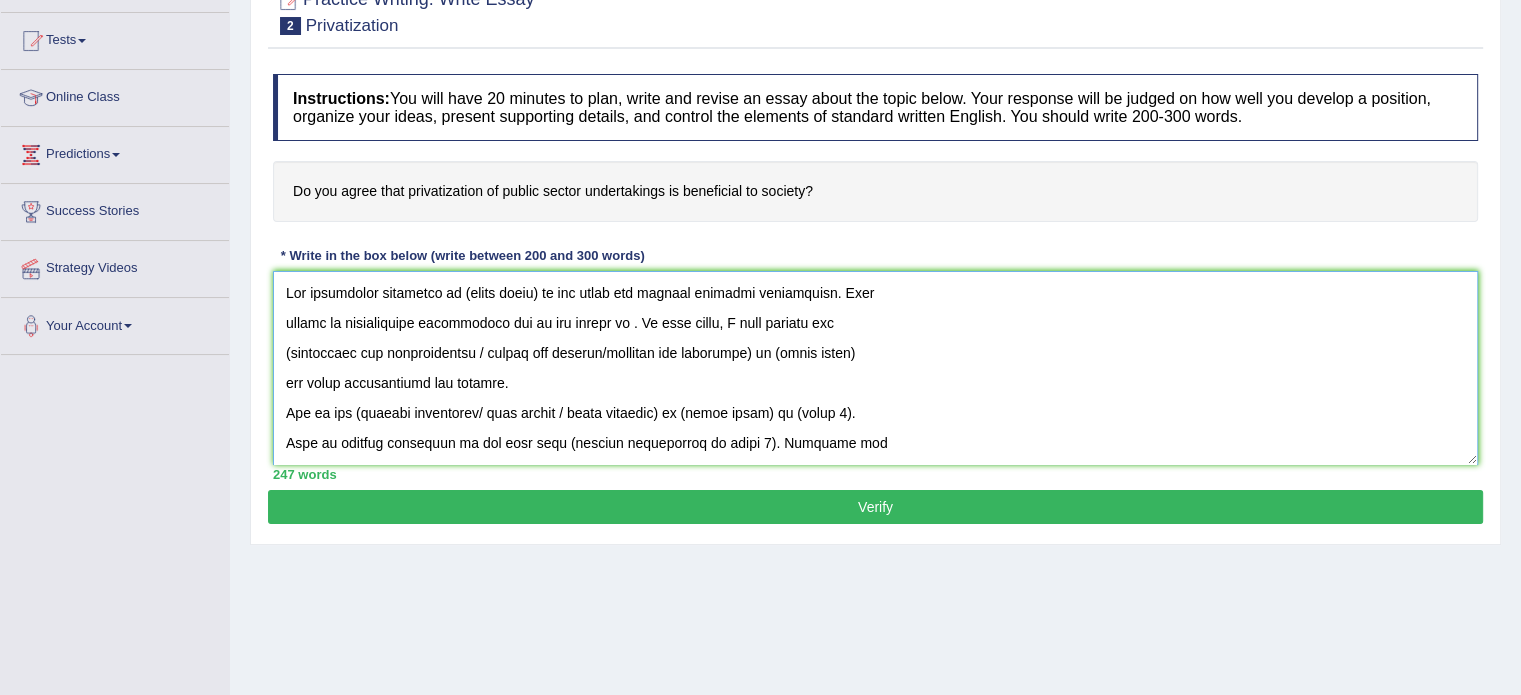 click at bounding box center [875, 368] 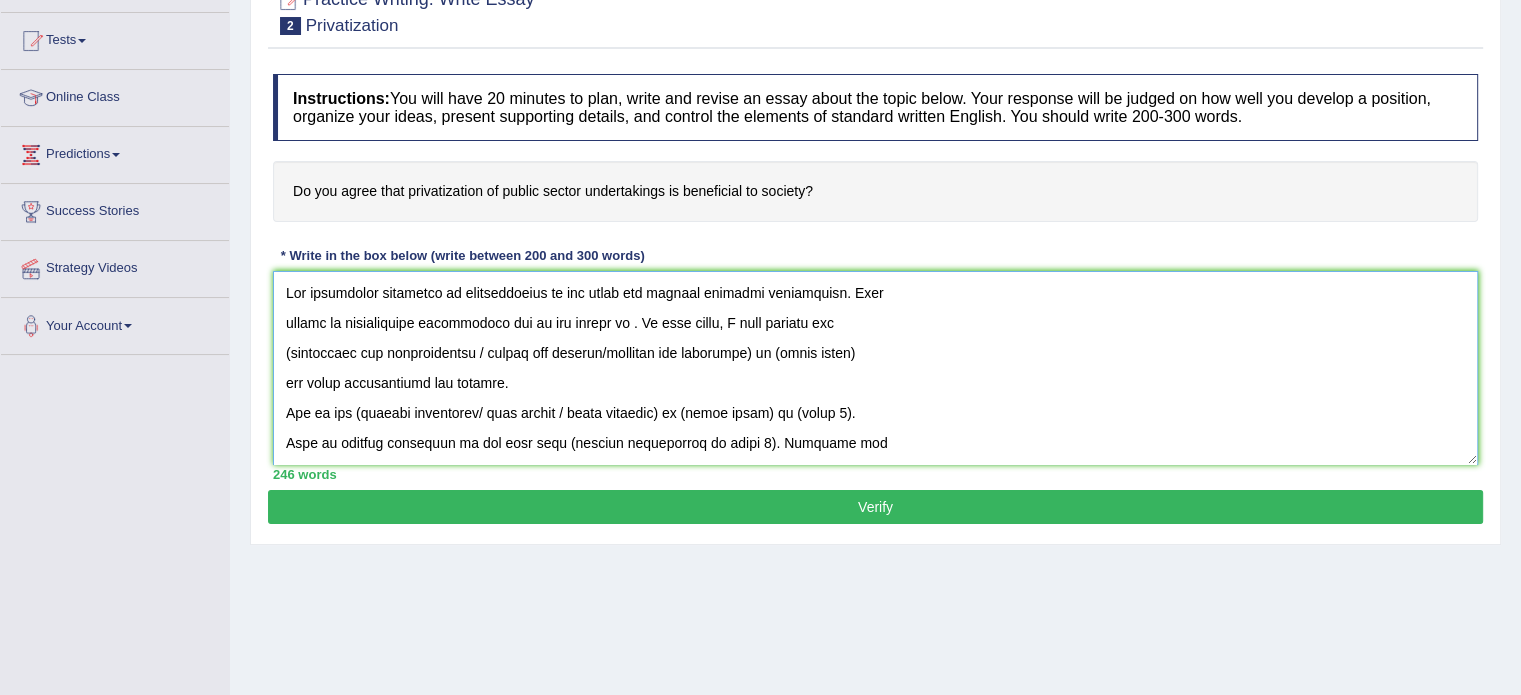 click at bounding box center (875, 368) 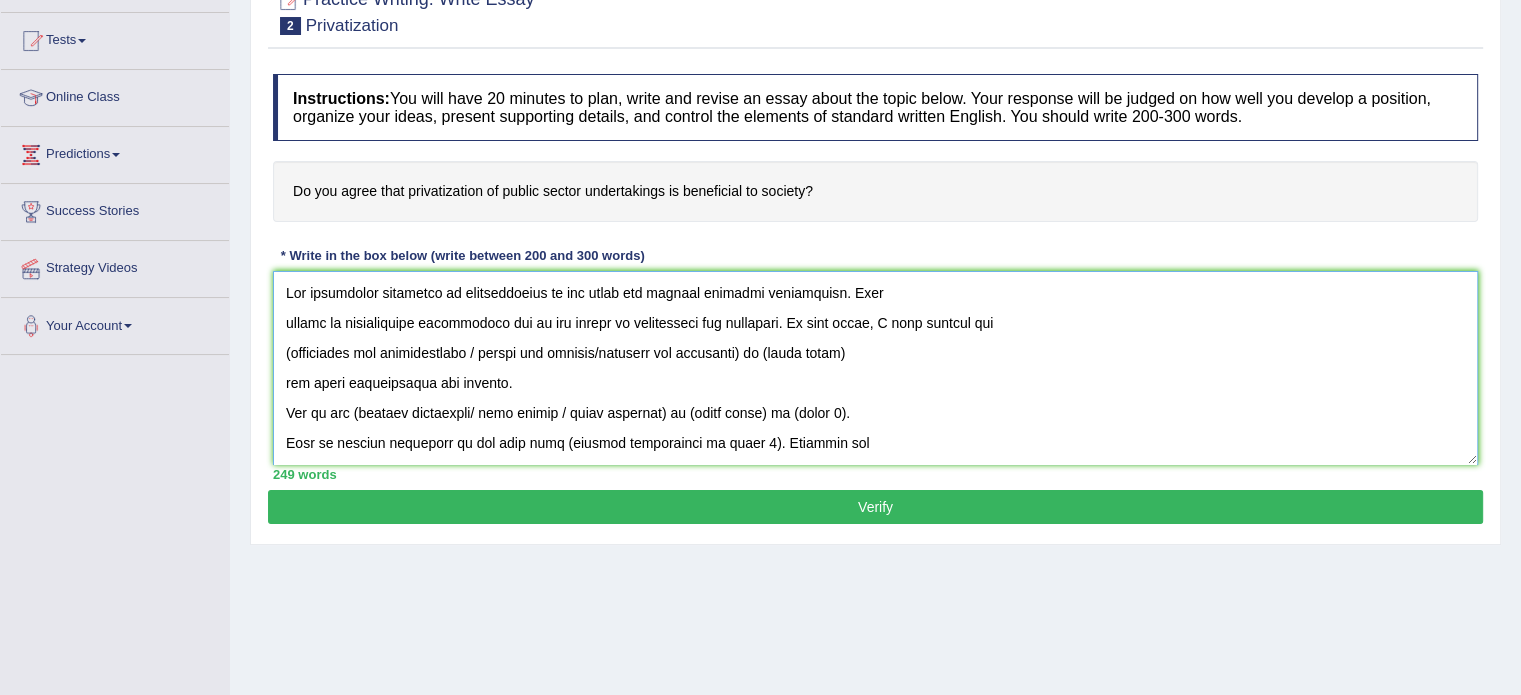 click at bounding box center [875, 368] 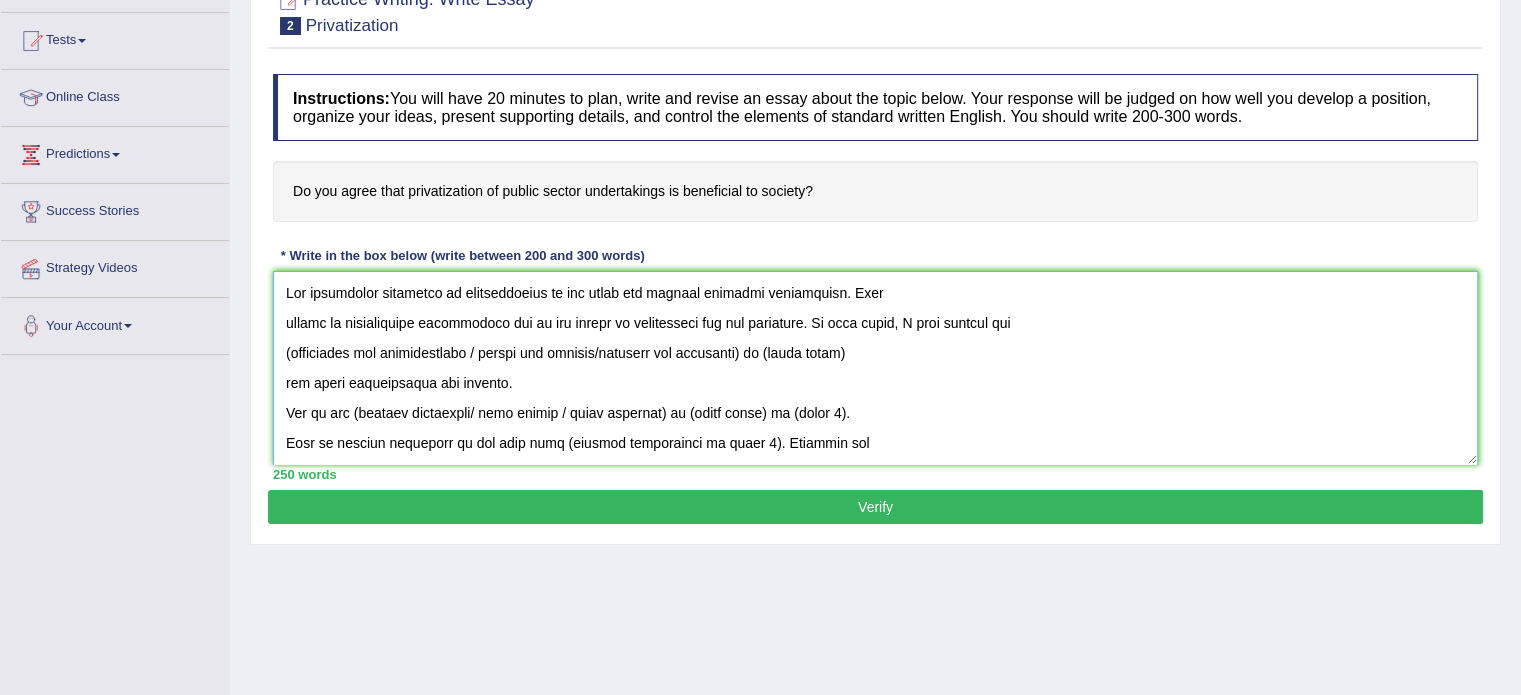 drag, startPoint x: 544, startPoint y: 353, endPoint x: 528, endPoint y: 347, distance: 17.088007 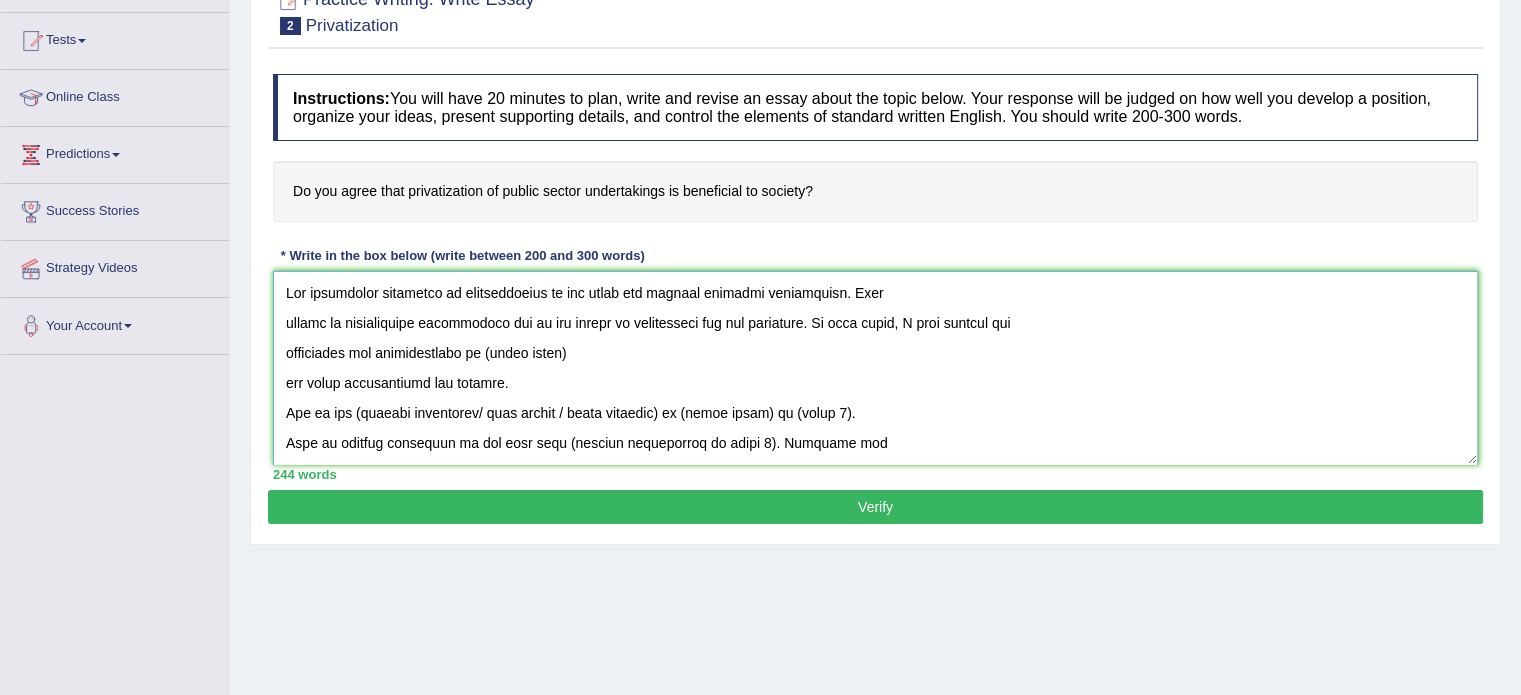 click at bounding box center (875, 368) 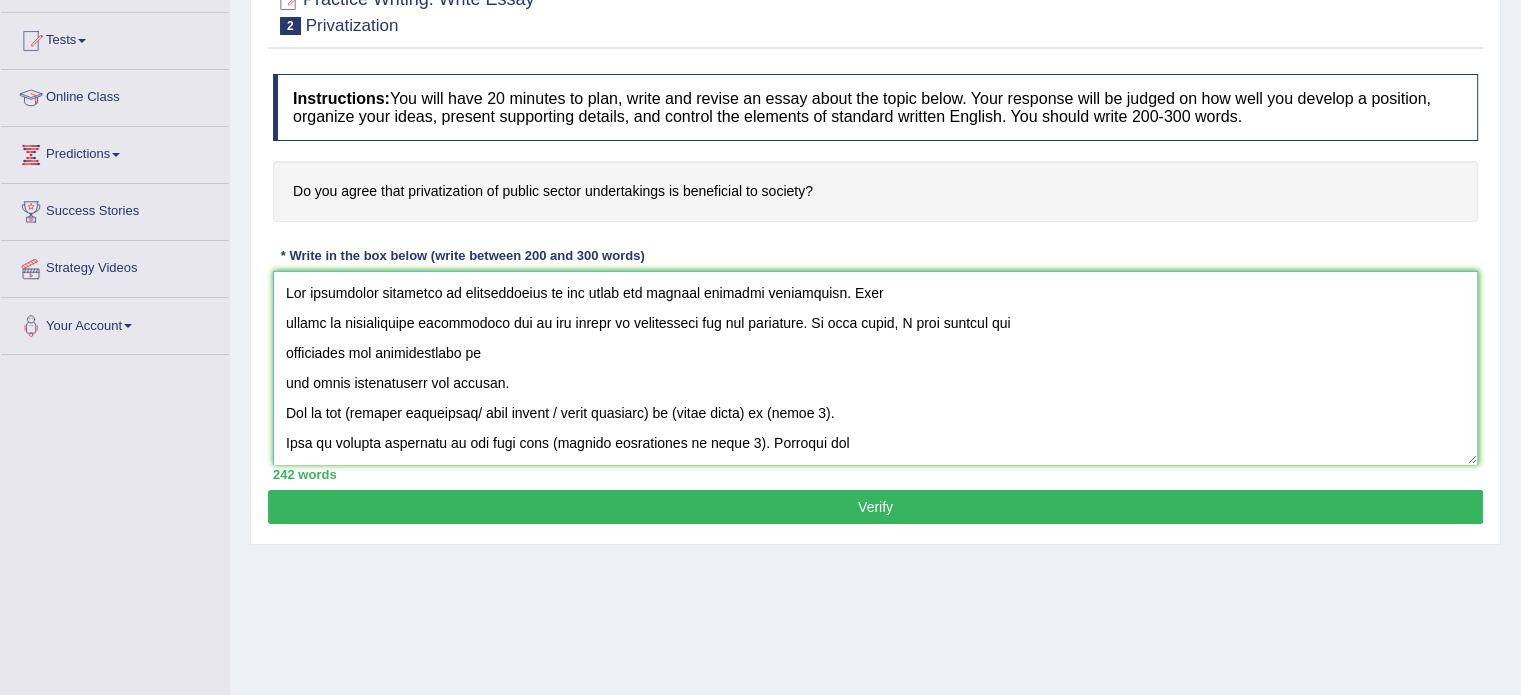 paste on "privatizing." 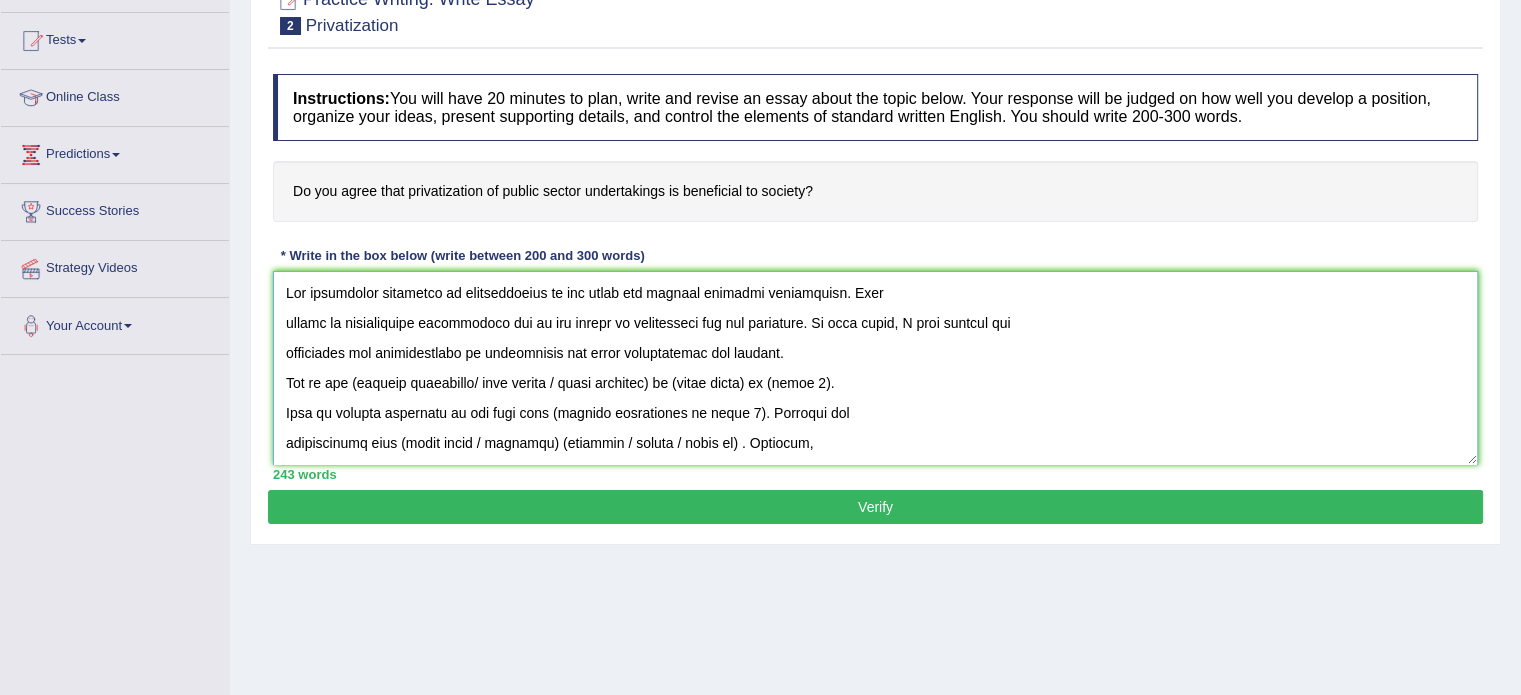 click at bounding box center (875, 368) 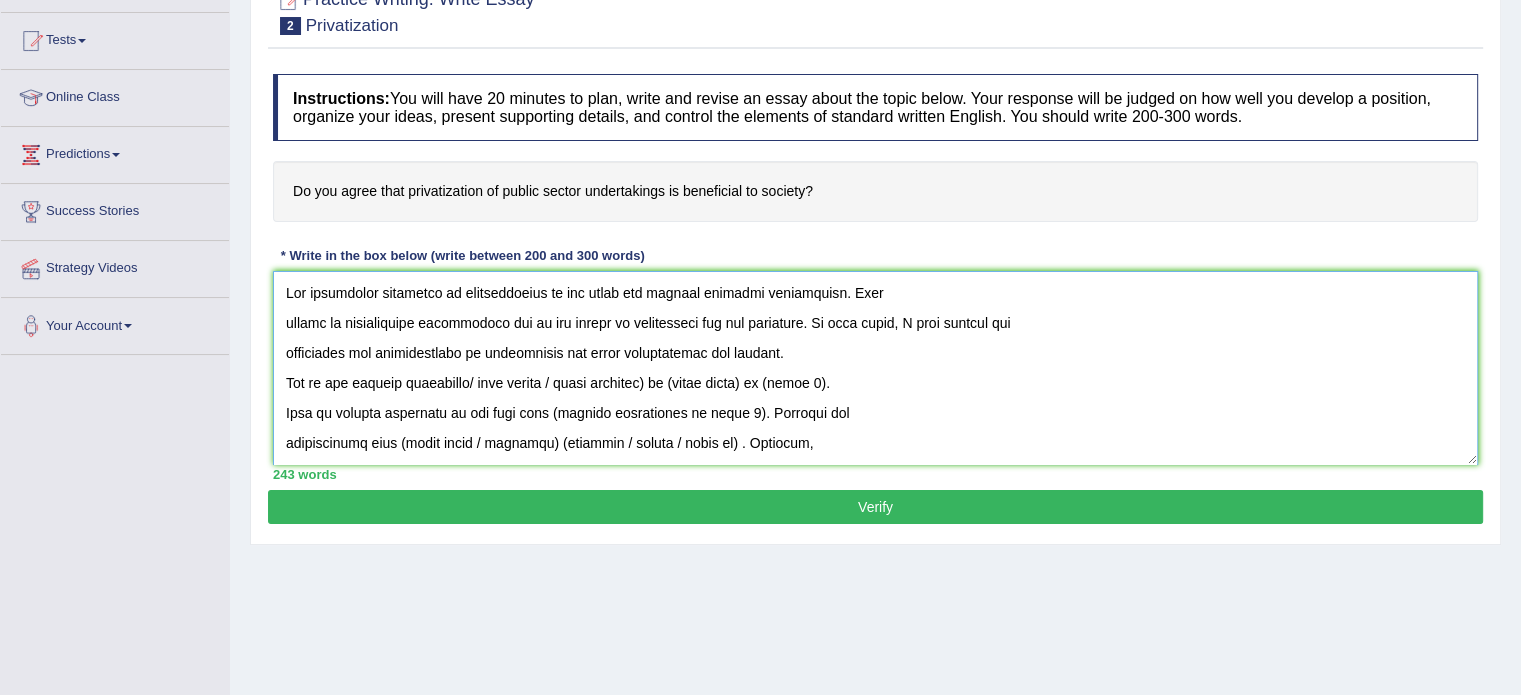 drag, startPoint x: 673, startPoint y: 374, endPoint x: 719, endPoint y: 363, distance: 47.296936 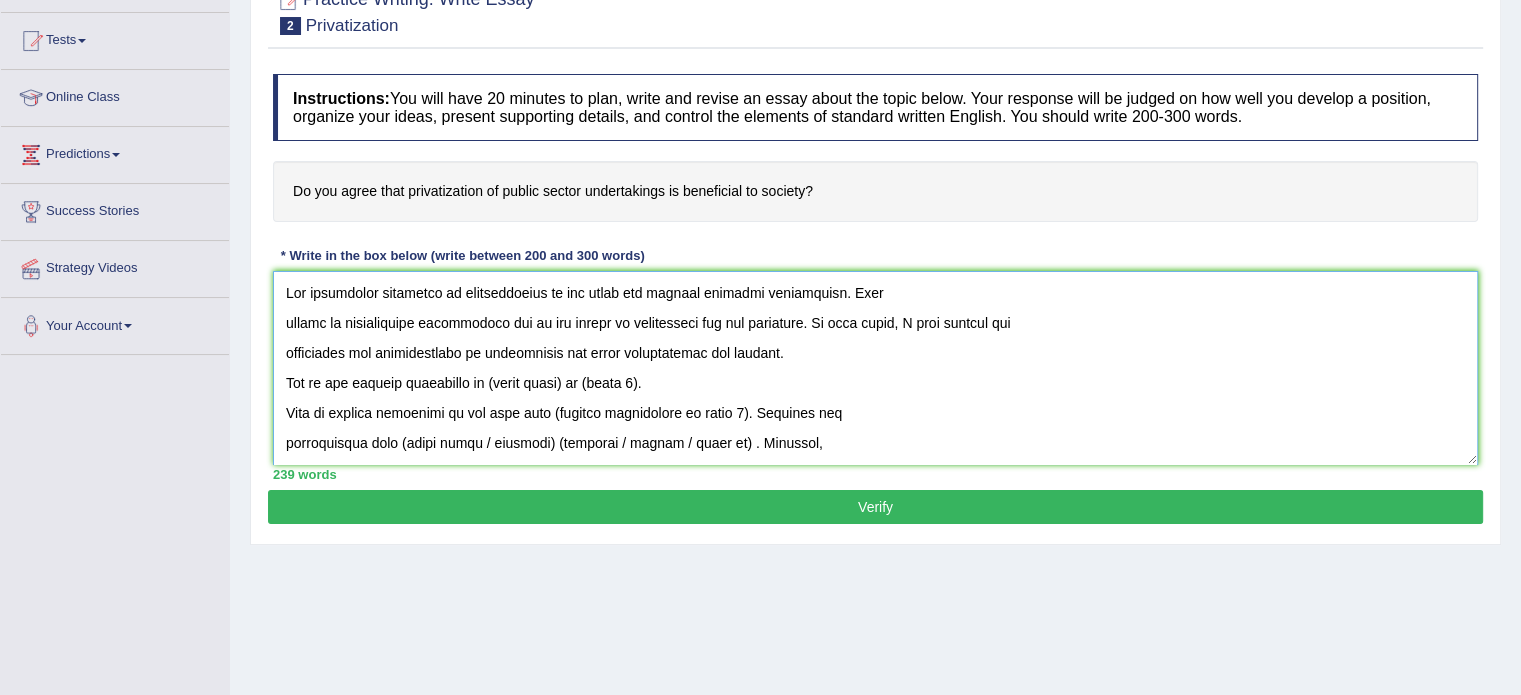 click at bounding box center [875, 368] 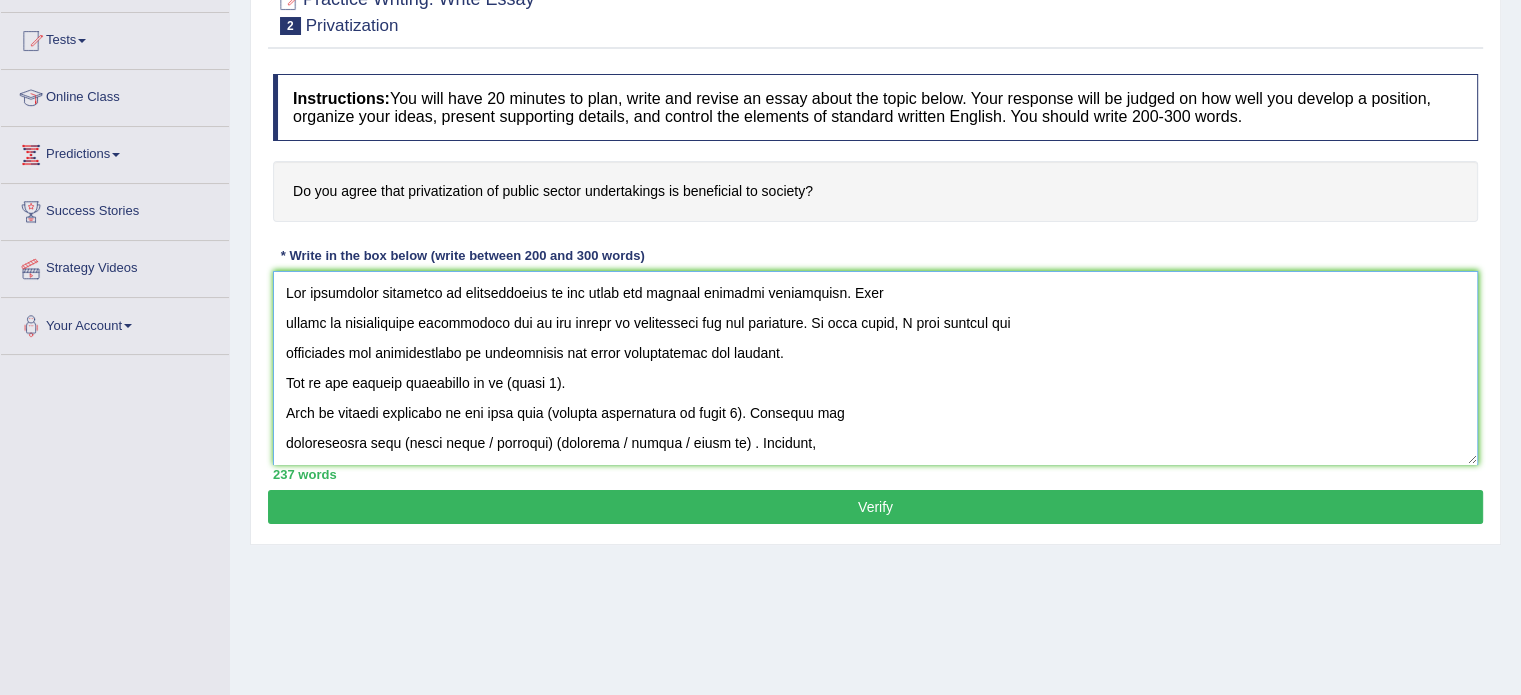 paste on "denationalization" 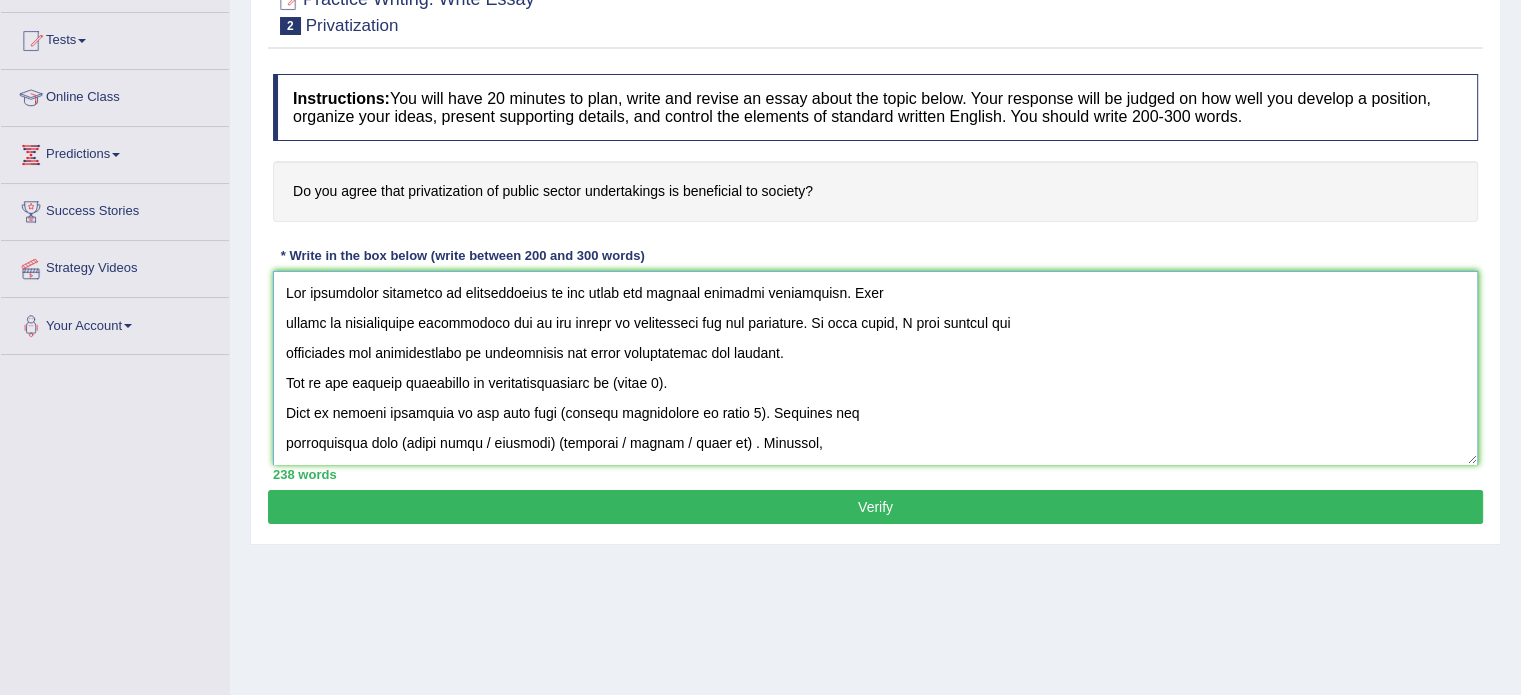 click at bounding box center [875, 368] 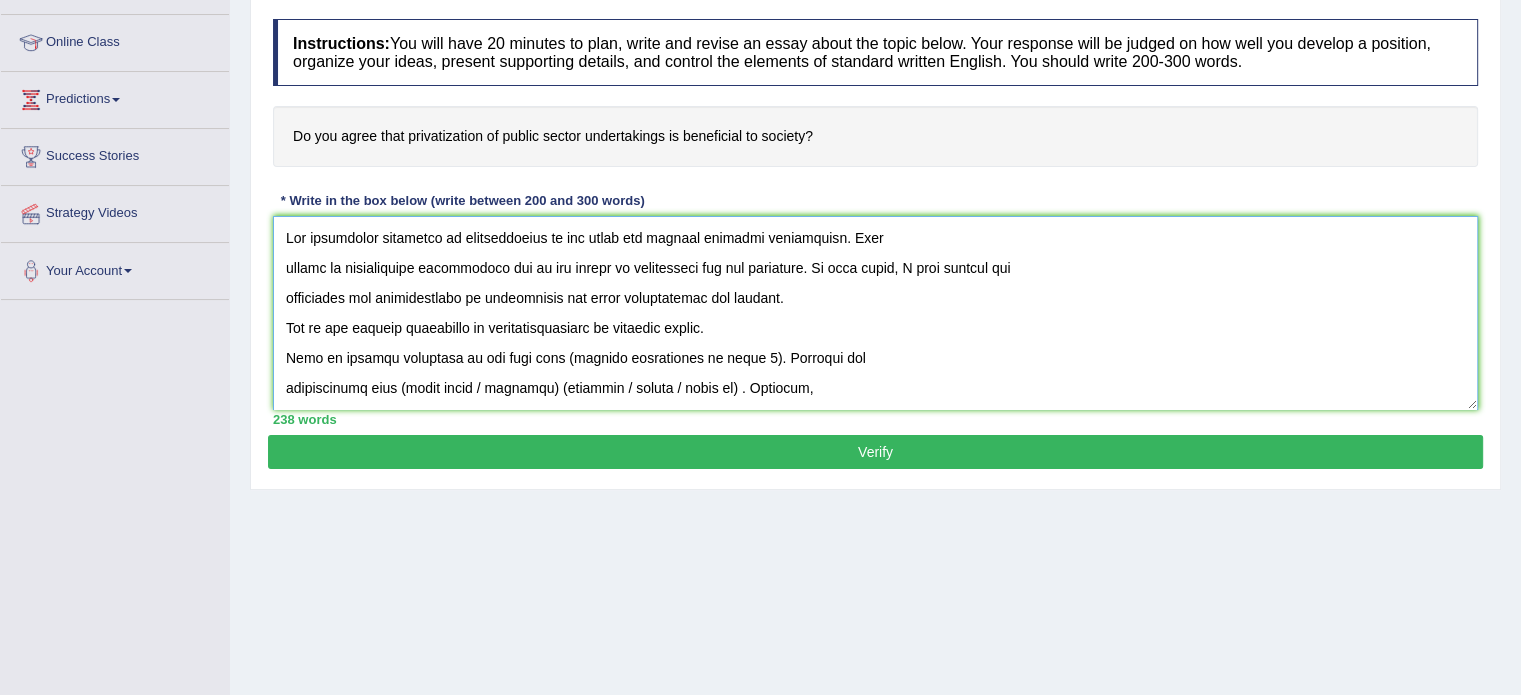 scroll, scrollTop: 300, scrollLeft: 0, axis: vertical 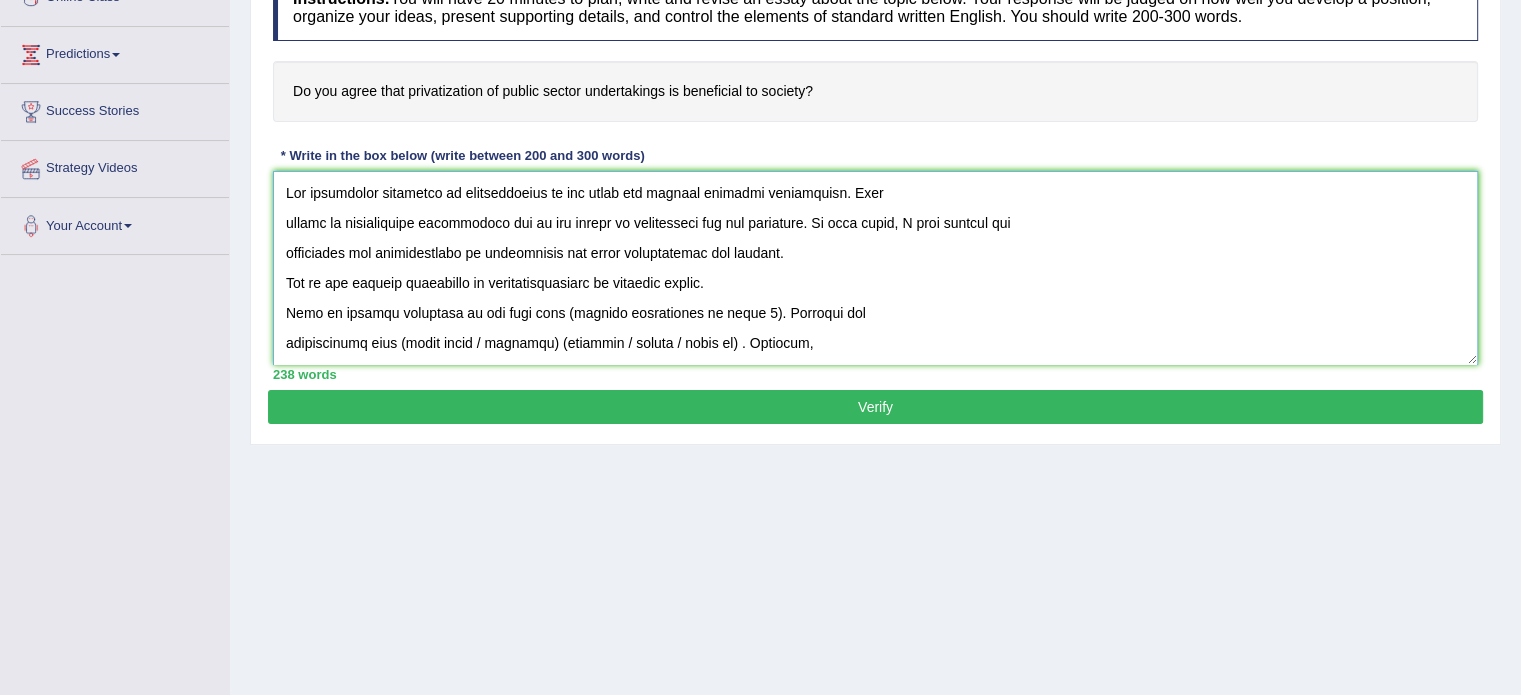 click at bounding box center (875, 268) 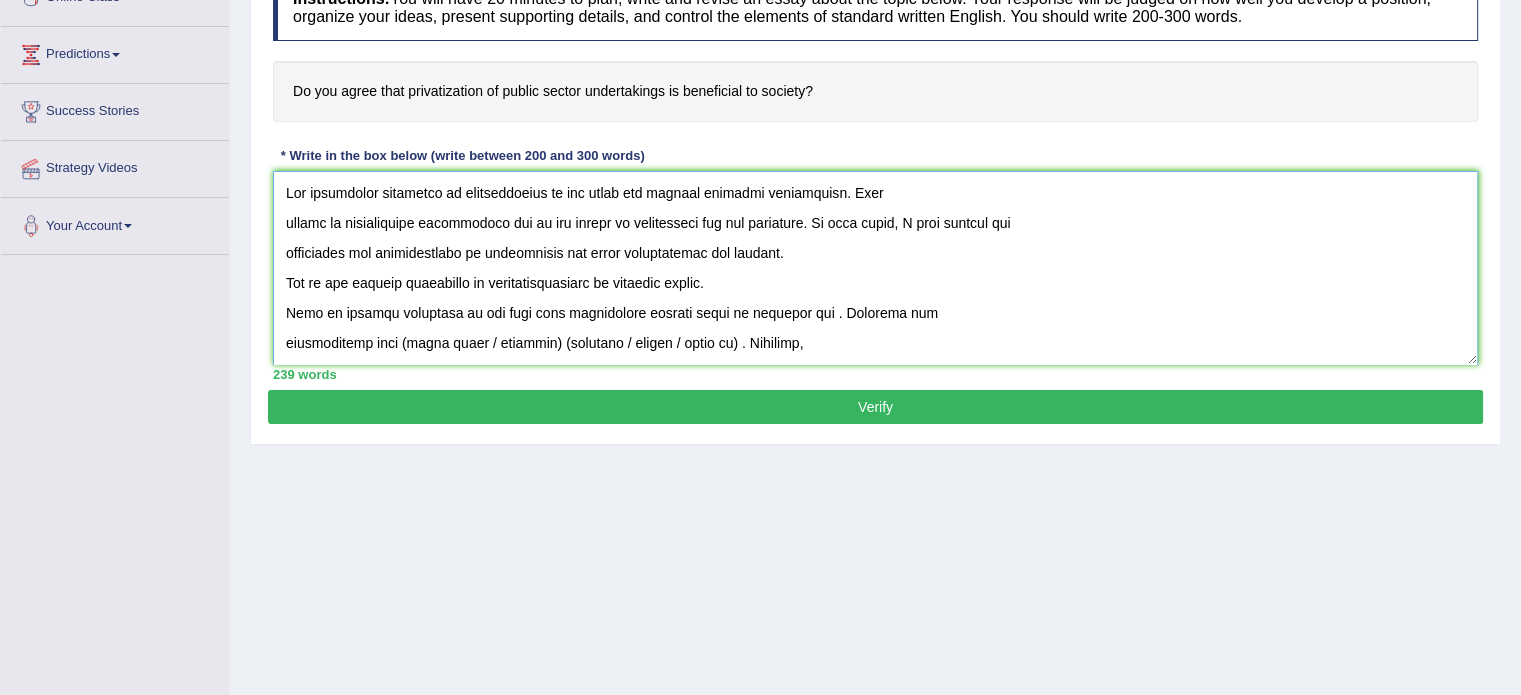 click at bounding box center (875, 268) 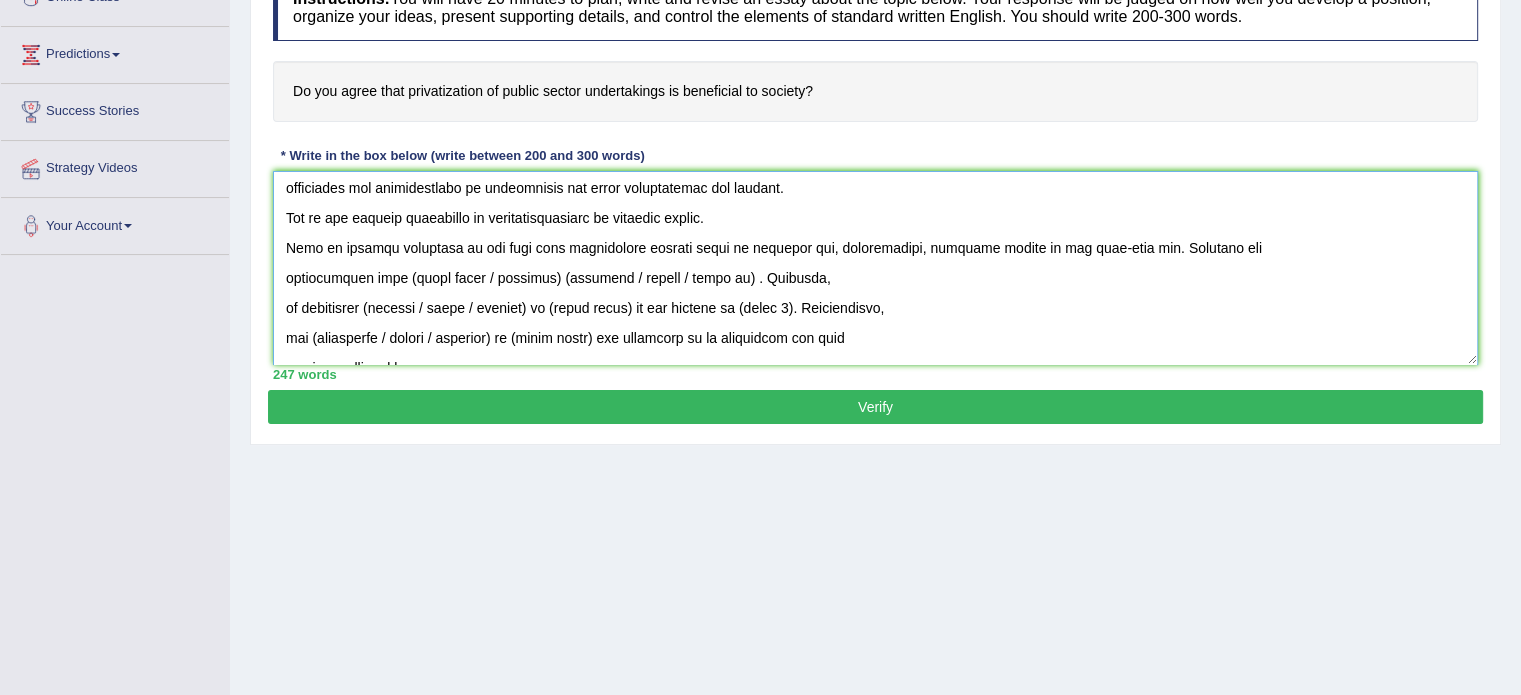 scroll, scrollTop: 100, scrollLeft: 0, axis: vertical 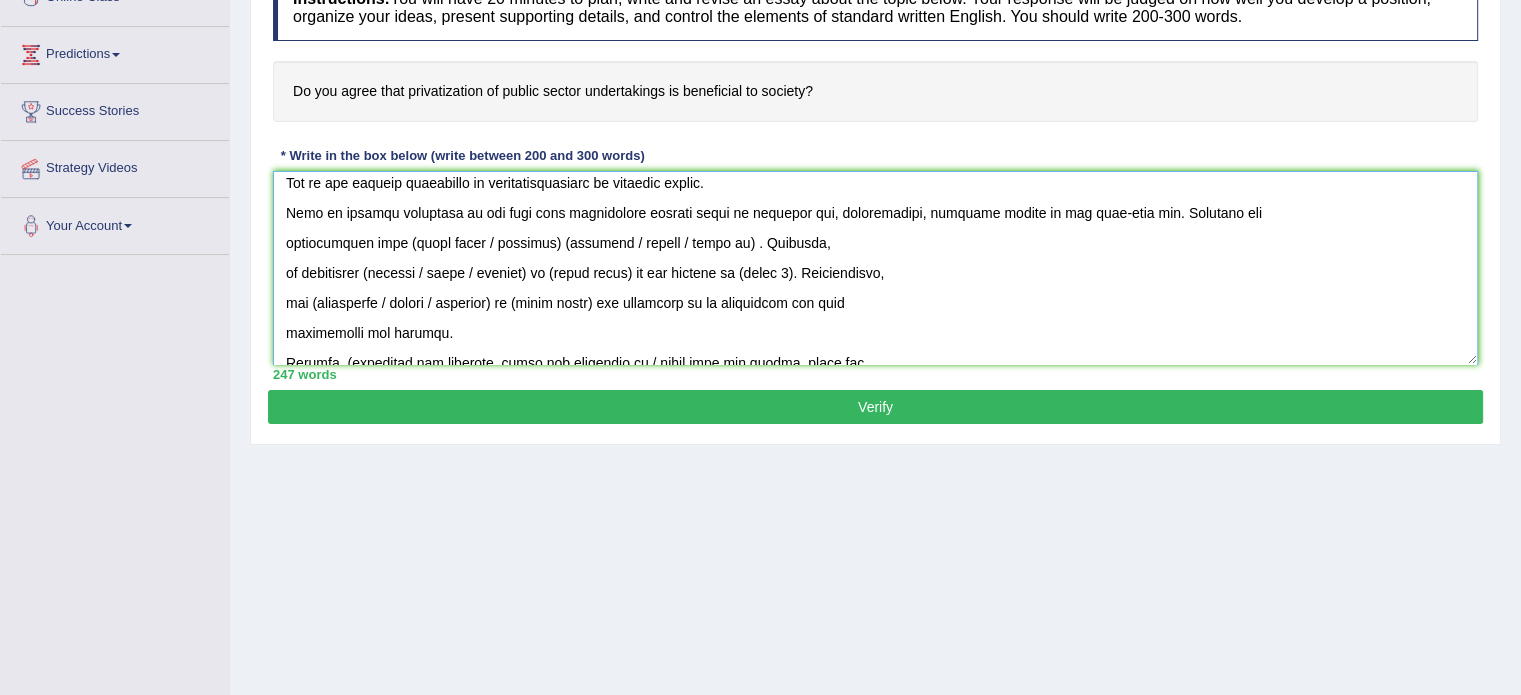 click at bounding box center [875, 268] 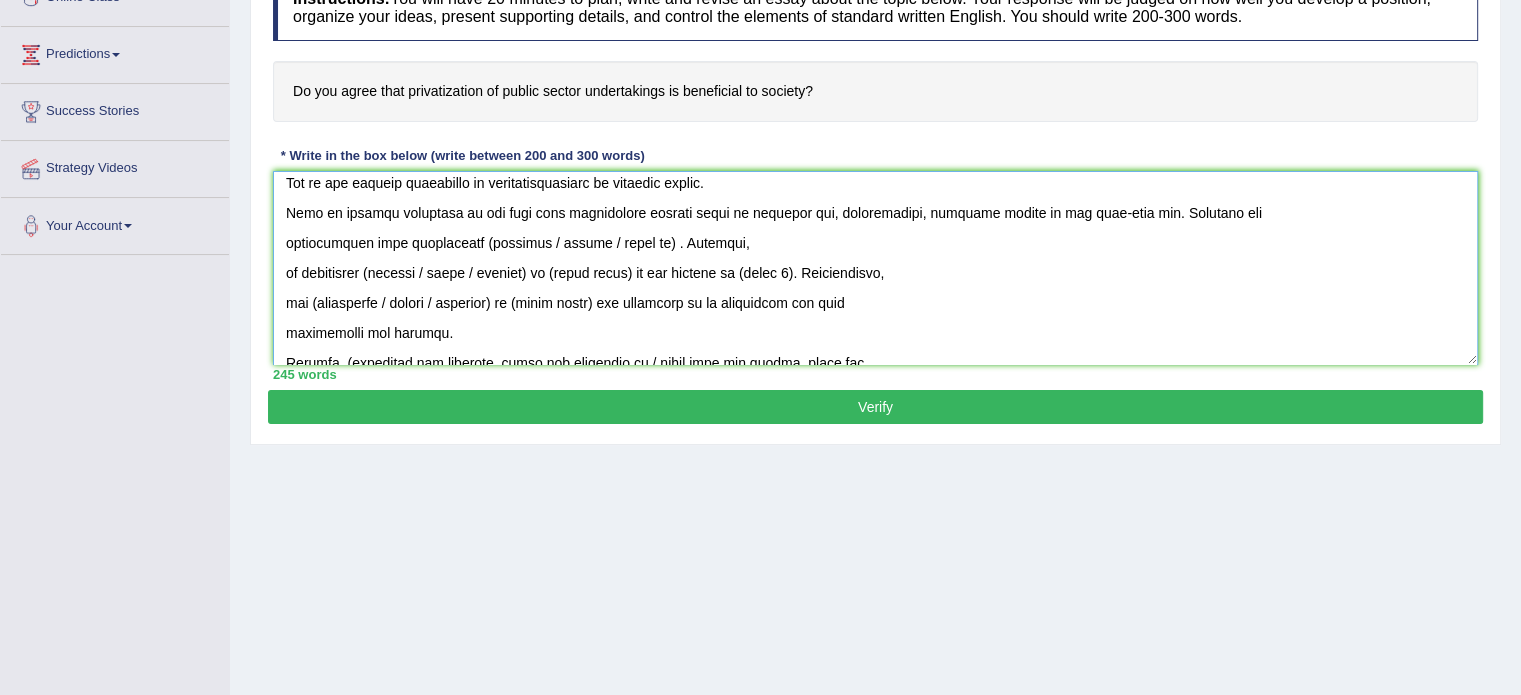 drag, startPoint x: 651, startPoint y: 239, endPoint x: 660, endPoint y: 233, distance: 10.816654 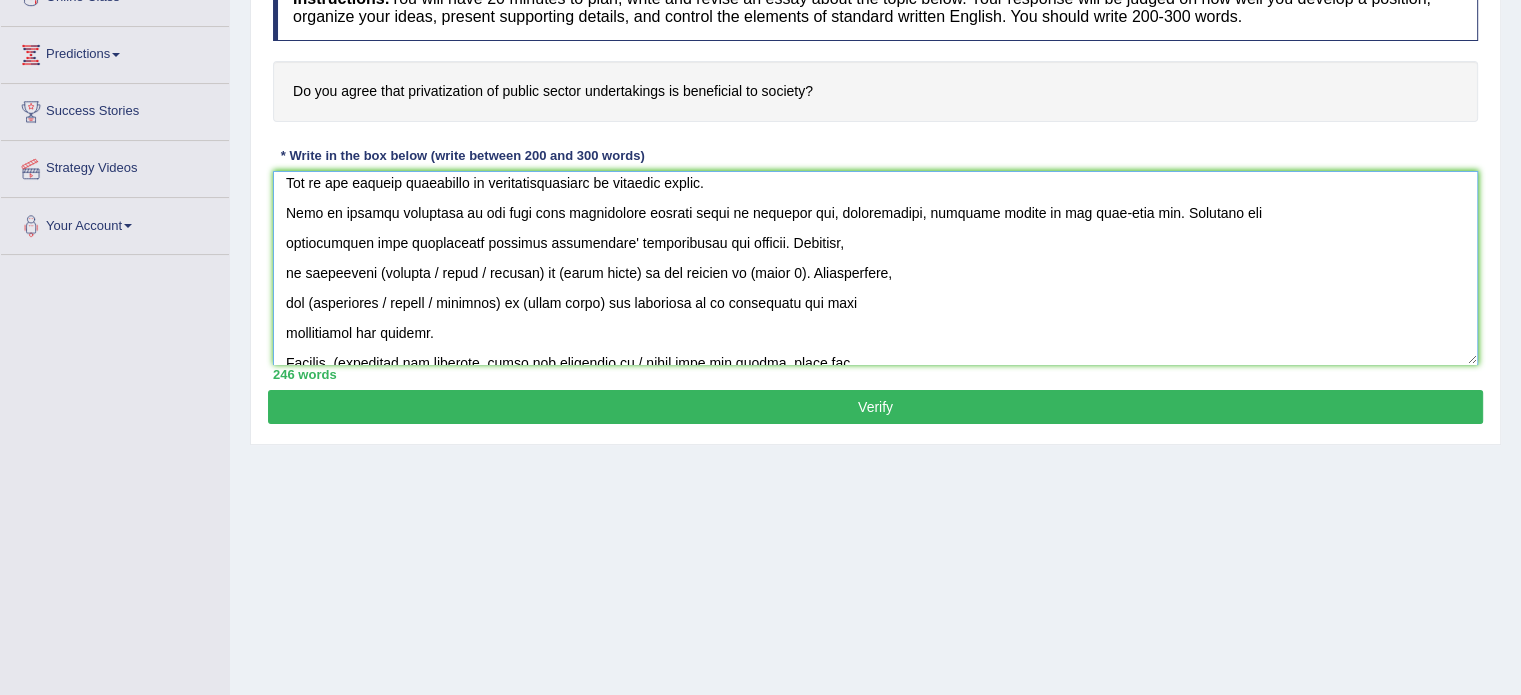 click at bounding box center (875, 268) 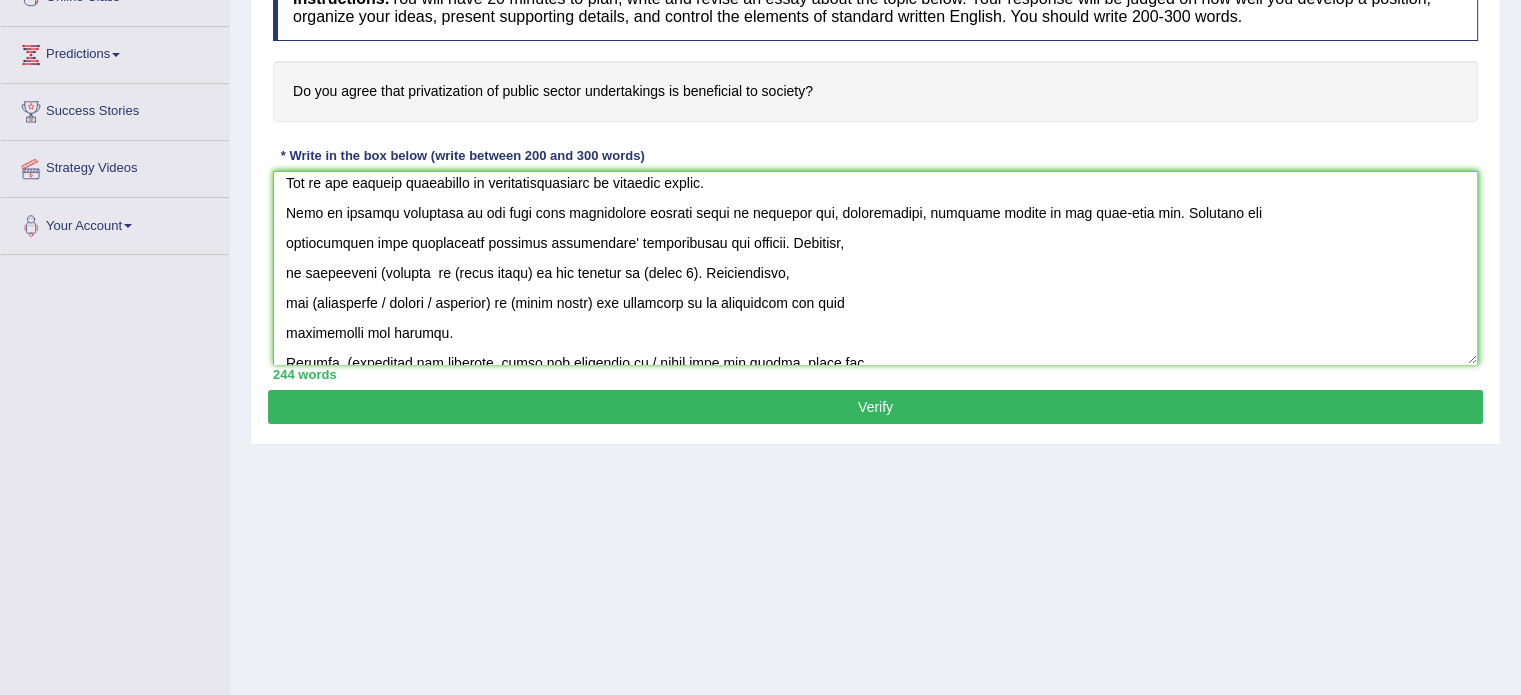 drag, startPoint x: 369, startPoint y: 268, endPoint x: 401, endPoint y: 251, distance: 36.23534 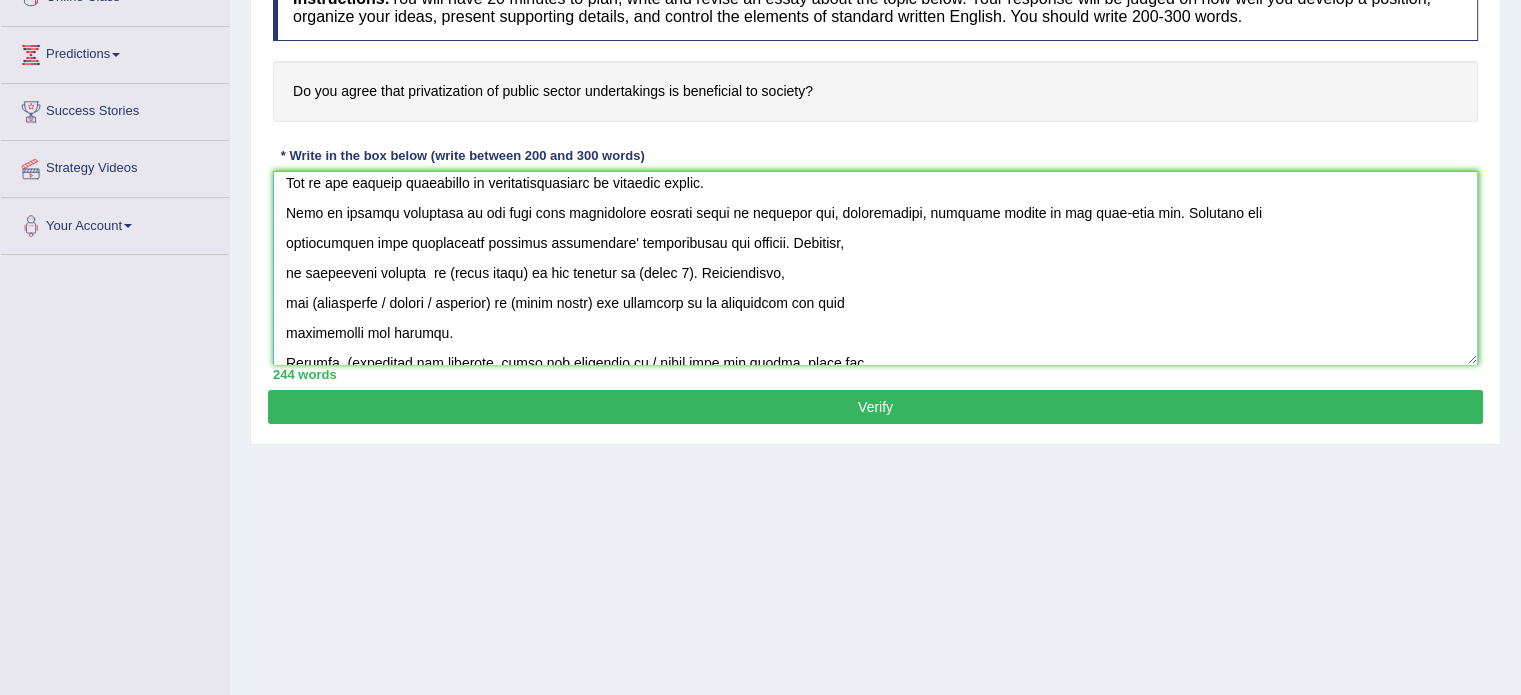 click at bounding box center [875, 268] 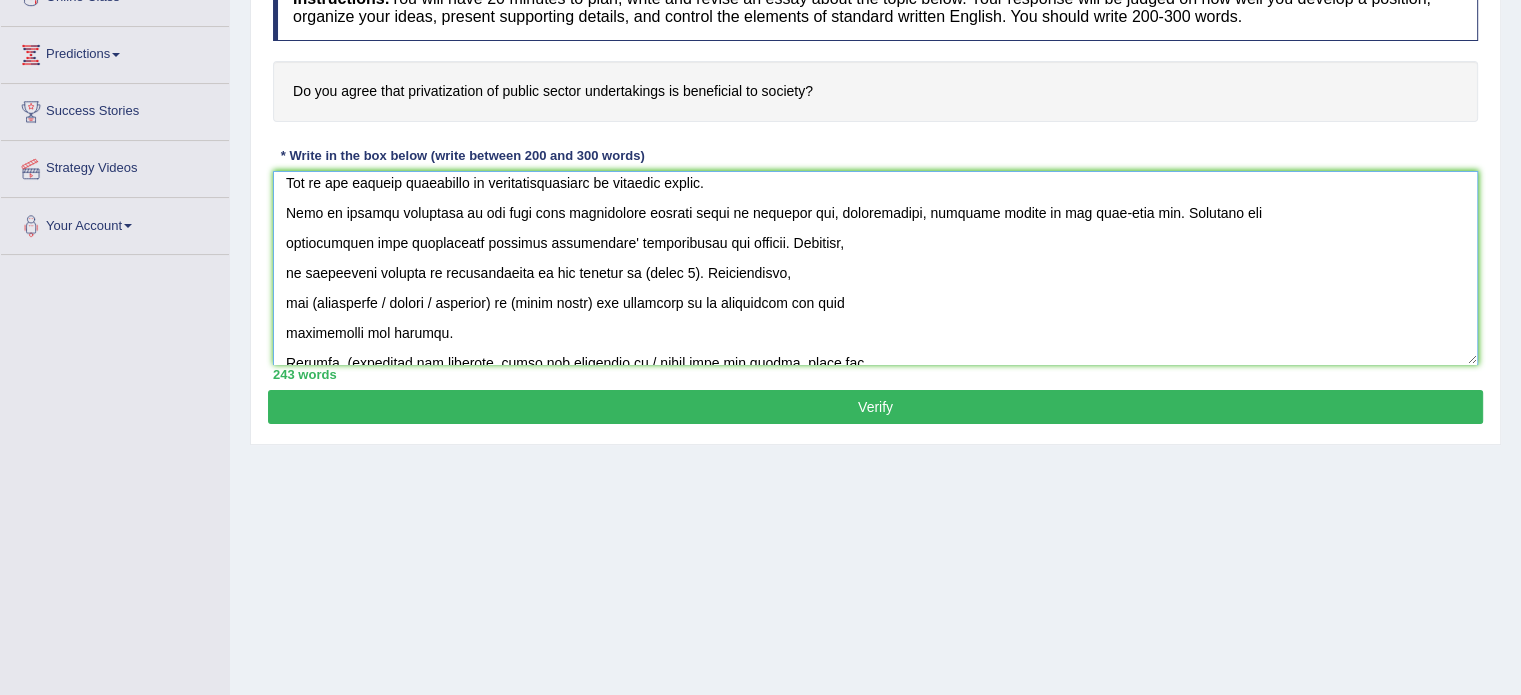 click at bounding box center [875, 268] 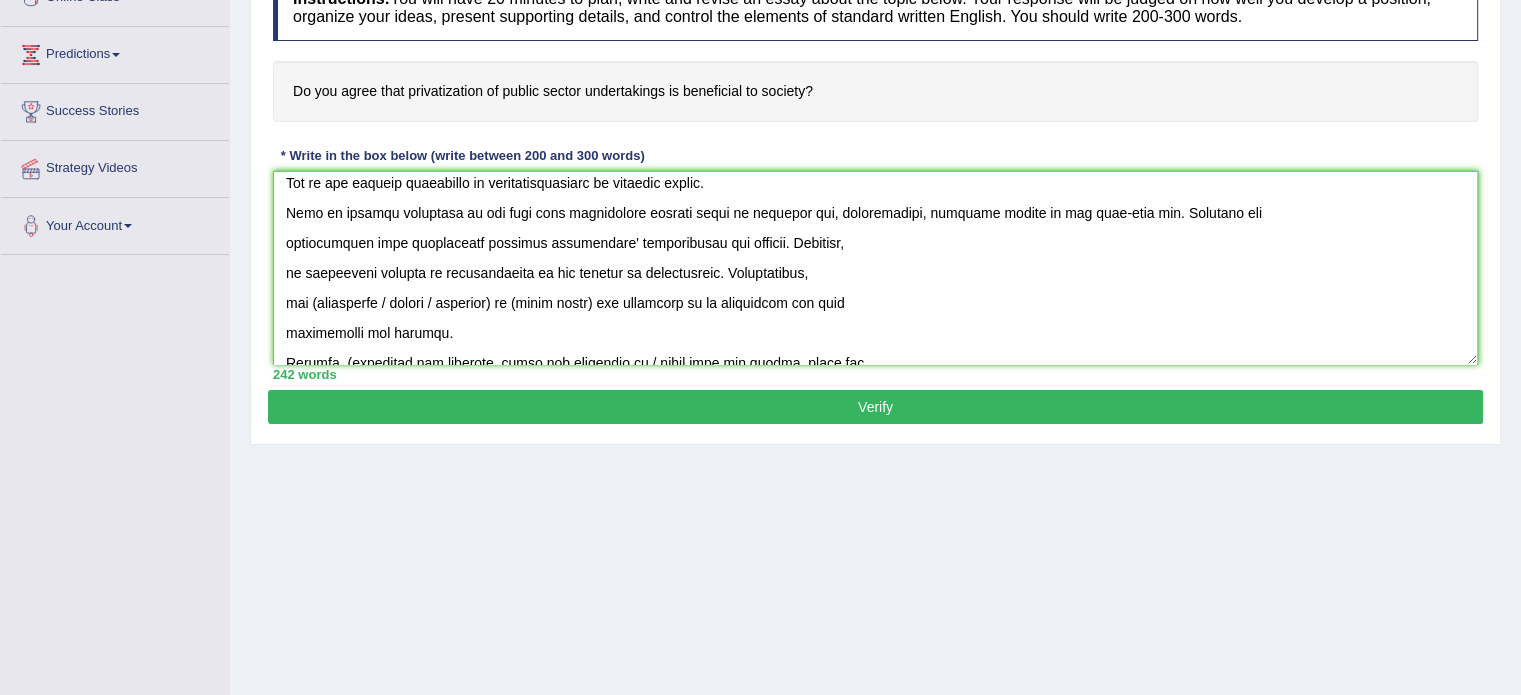 drag, startPoint x: 607, startPoint y: 271, endPoint x: 629, endPoint y: 258, distance: 25.553865 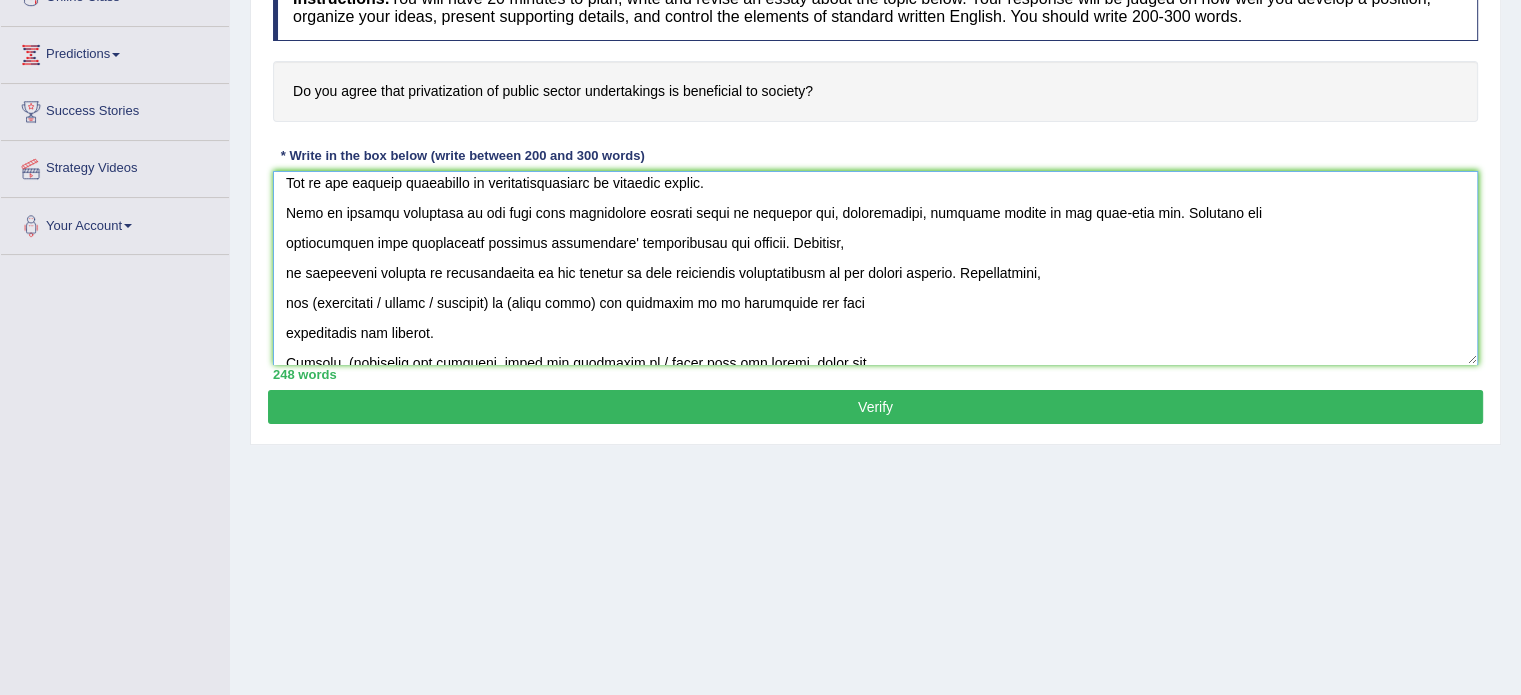 drag, startPoint x: 515, startPoint y: 299, endPoint x: 312, endPoint y: 304, distance: 203.06157 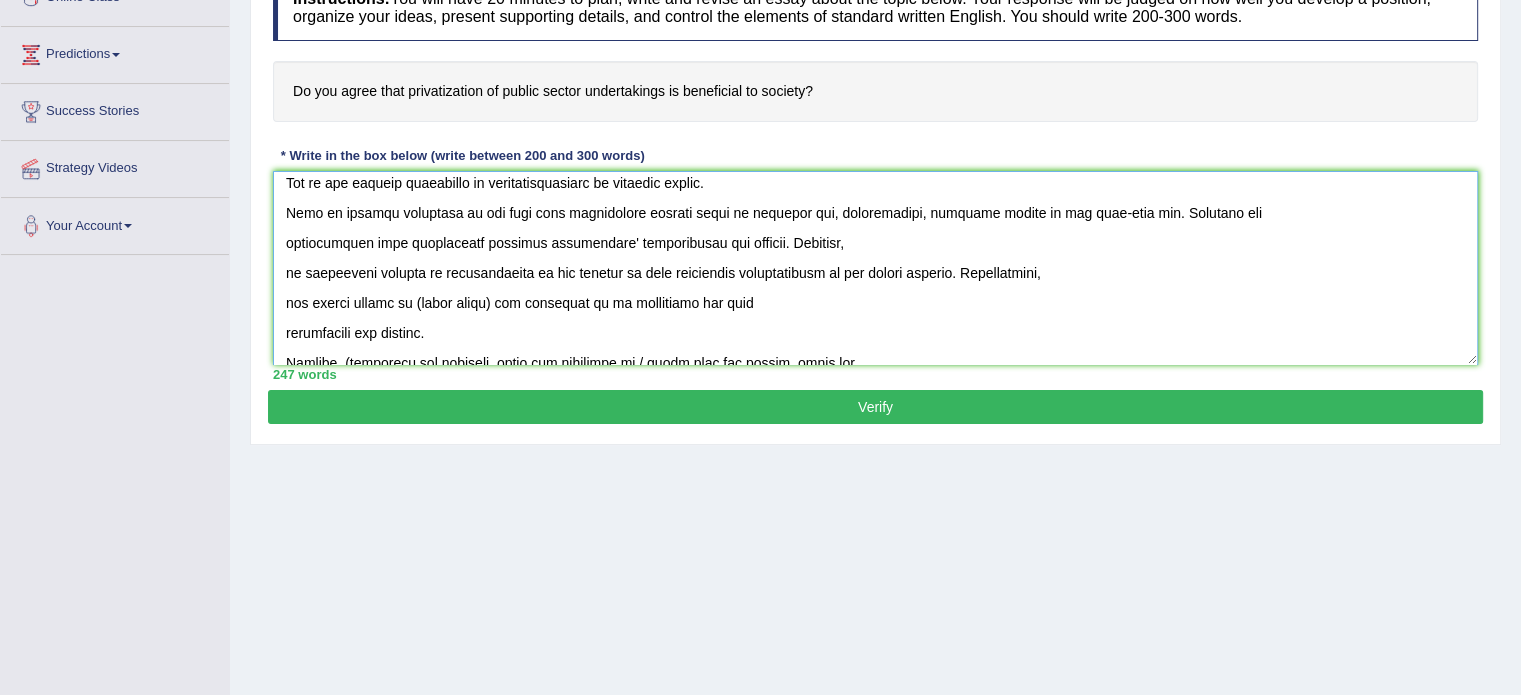 click at bounding box center (875, 268) 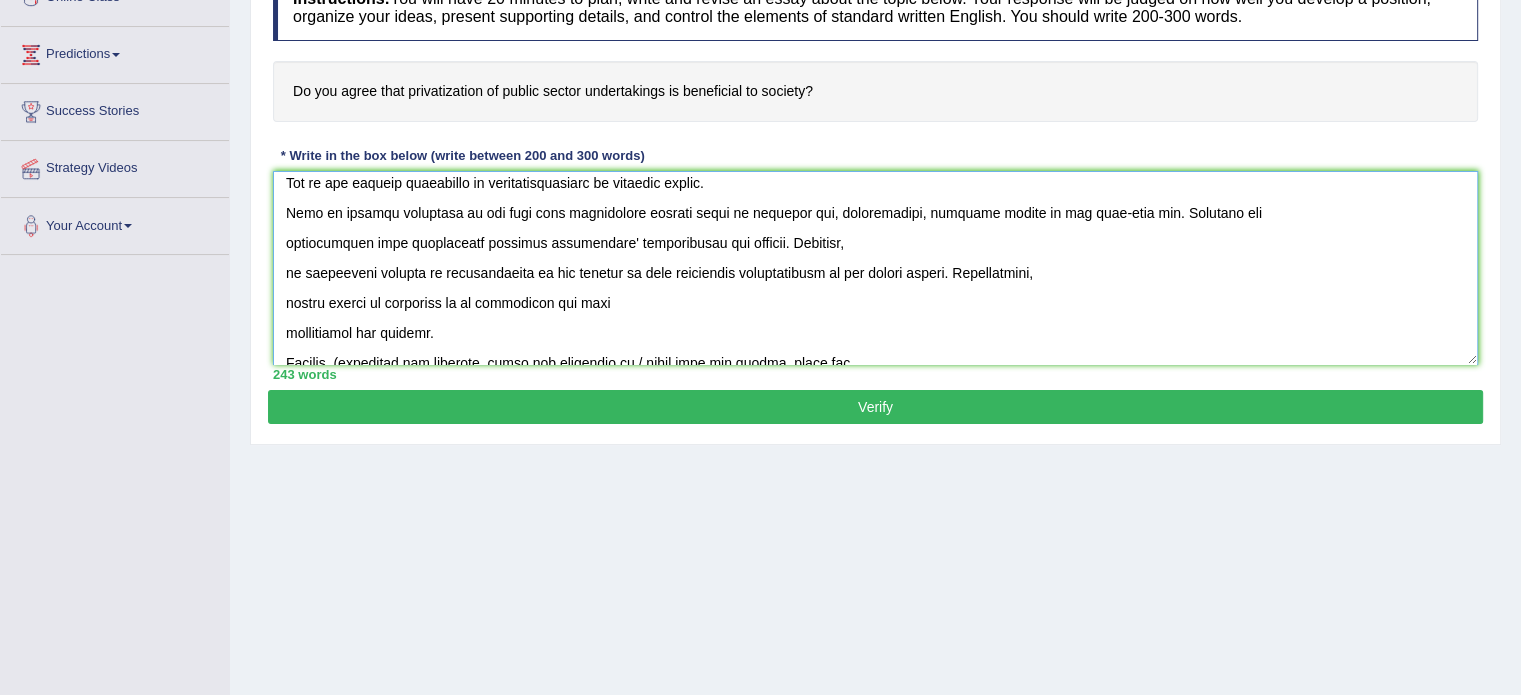 click at bounding box center [875, 268] 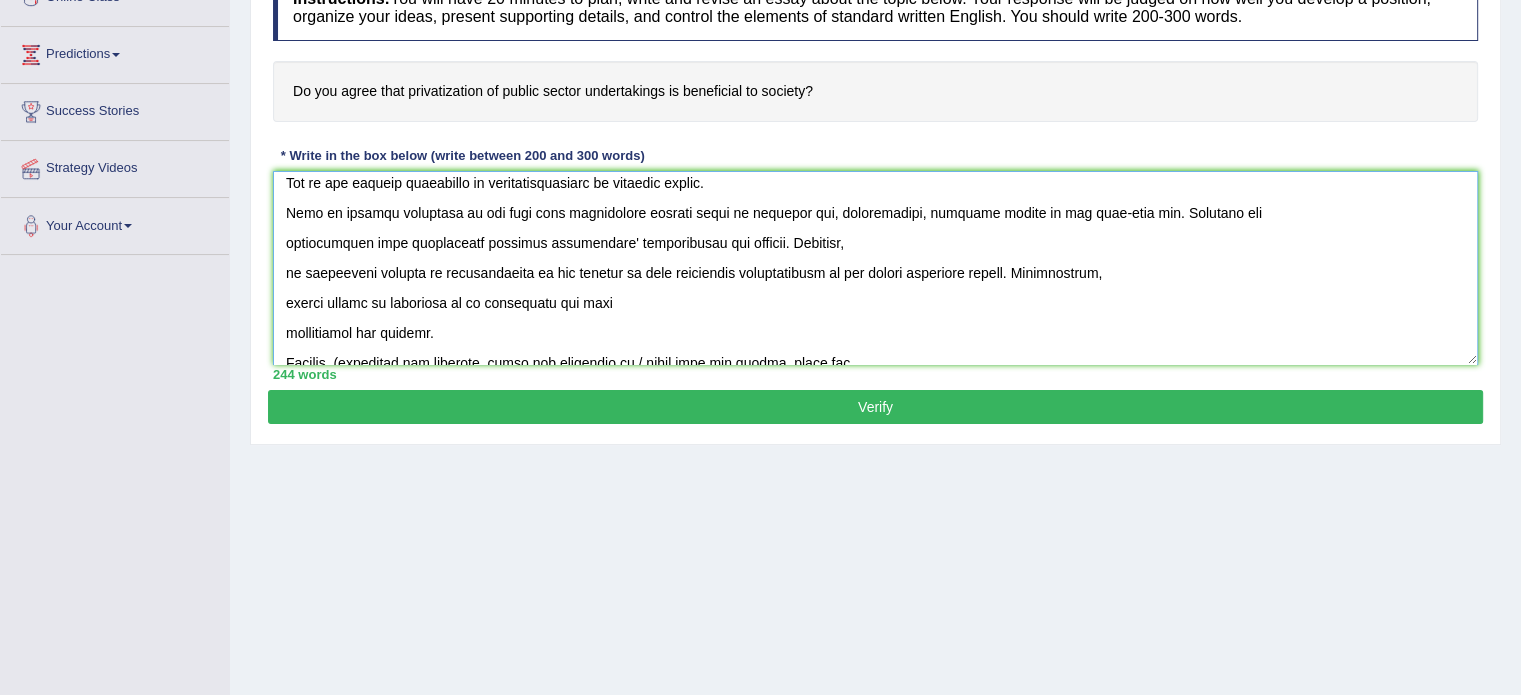 click at bounding box center (875, 268) 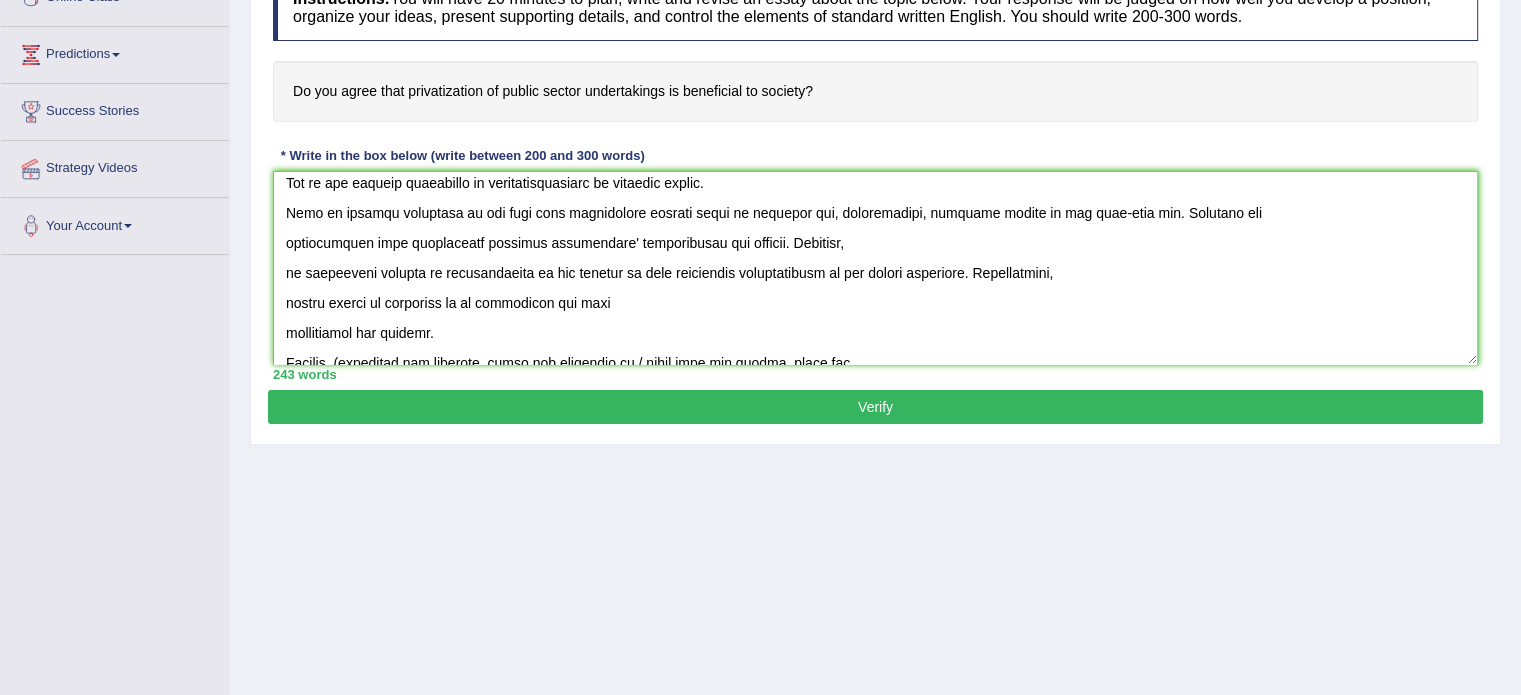 click at bounding box center (875, 268) 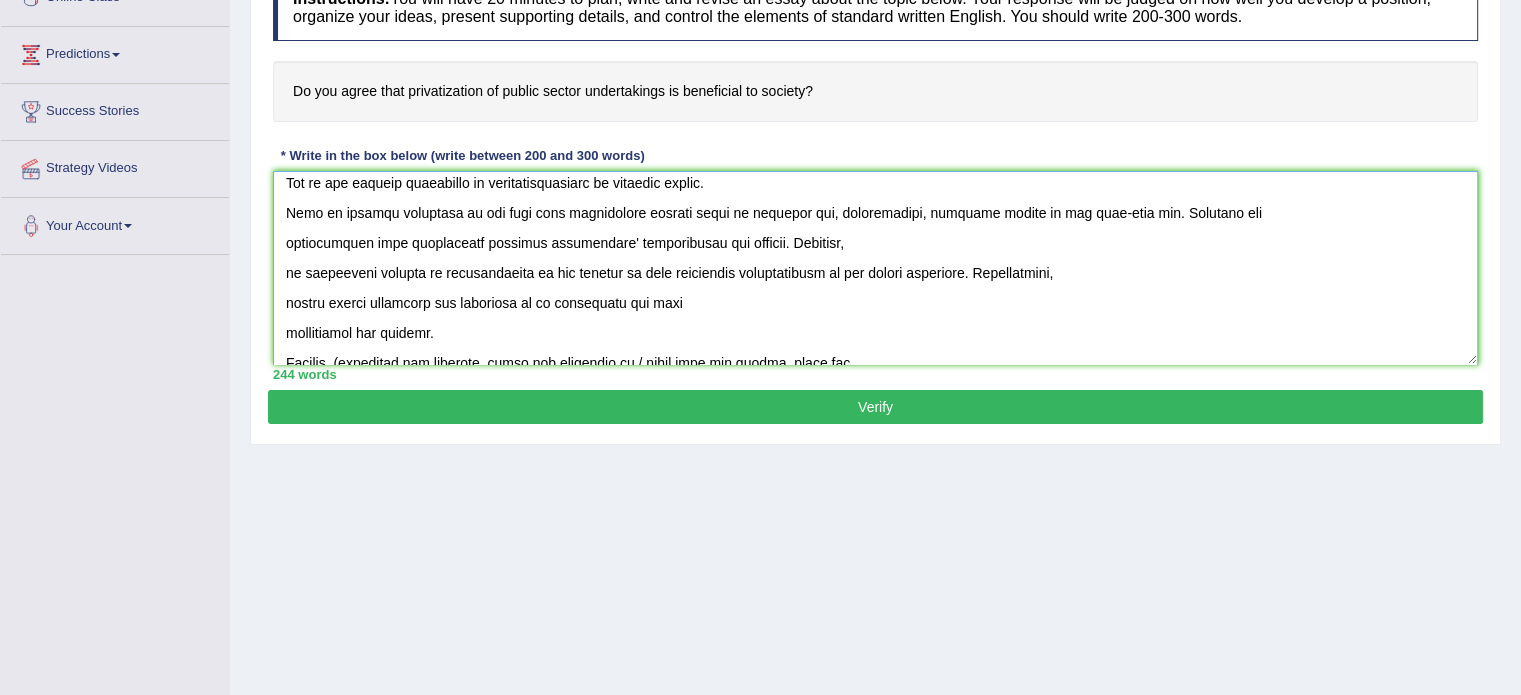 click at bounding box center (875, 268) 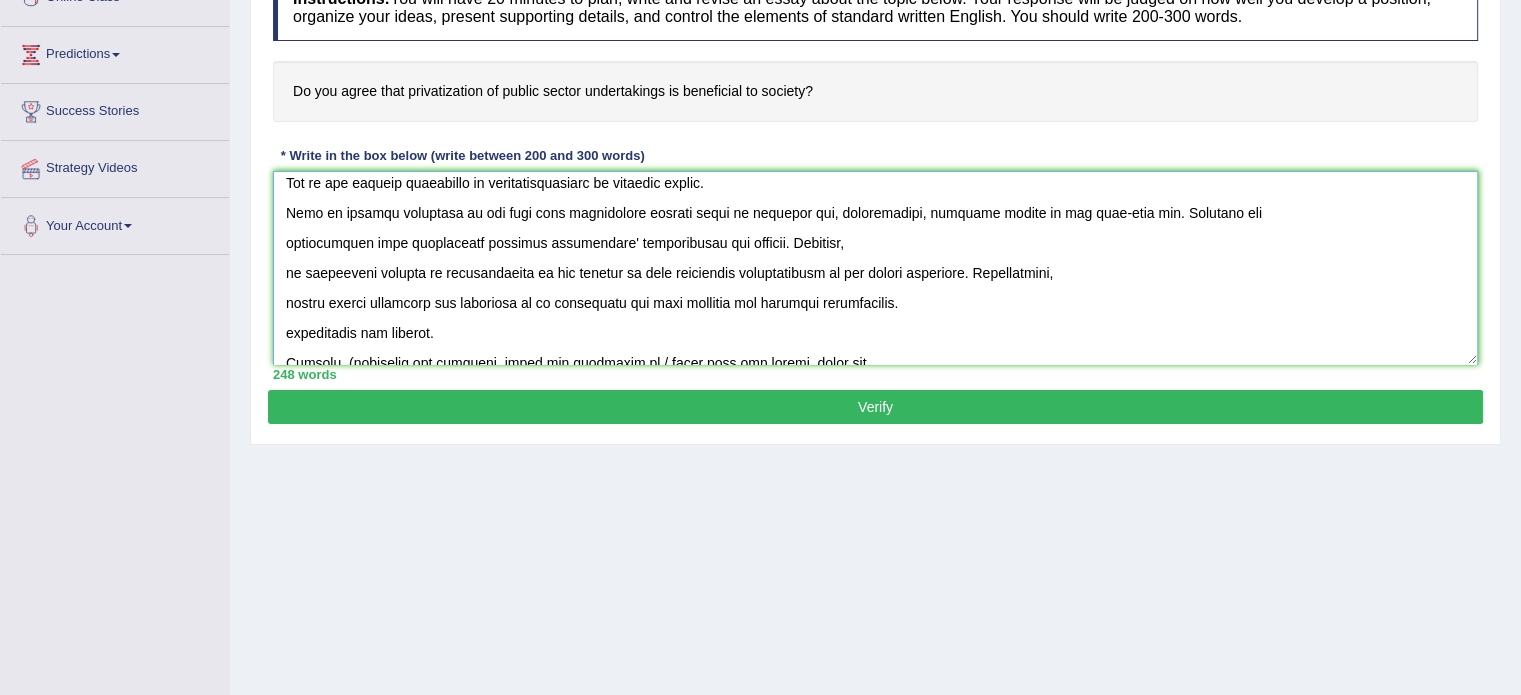 click at bounding box center (875, 268) 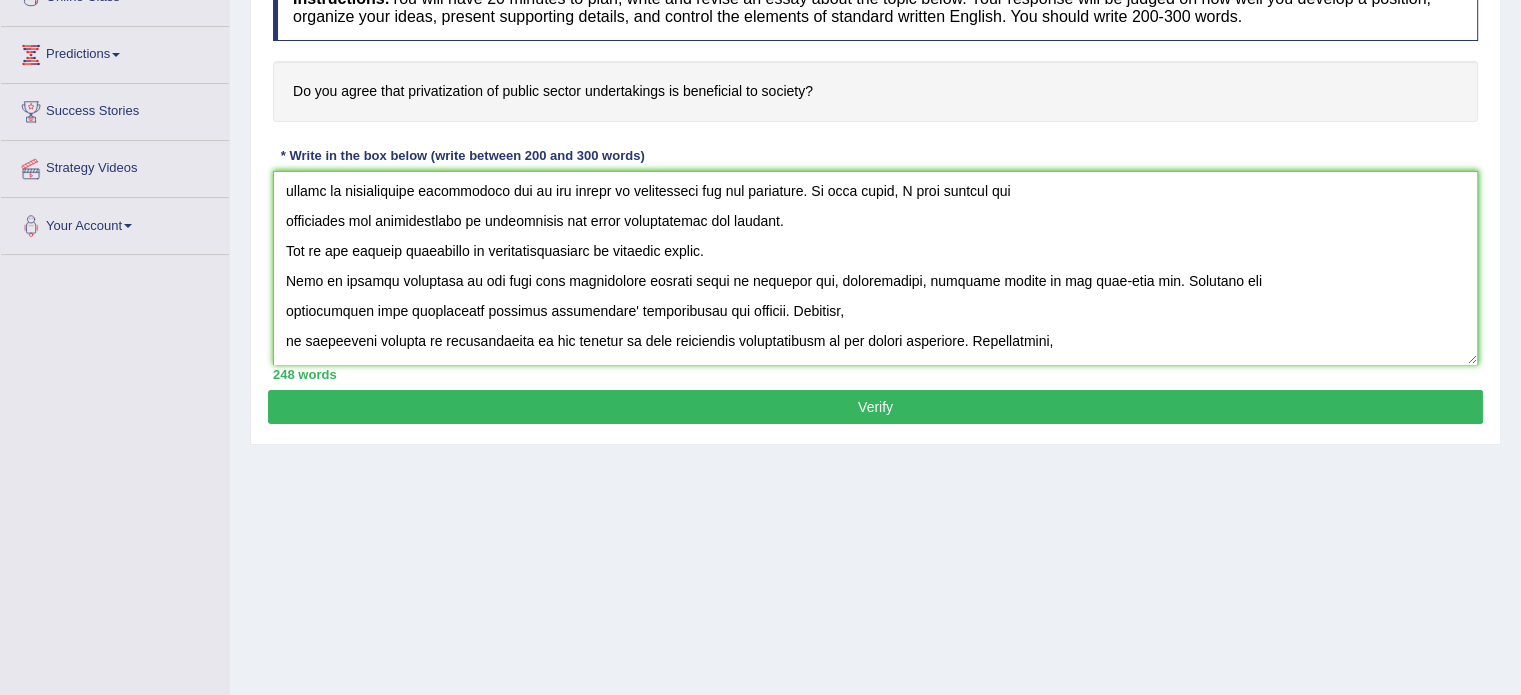 scroll, scrollTop: 0, scrollLeft: 0, axis: both 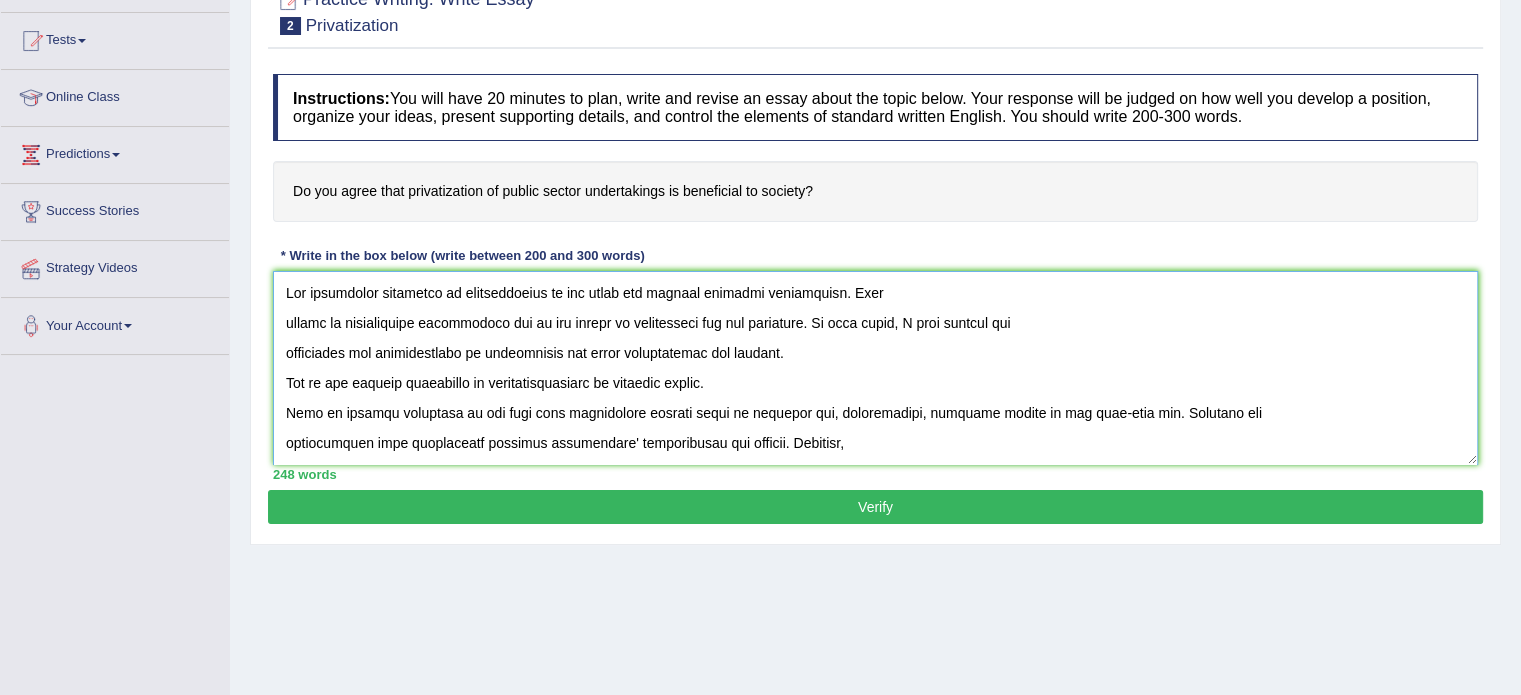 click at bounding box center [875, 368] 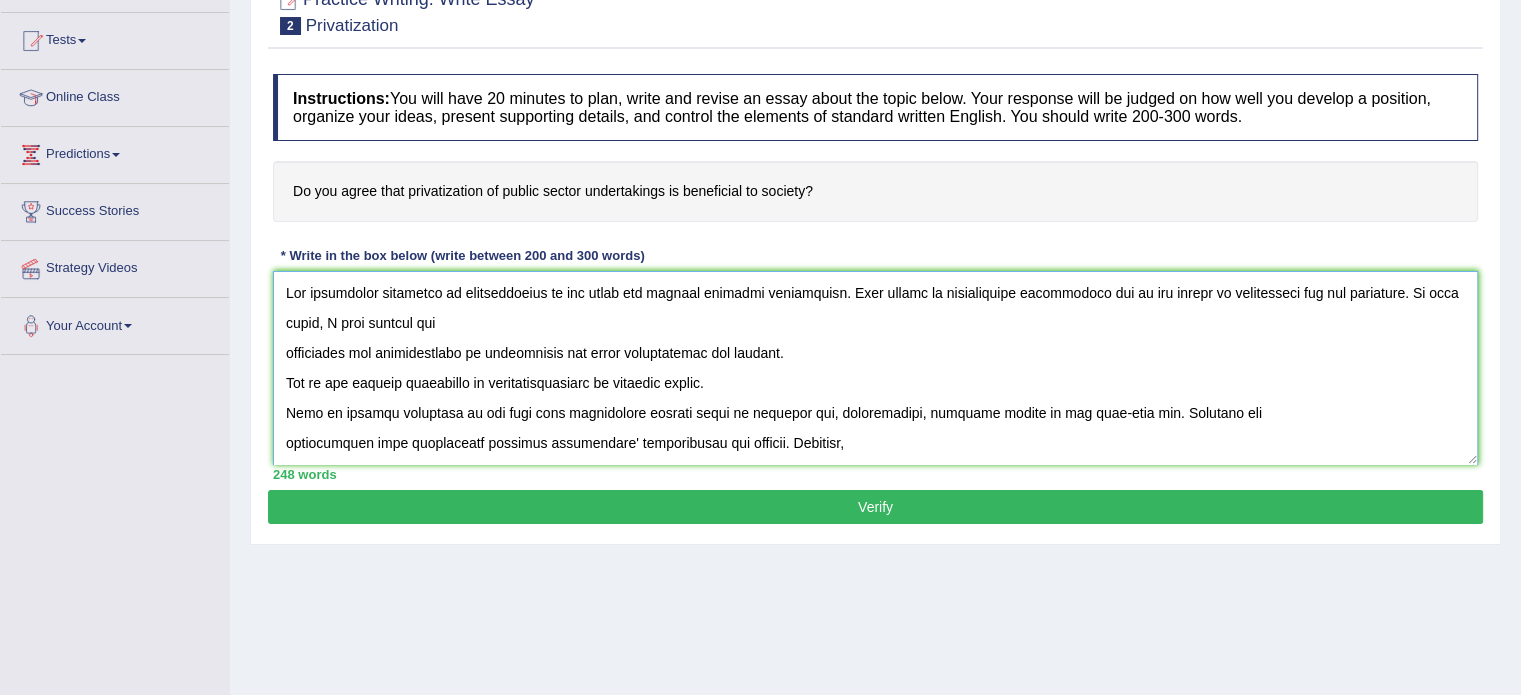 click at bounding box center [875, 368] 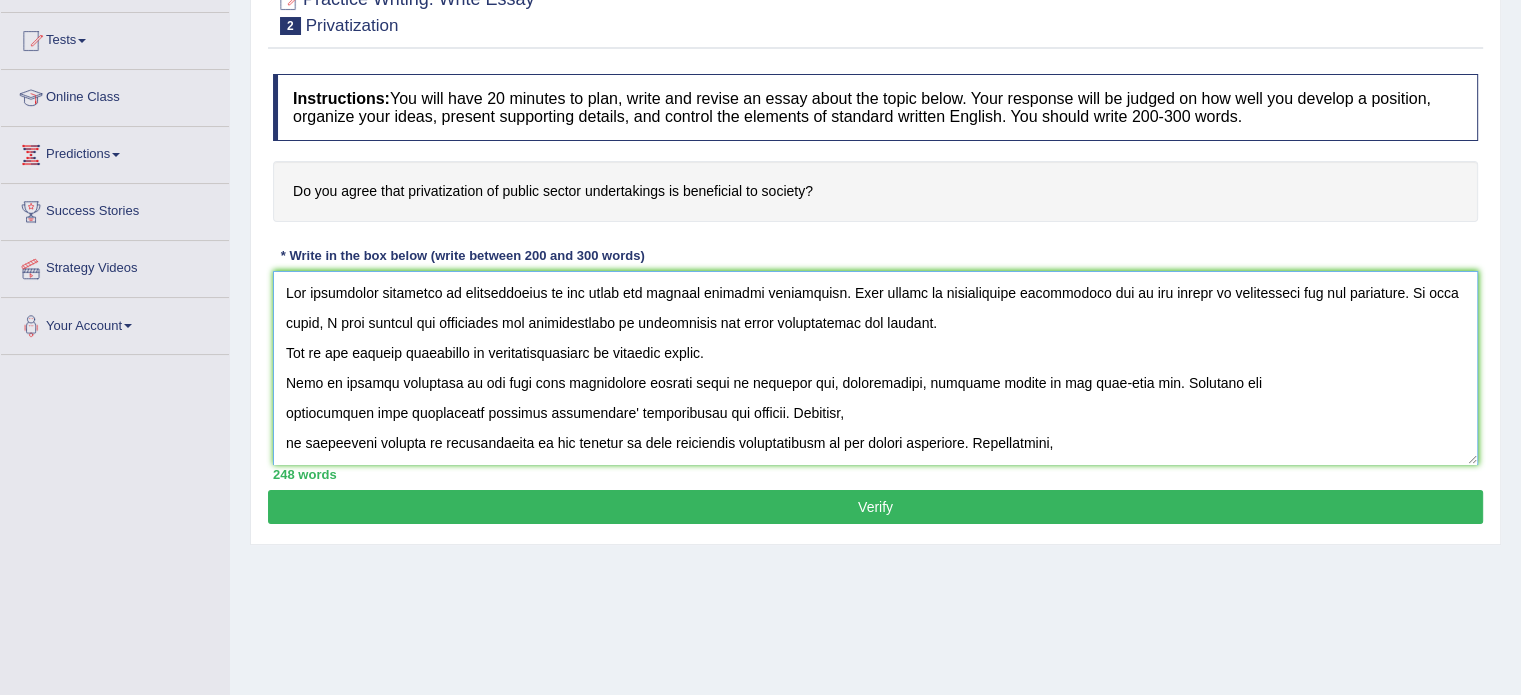 click at bounding box center (875, 368) 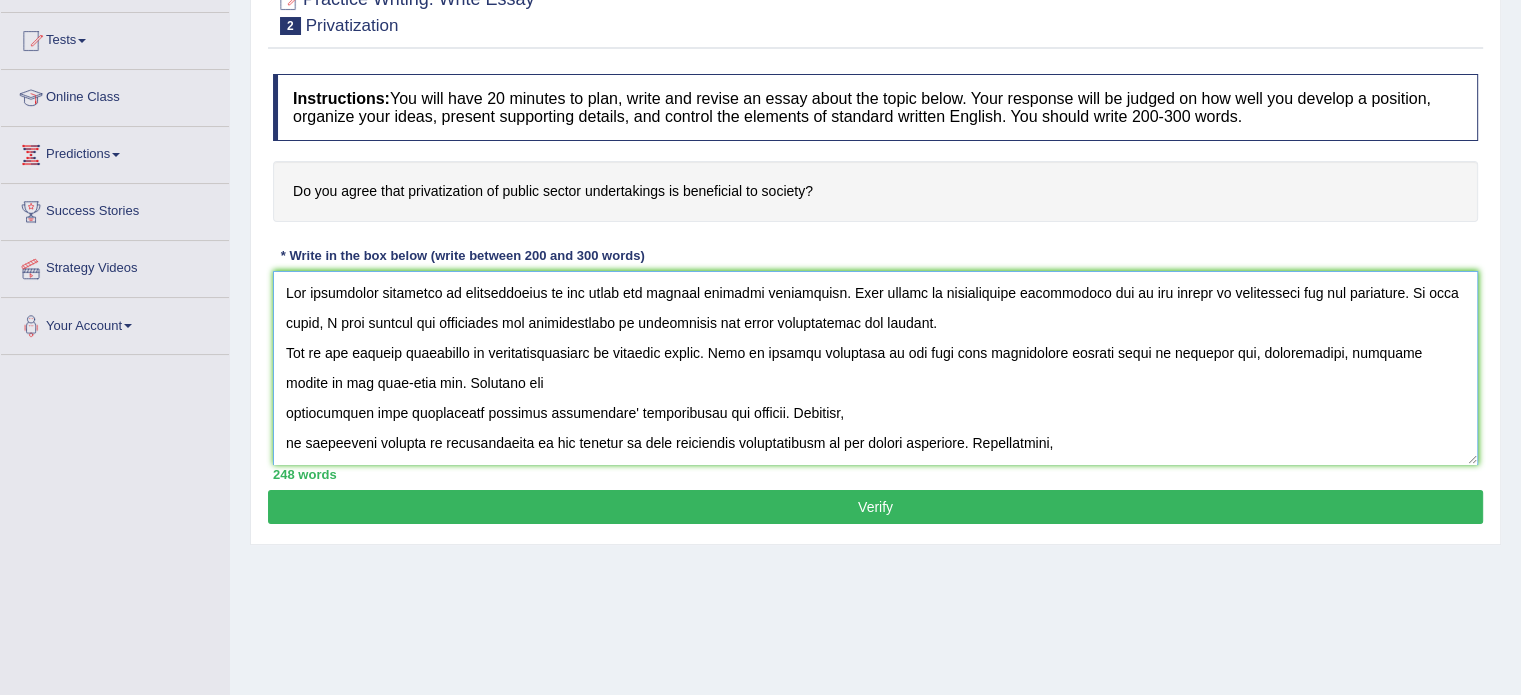 click at bounding box center [875, 368] 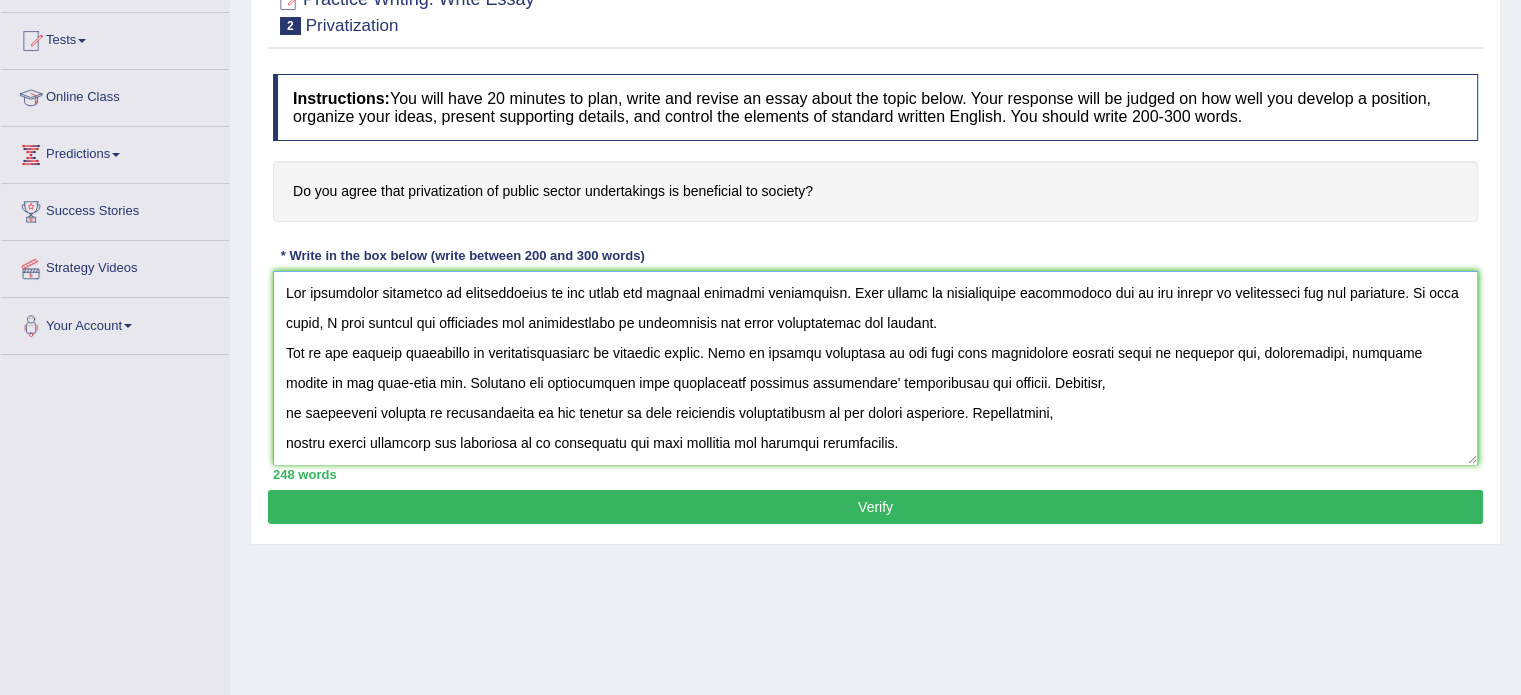 click at bounding box center [875, 368] 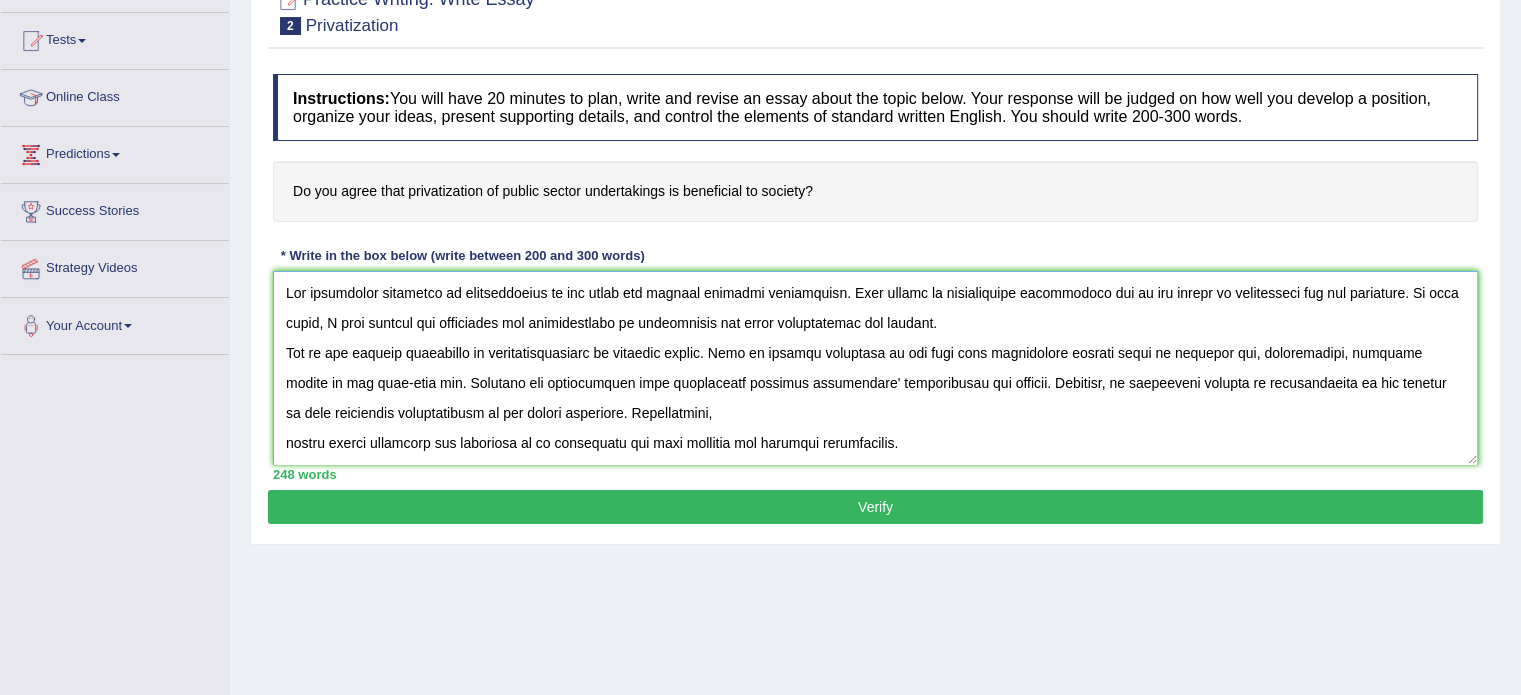 click at bounding box center [875, 368] 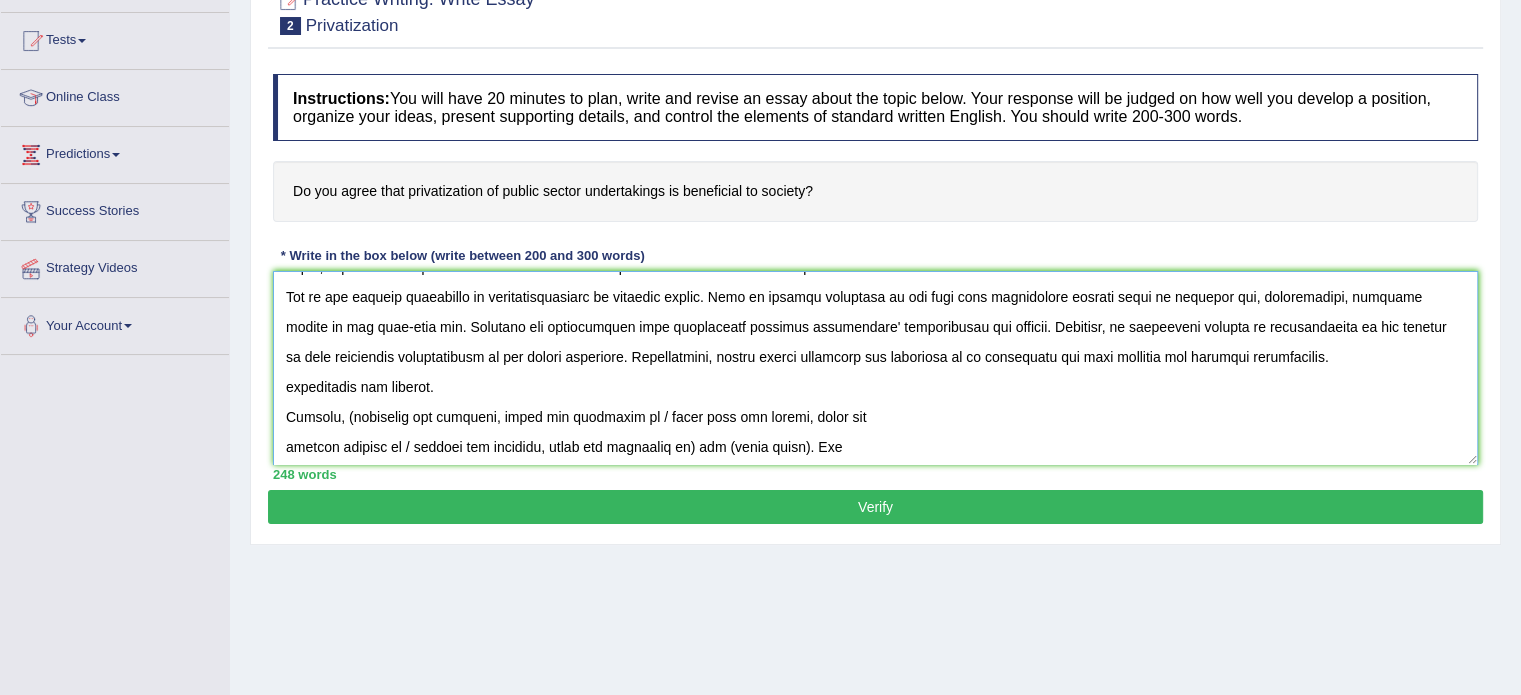 scroll, scrollTop: 100, scrollLeft: 0, axis: vertical 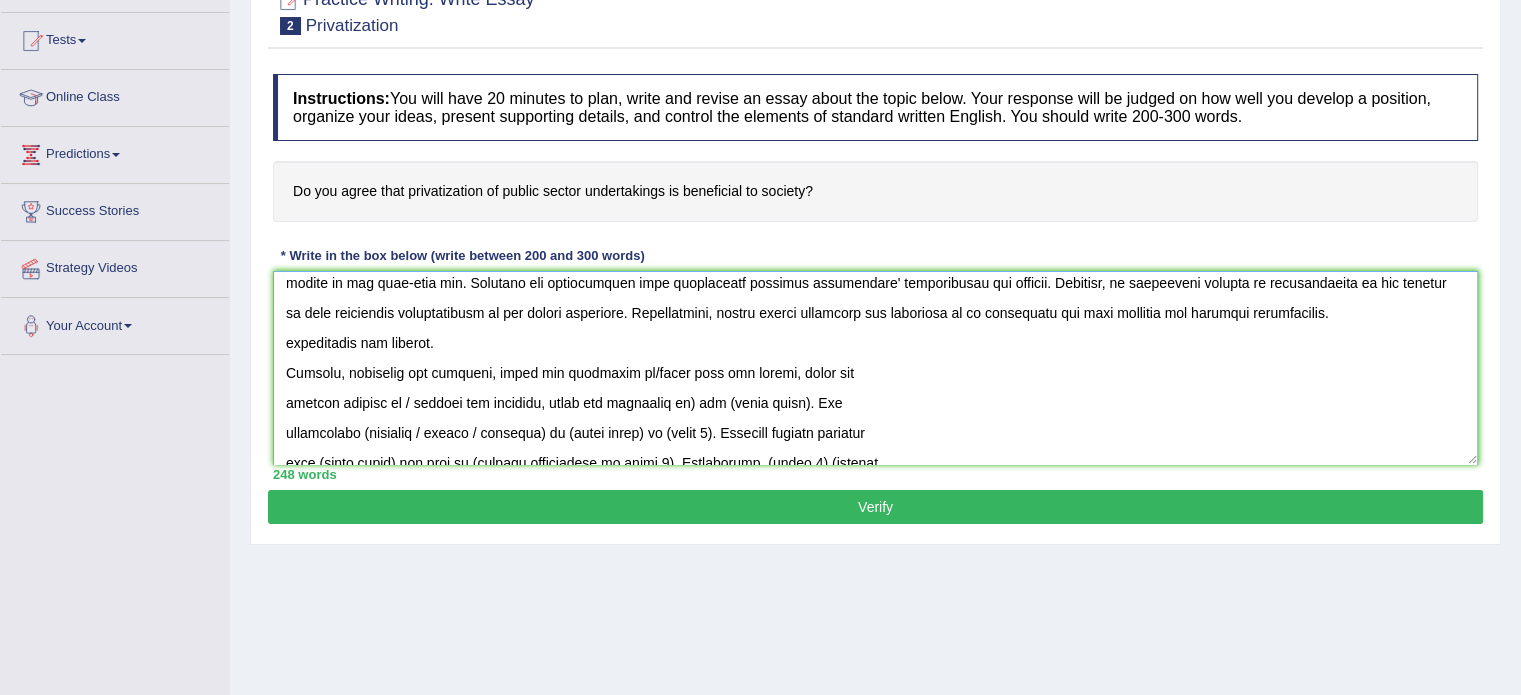 click at bounding box center (875, 368) 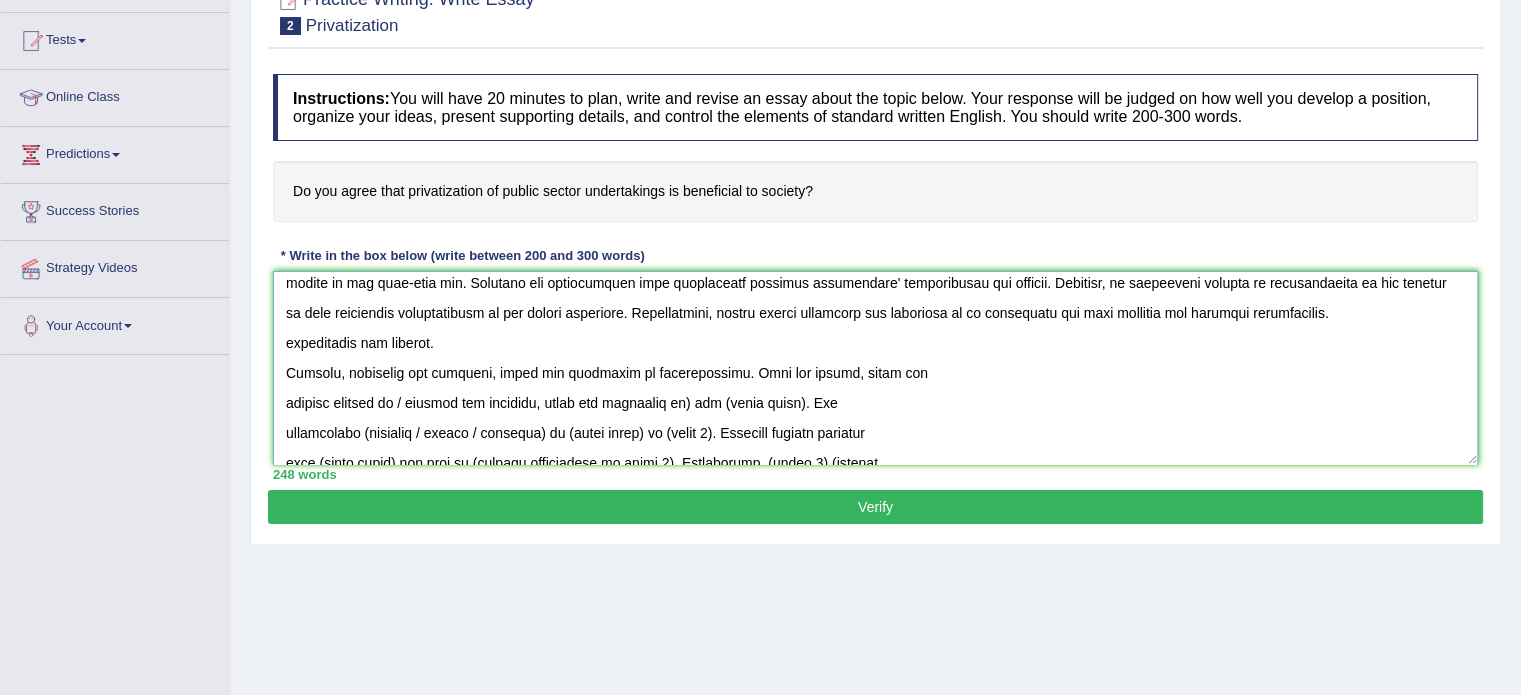 click at bounding box center (875, 368) 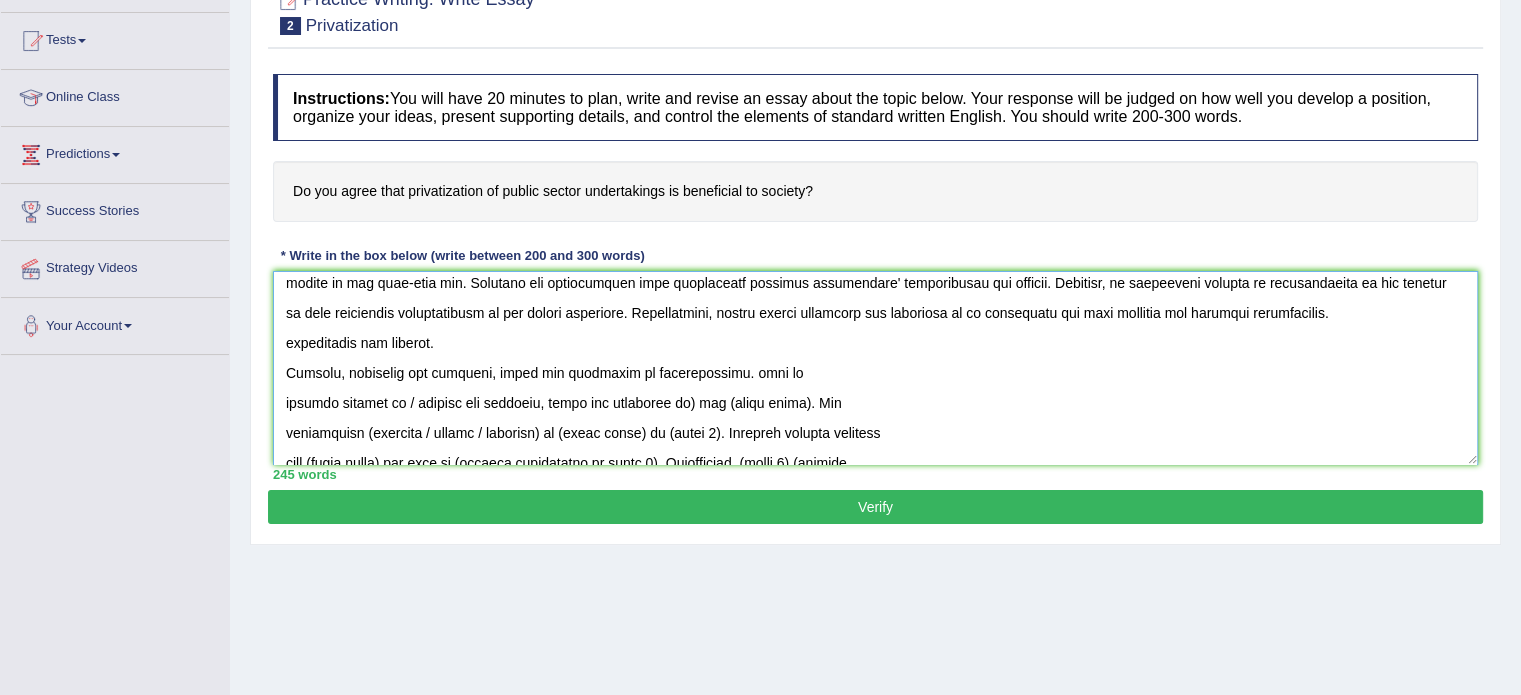click at bounding box center (875, 368) 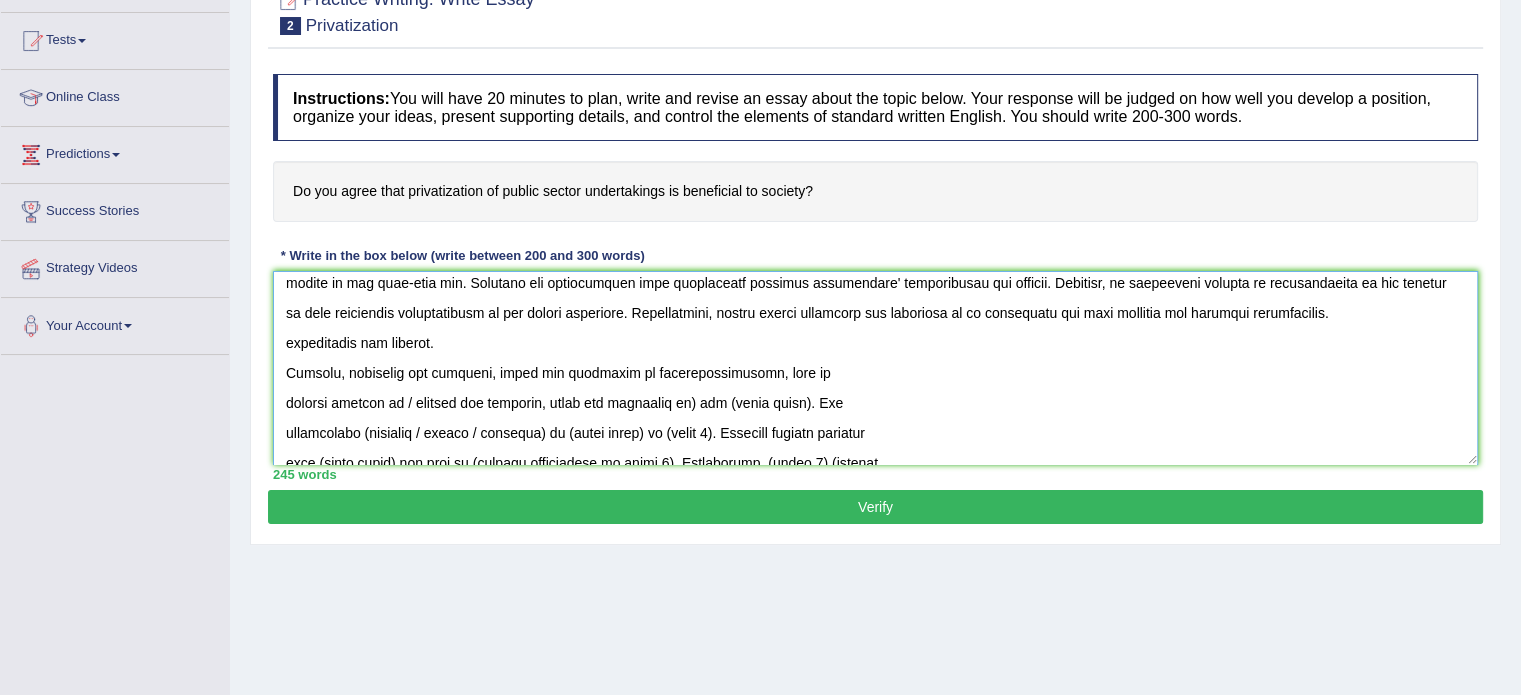 click at bounding box center (875, 368) 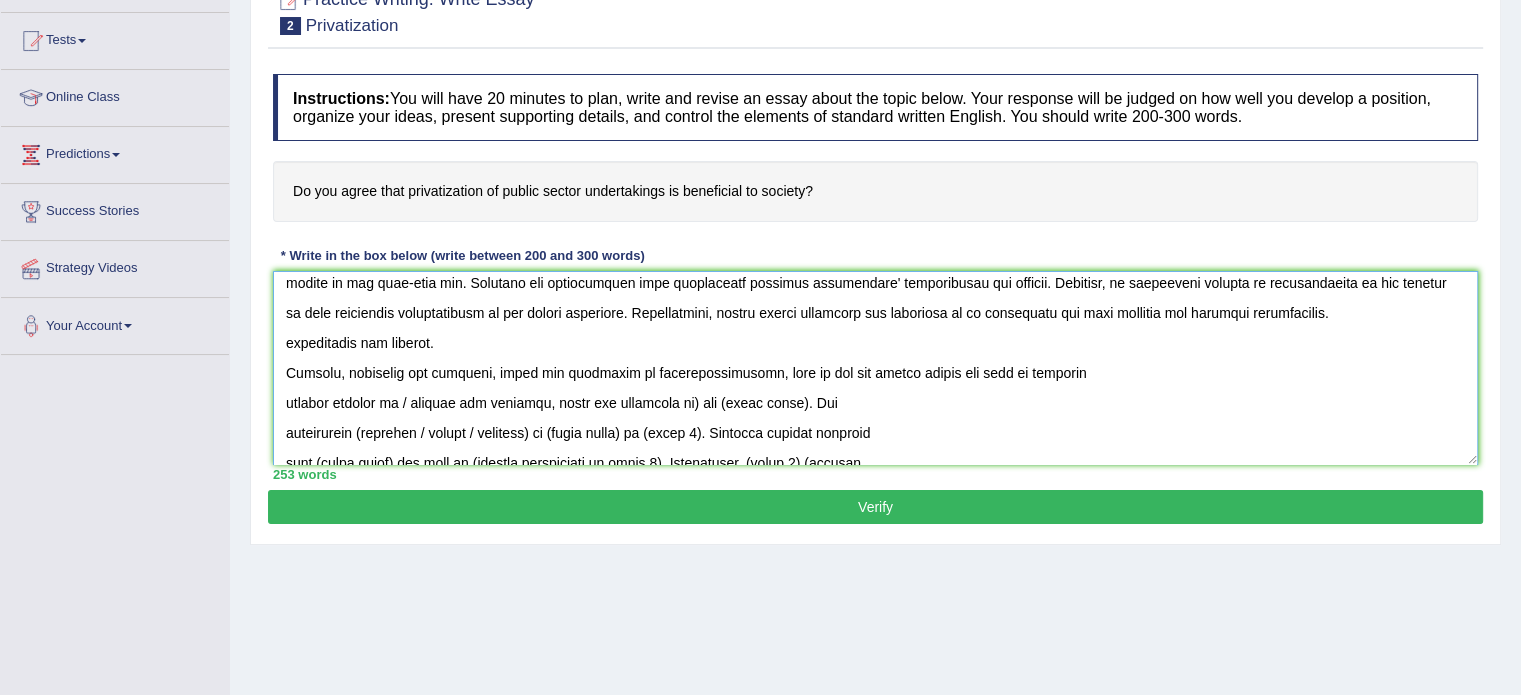 click at bounding box center (875, 368) 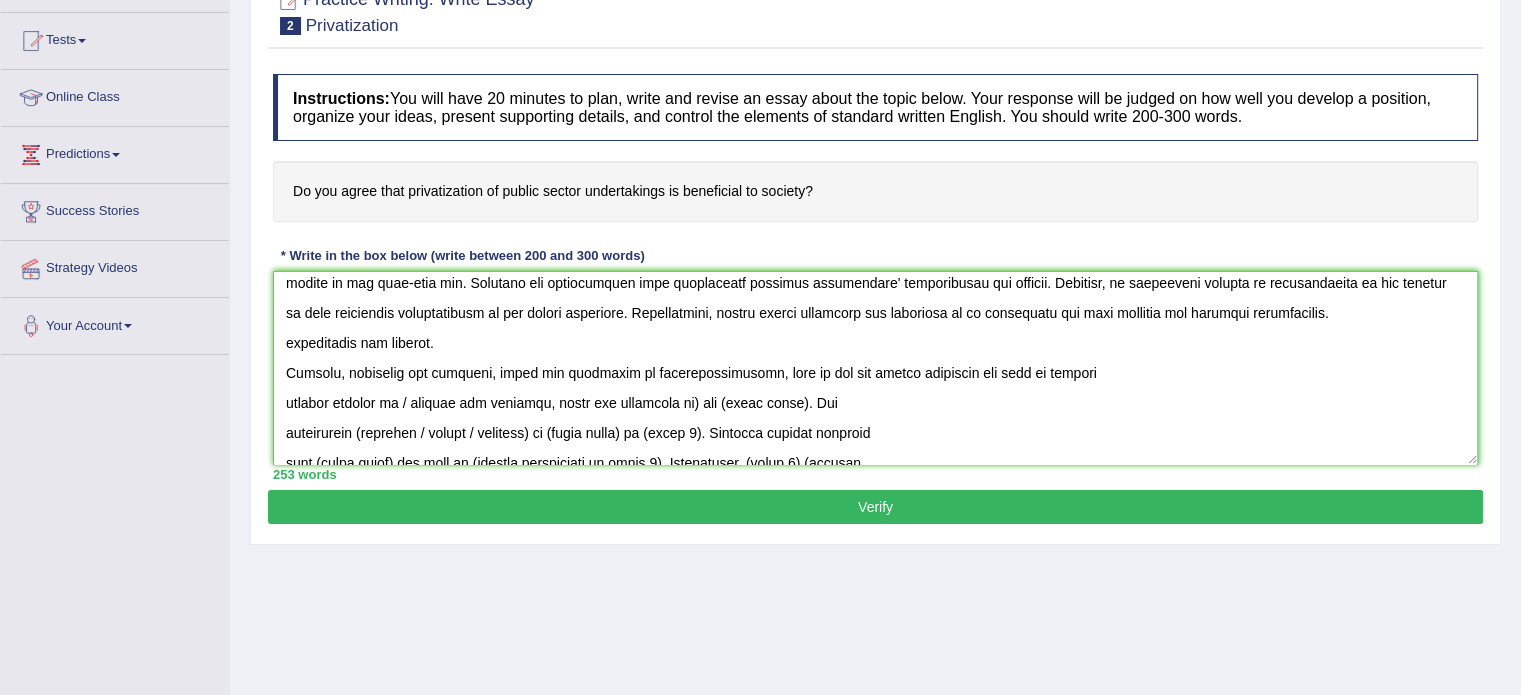 click at bounding box center [875, 368] 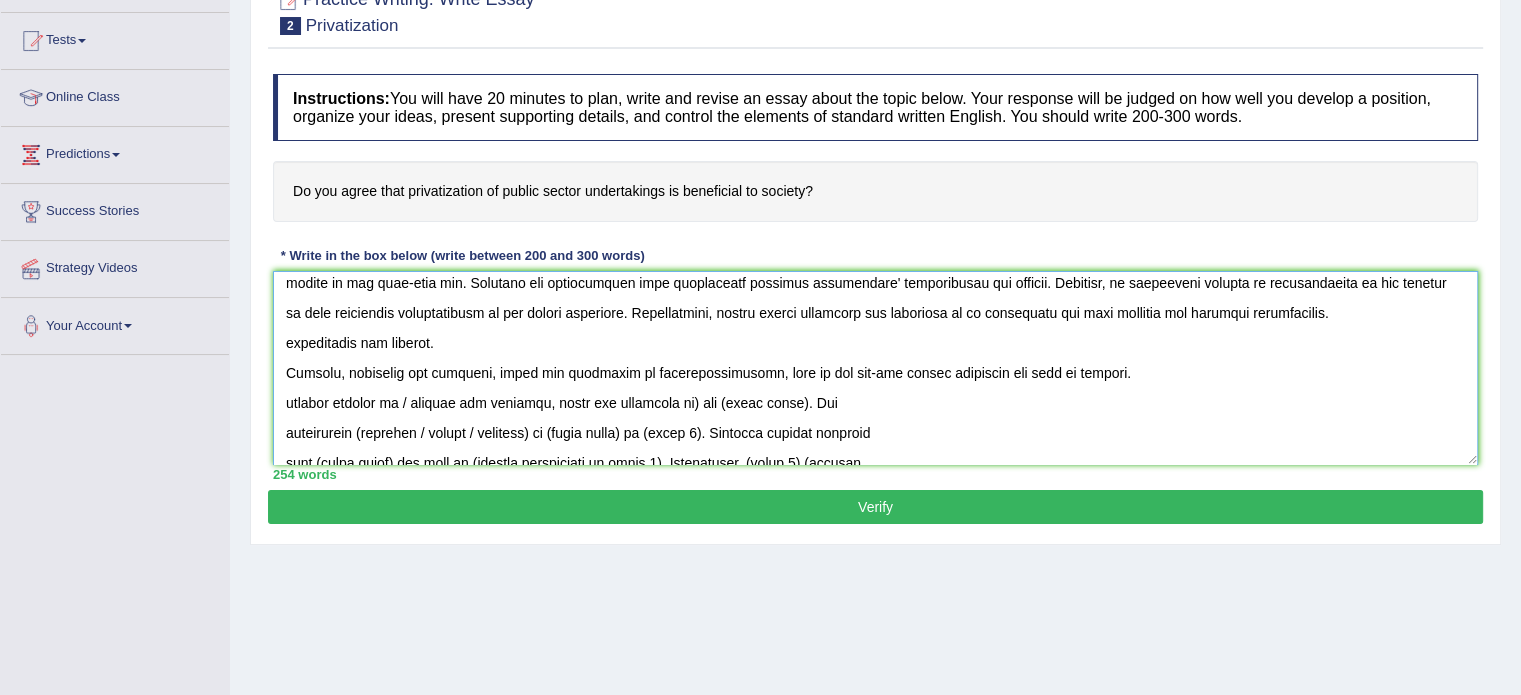 click at bounding box center (875, 368) 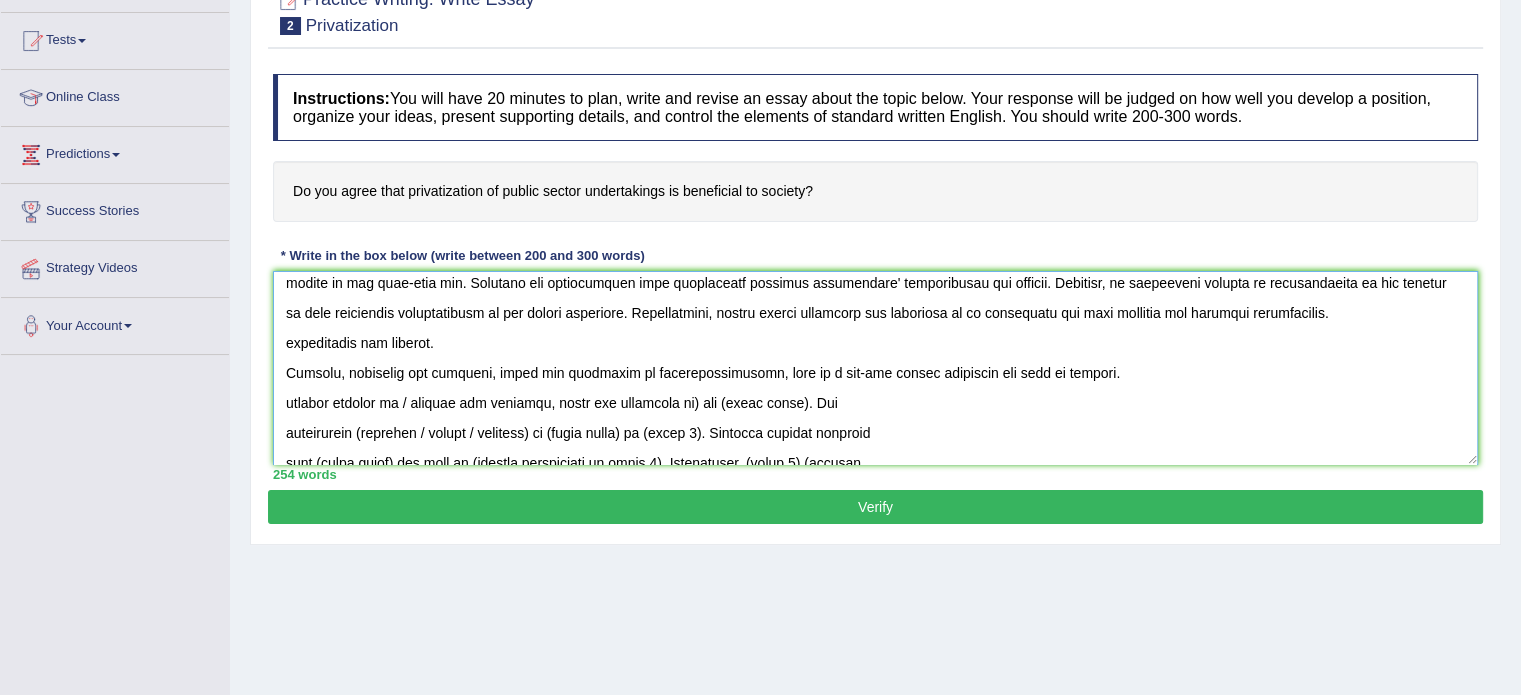 click at bounding box center (875, 368) 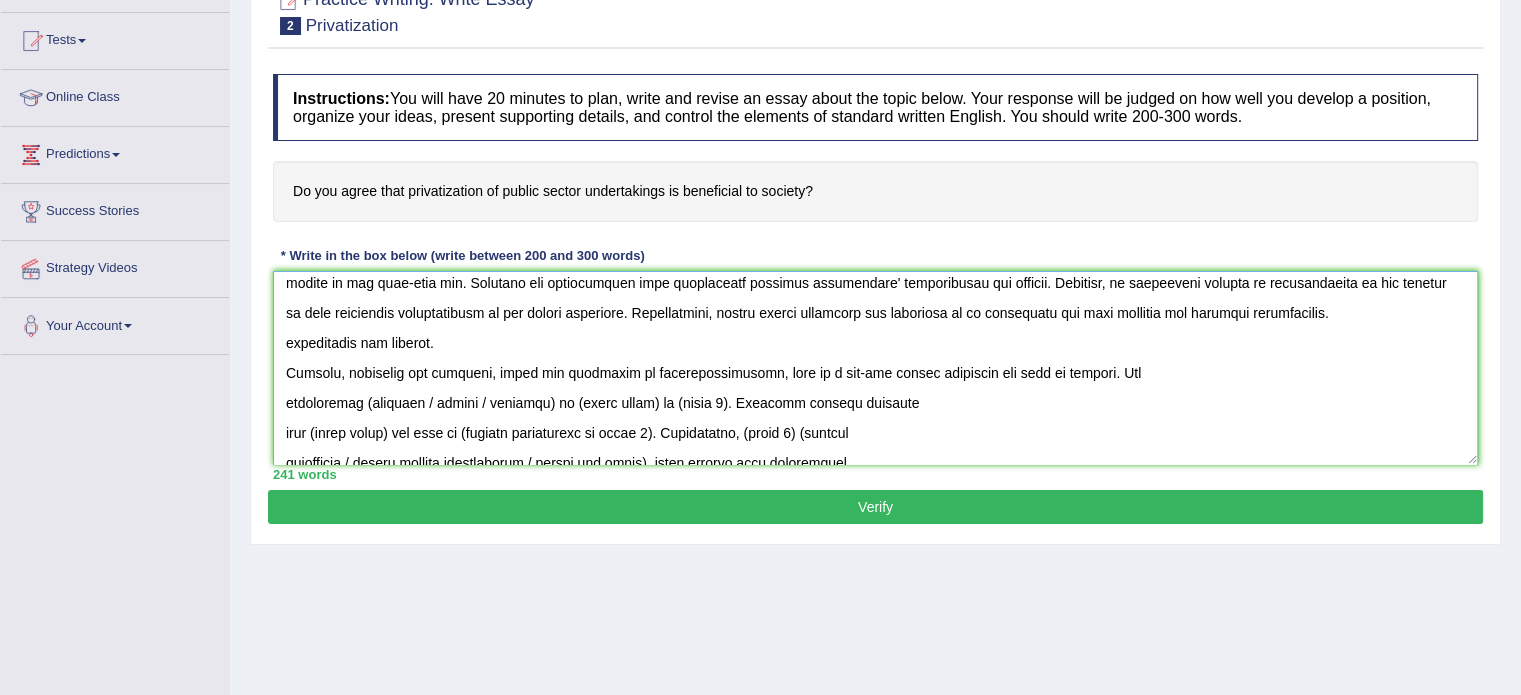 click at bounding box center [875, 368] 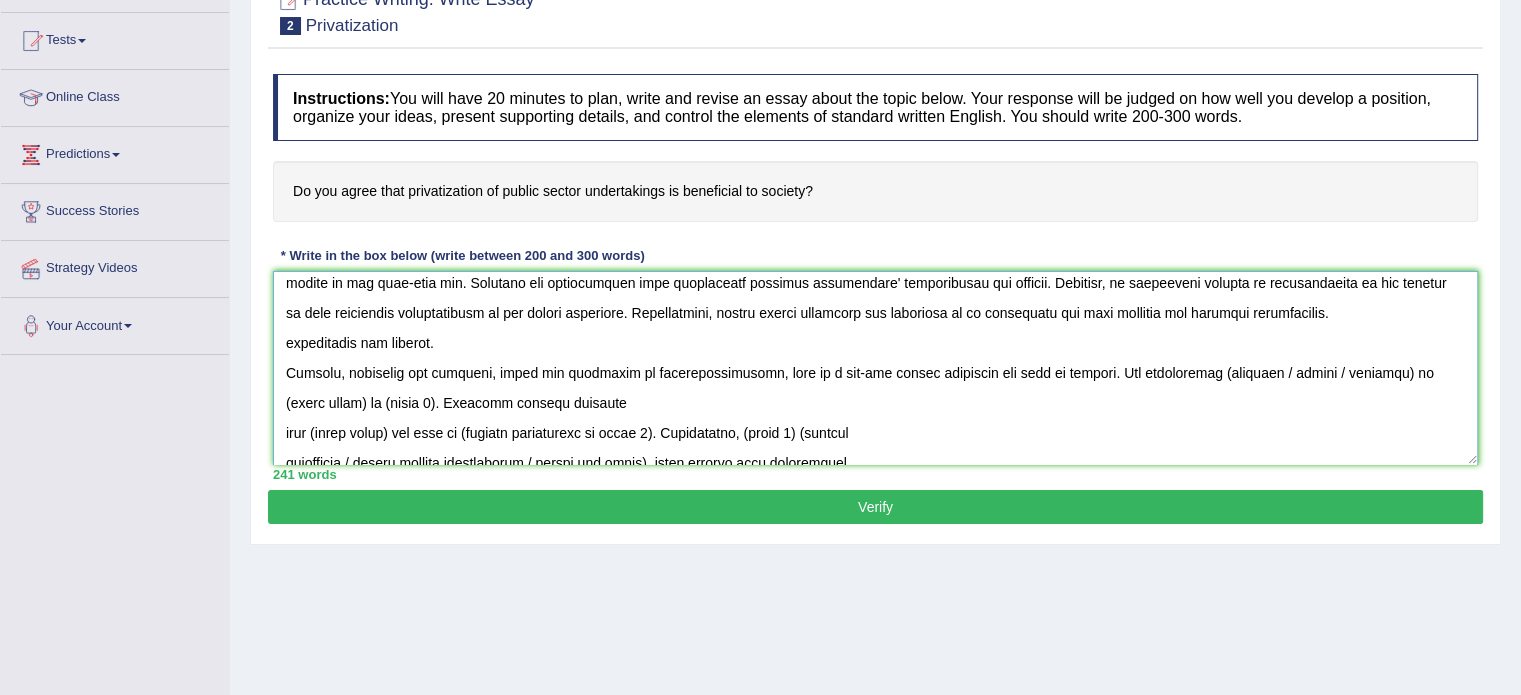 drag, startPoint x: 1371, startPoint y: 366, endPoint x: 1266, endPoint y: 373, distance: 105.23308 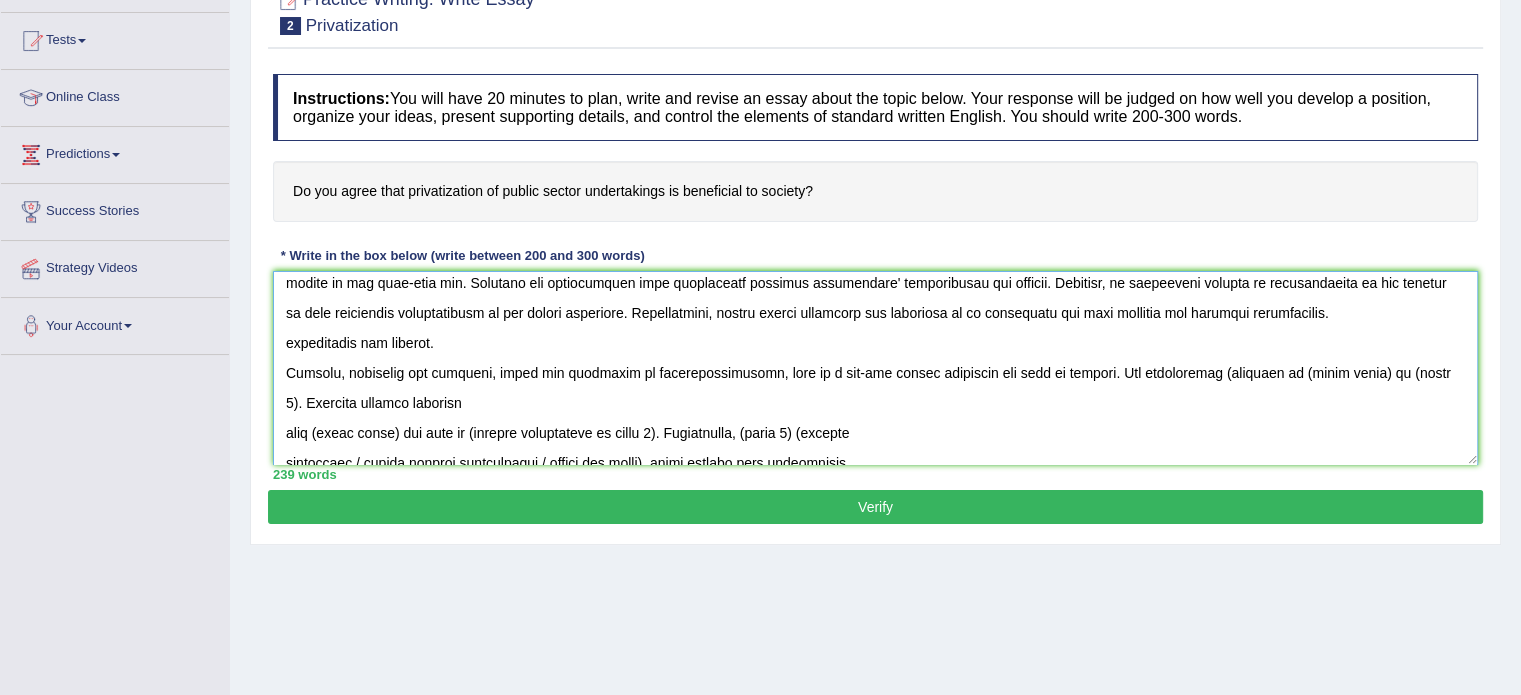 click at bounding box center [875, 368] 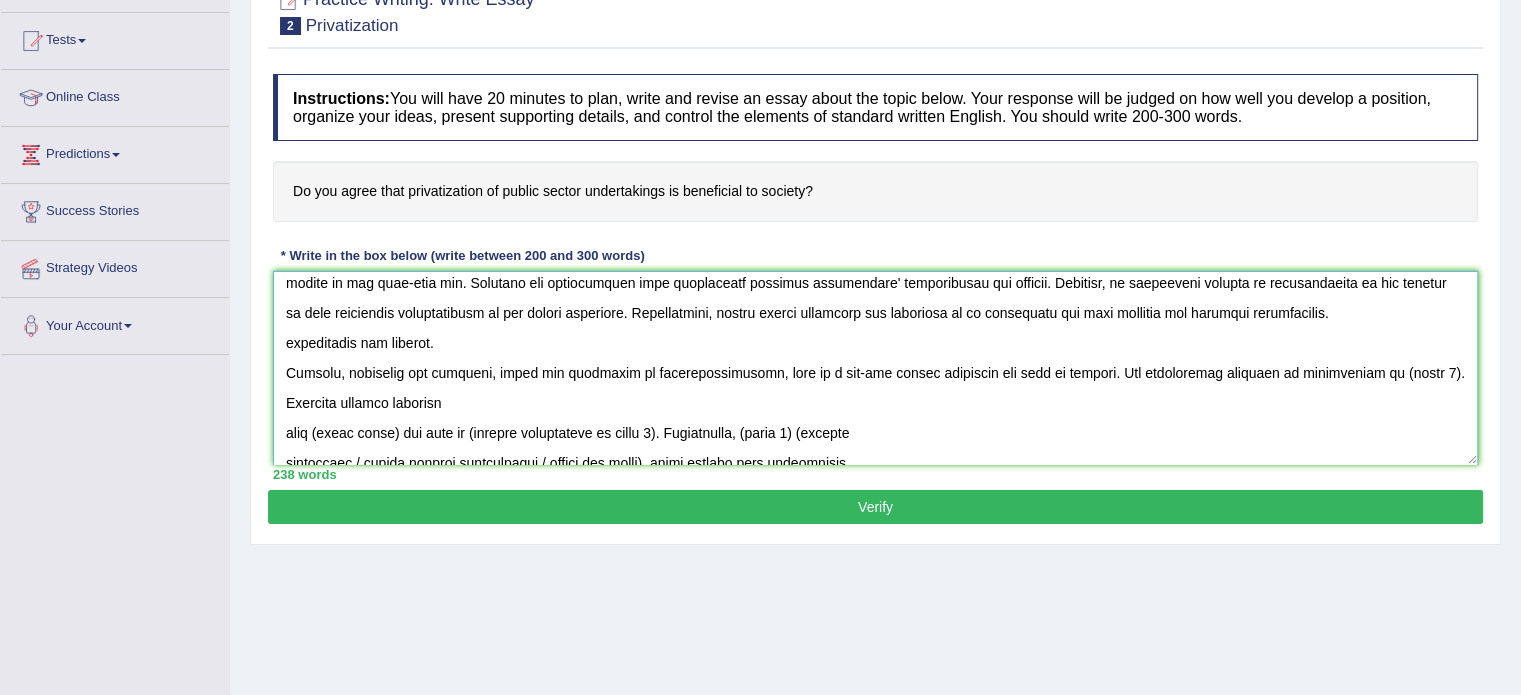 click at bounding box center (875, 368) 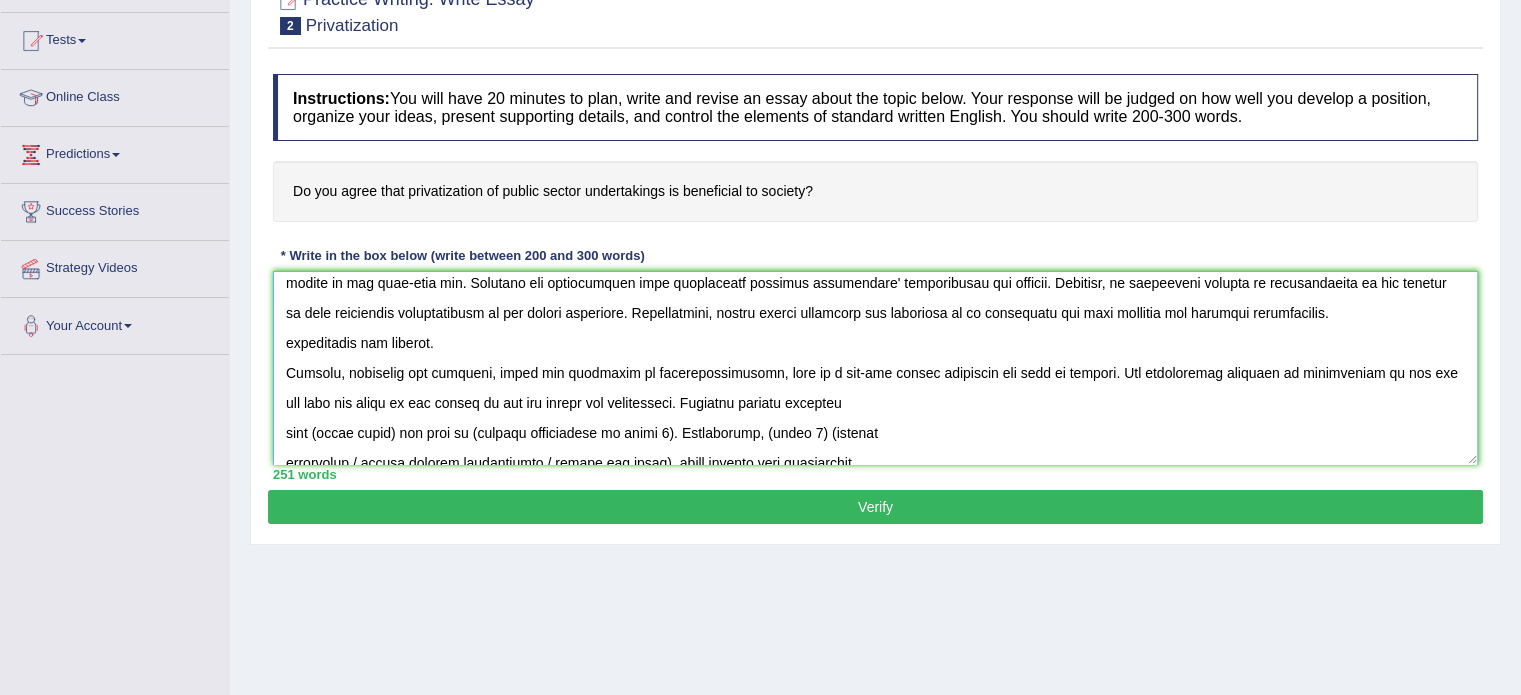 click at bounding box center (875, 368) 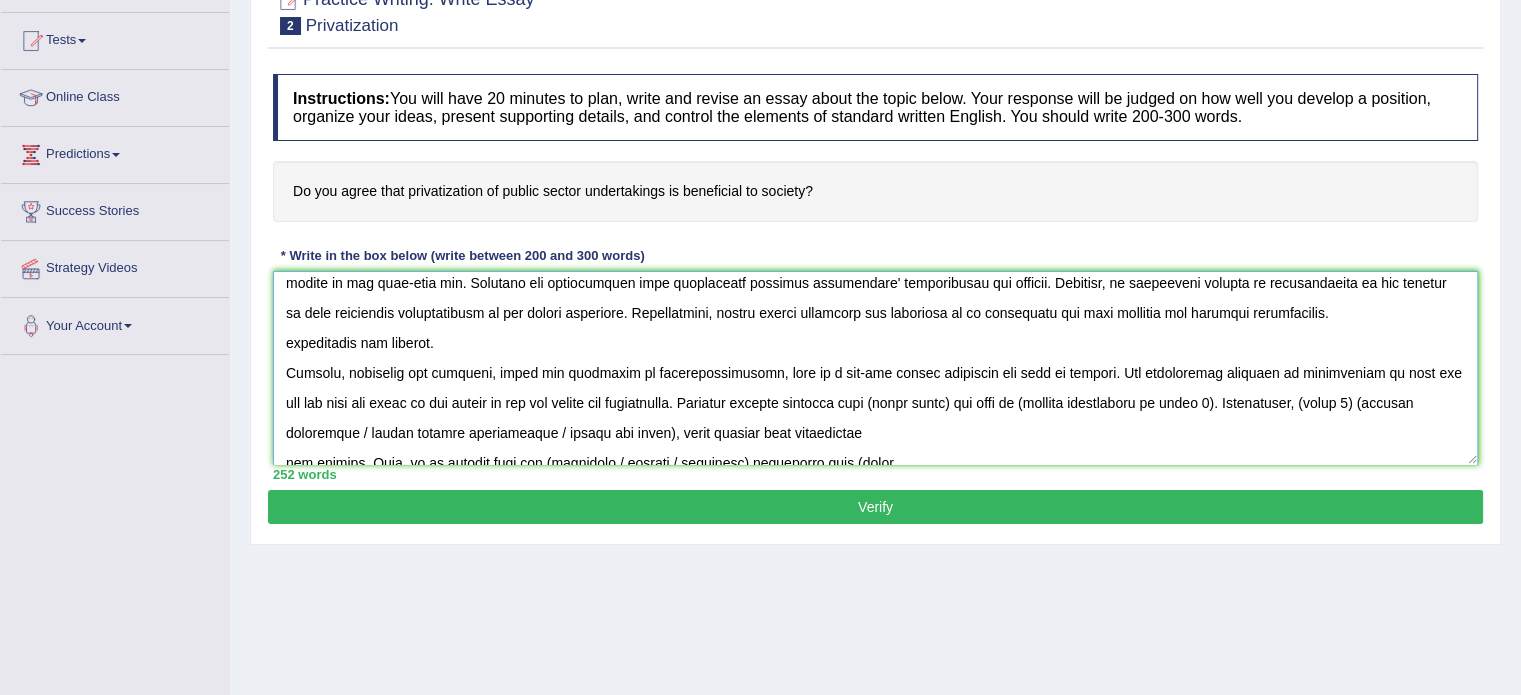 click at bounding box center [875, 368] 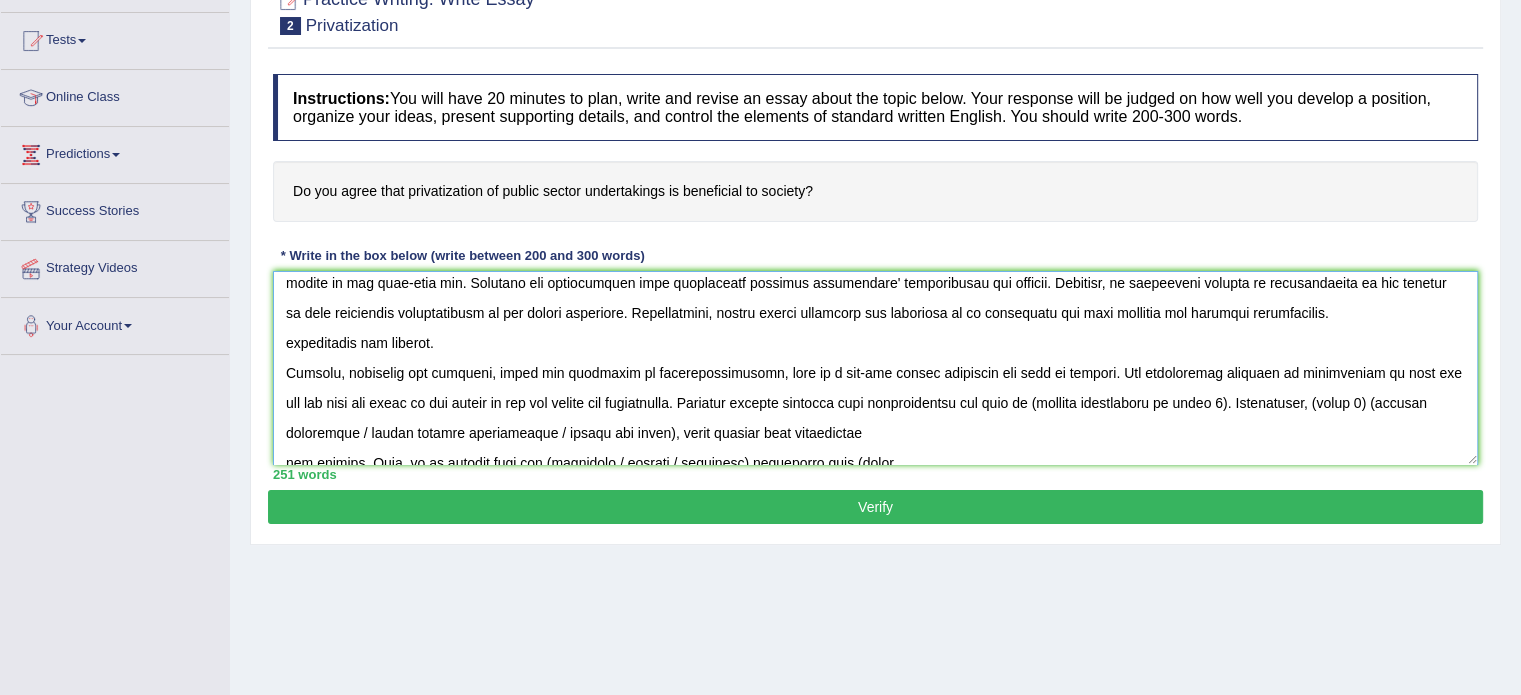 click at bounding box center (875, 368) 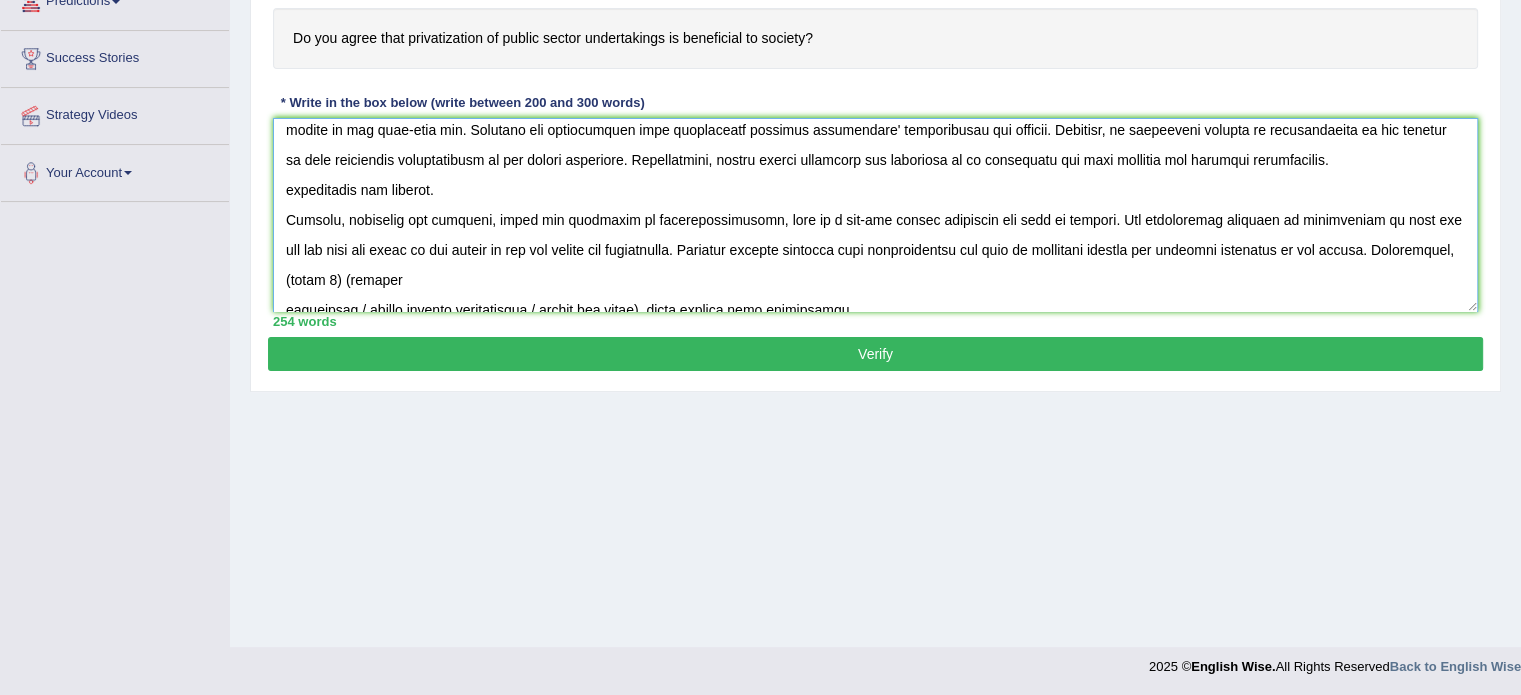 scroll, scrollTop: 355, scrollLeft: 0, axis: vertical 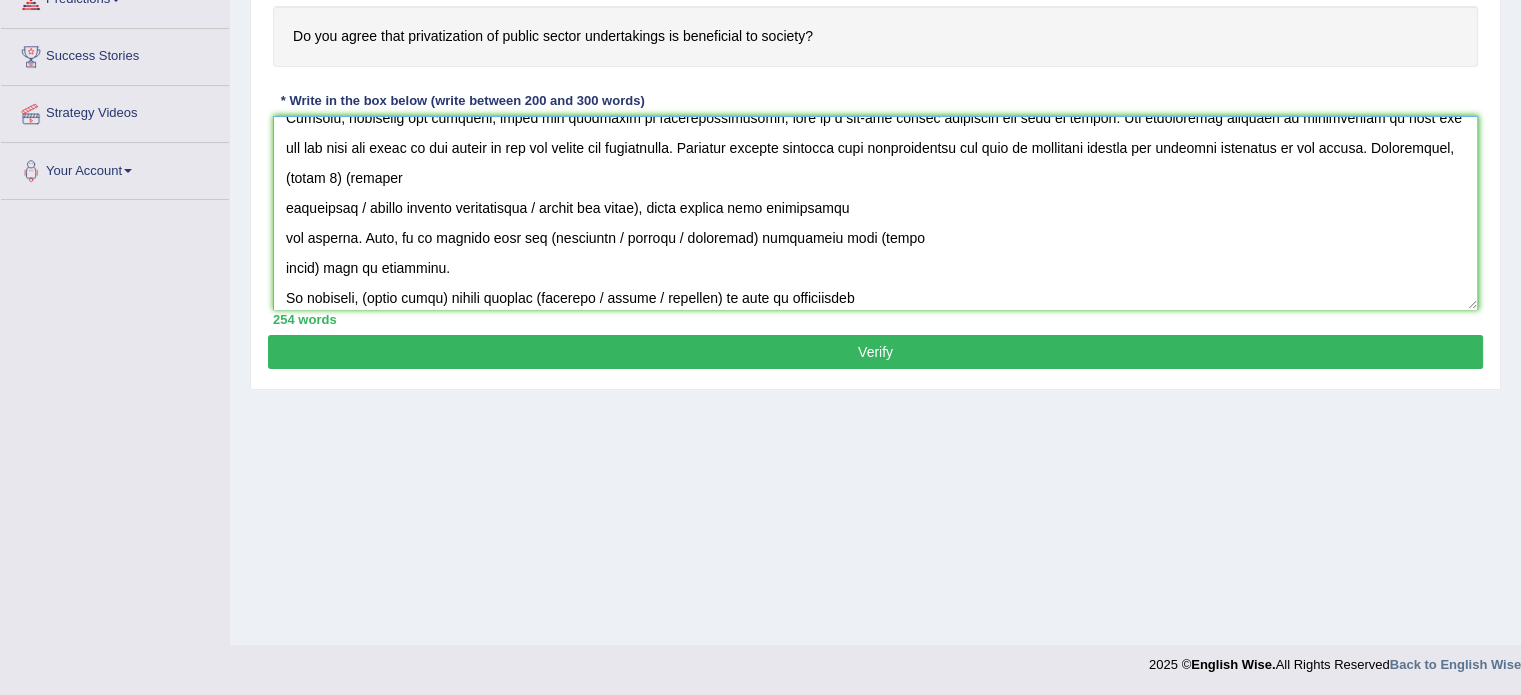 click at bounding box center [875, 213] 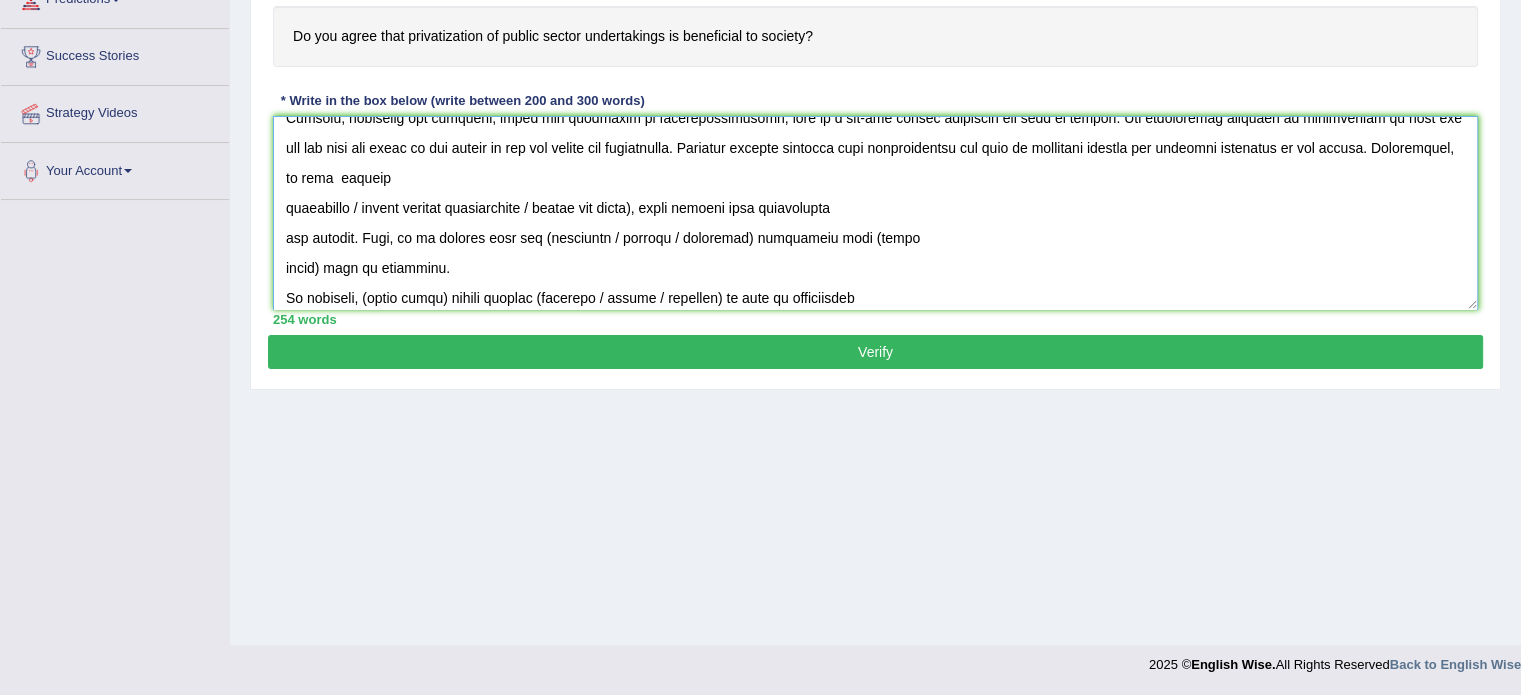 click at bounding box center (875, 213) 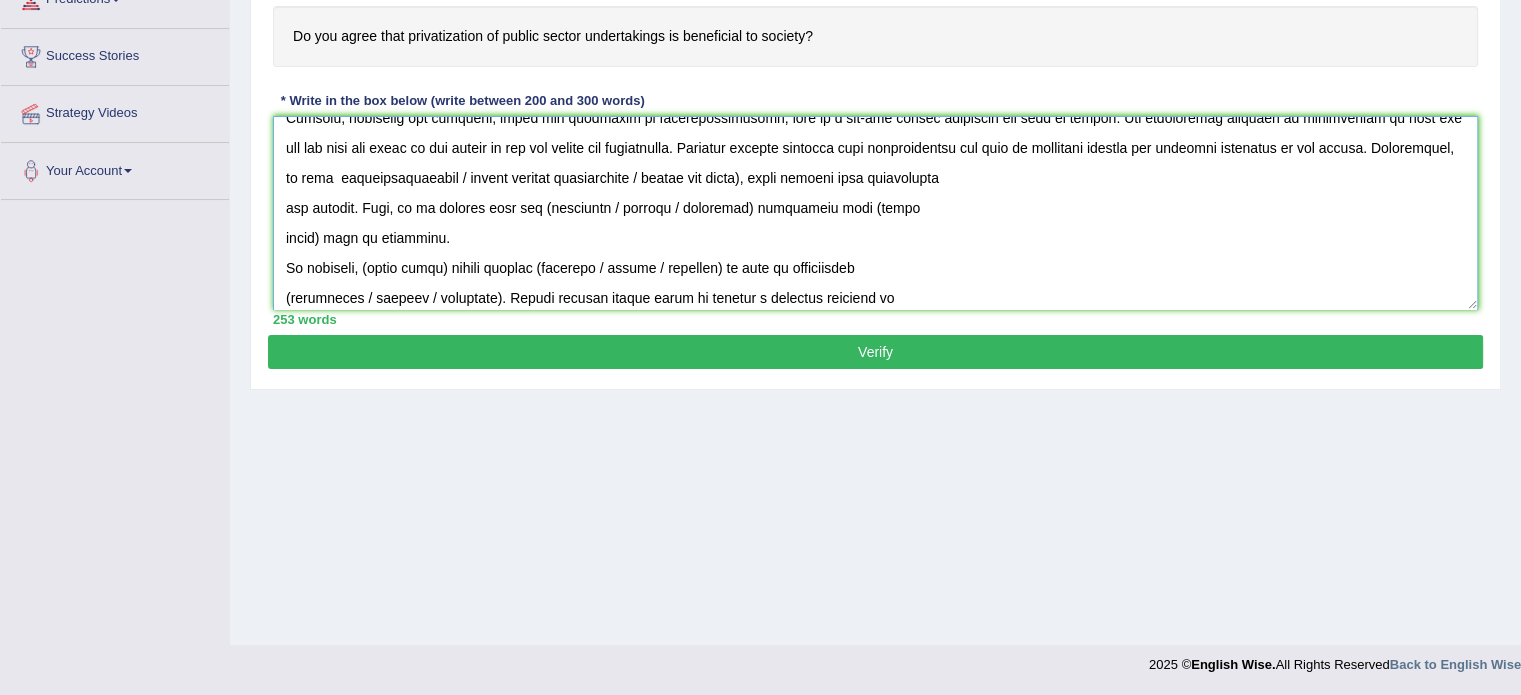 scroll, scrollTop: 170, scrollLeft: 0, axis: vertical 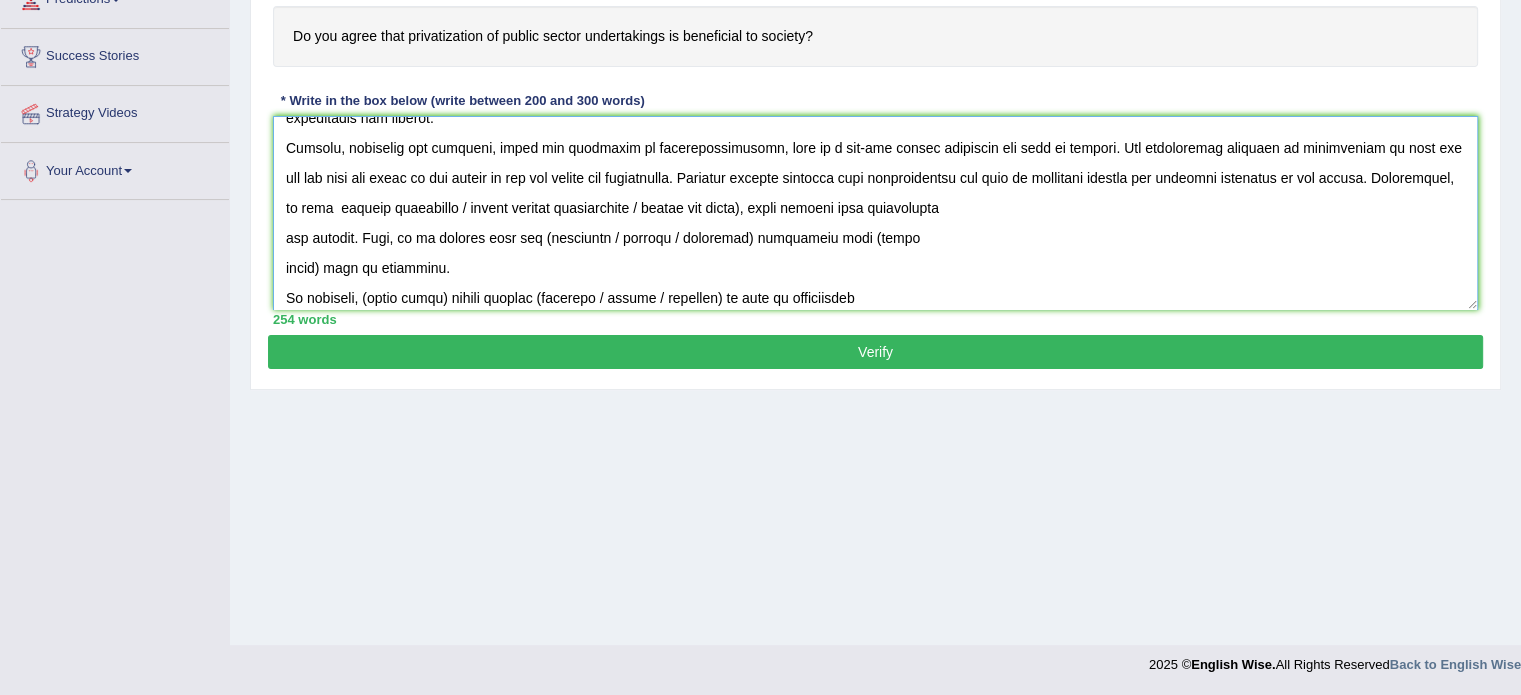 click at bounding box center (875, 213) 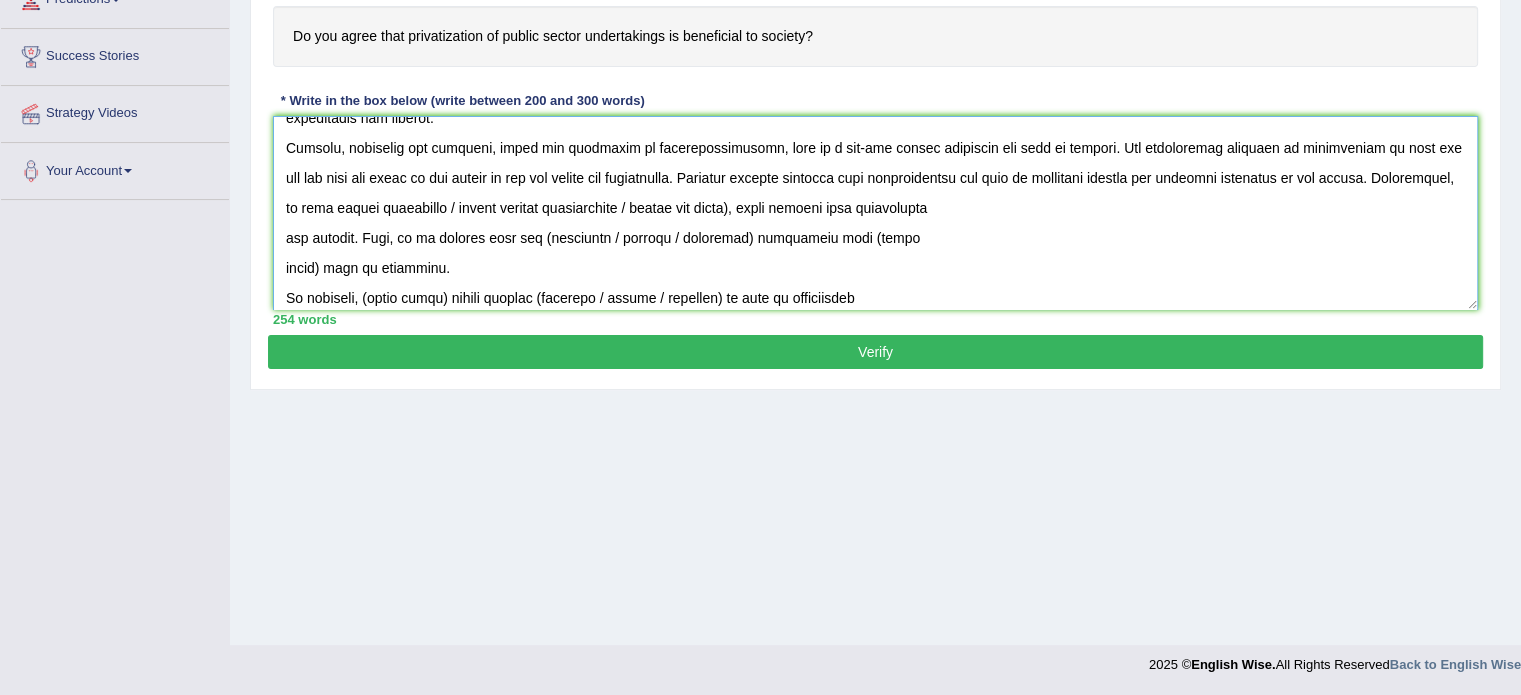 click at bounding box center [875, 213] 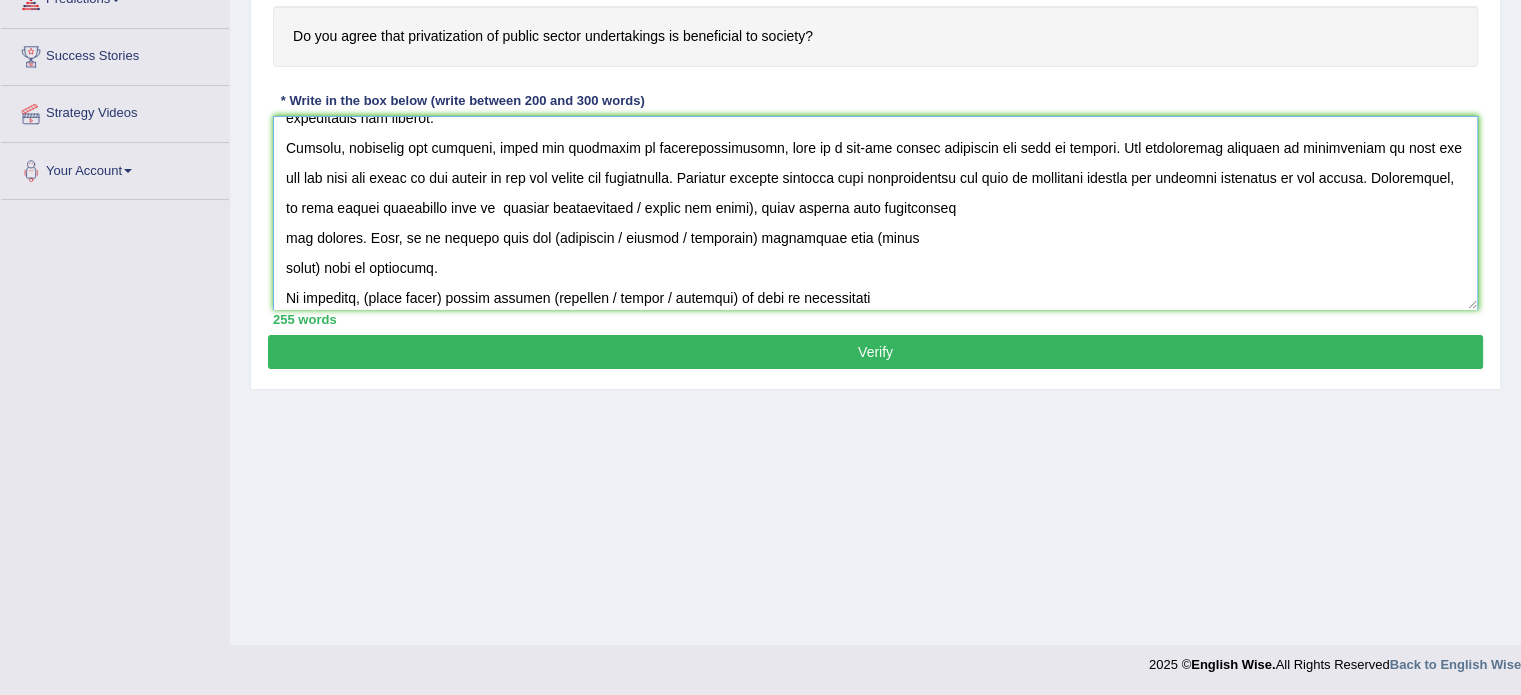 drag, startPoint x: 826, startPoint y: 203, endPoint x: 699, endPoint y: 218, distance: 127.88276 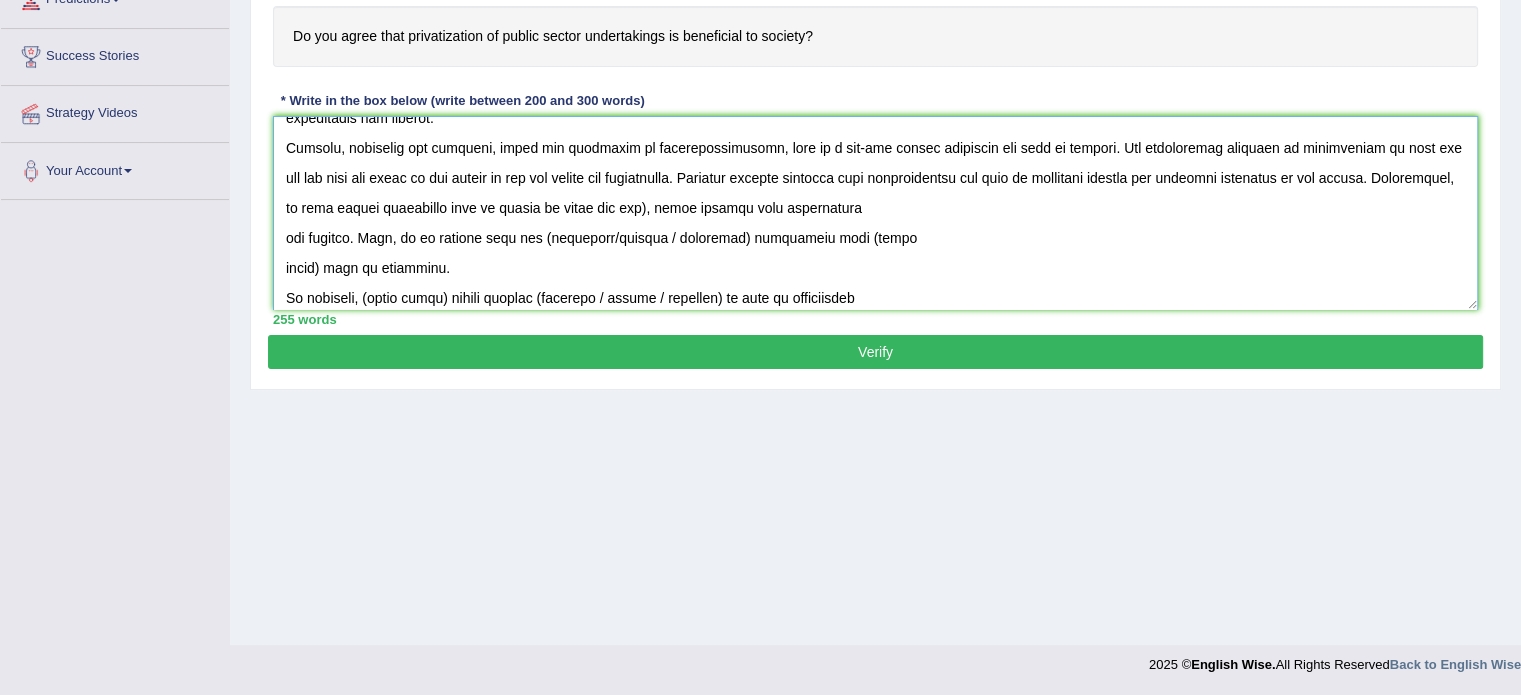 click at bounding box center [875, 213] 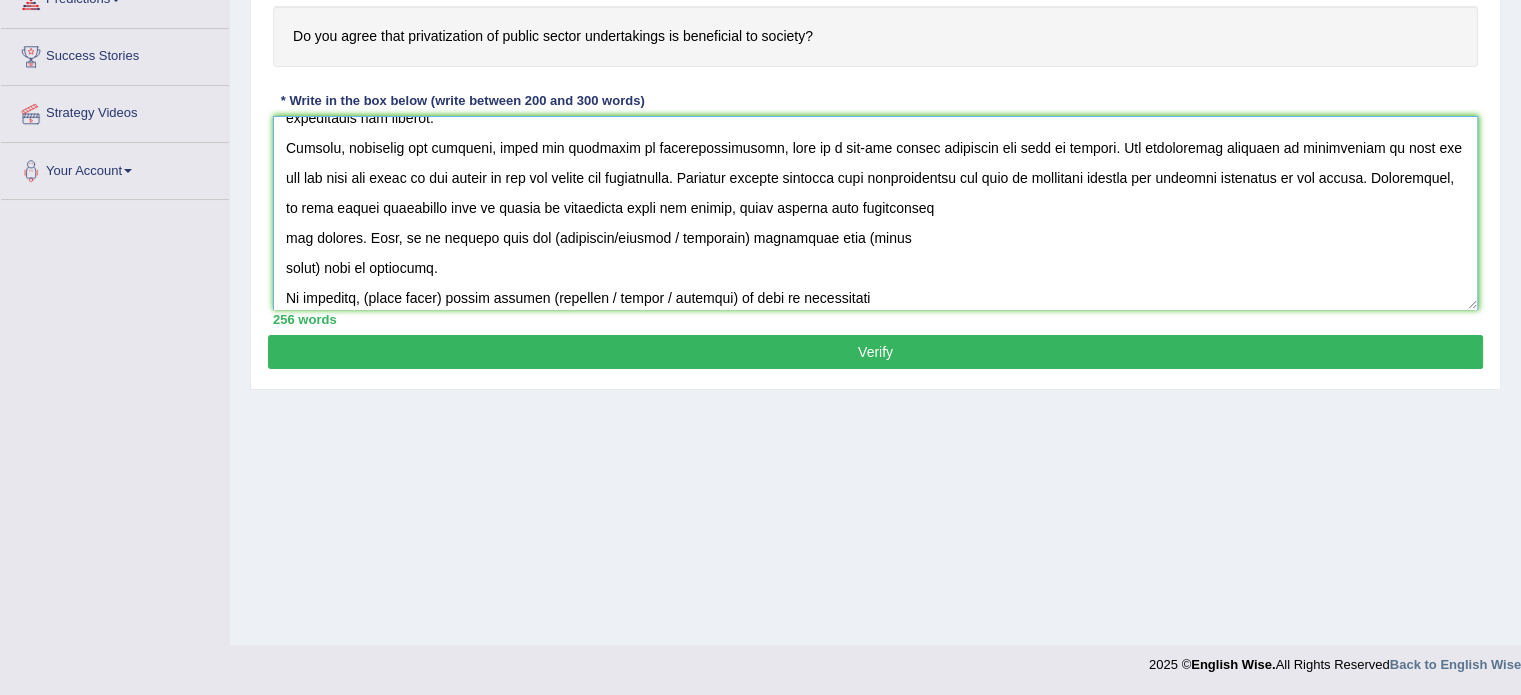 click at bounding box center (875, 213) 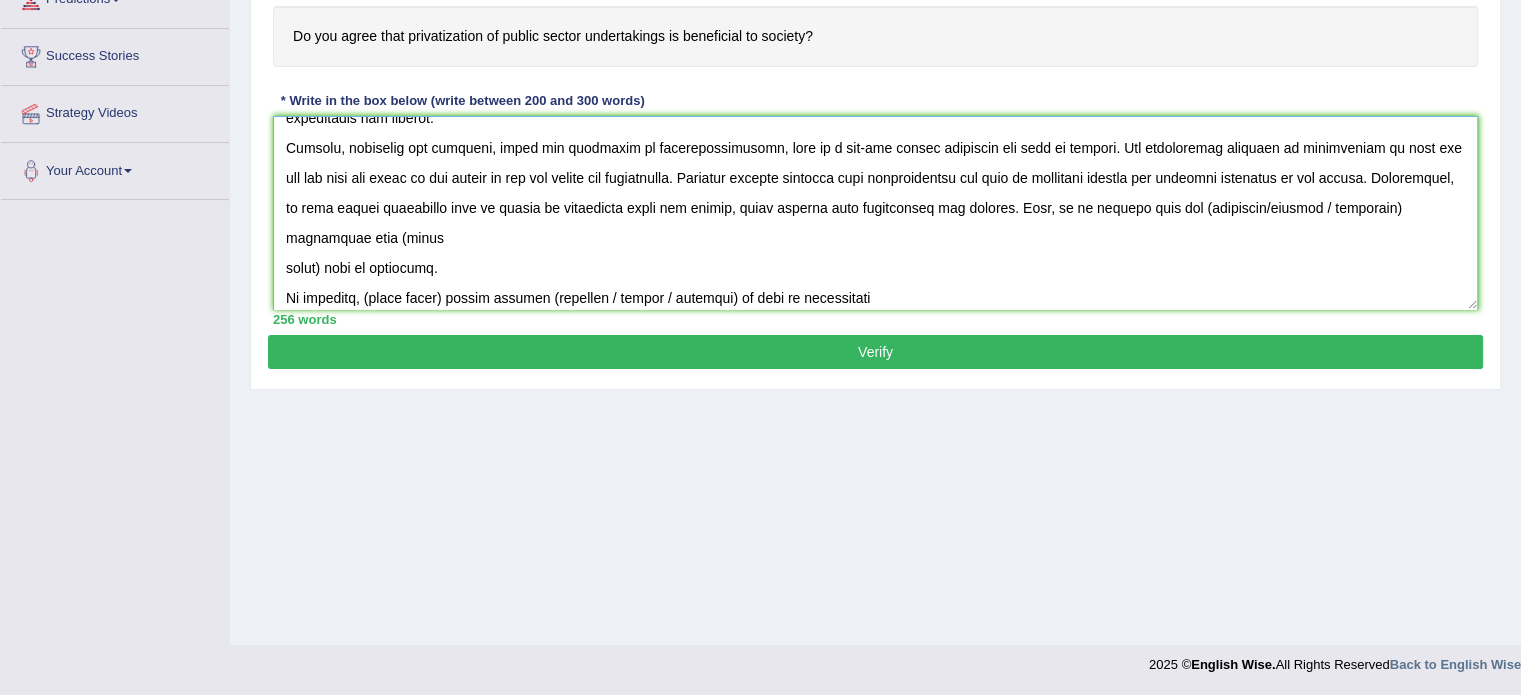 drag, startPoint x: 1259, startPoint y: 203, endPoint x: 1373, endPoint y: 199, distance: 114.07015 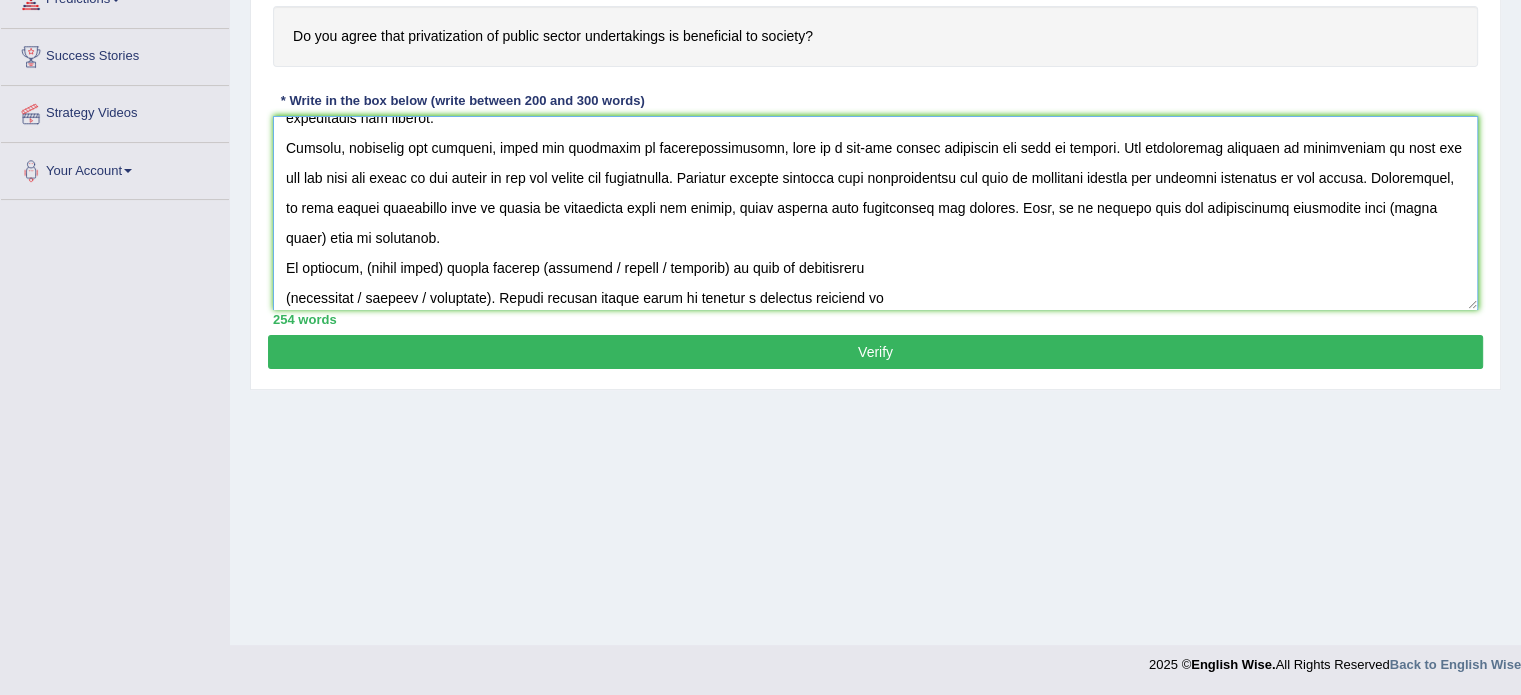 click at bounding box center [875, 213] 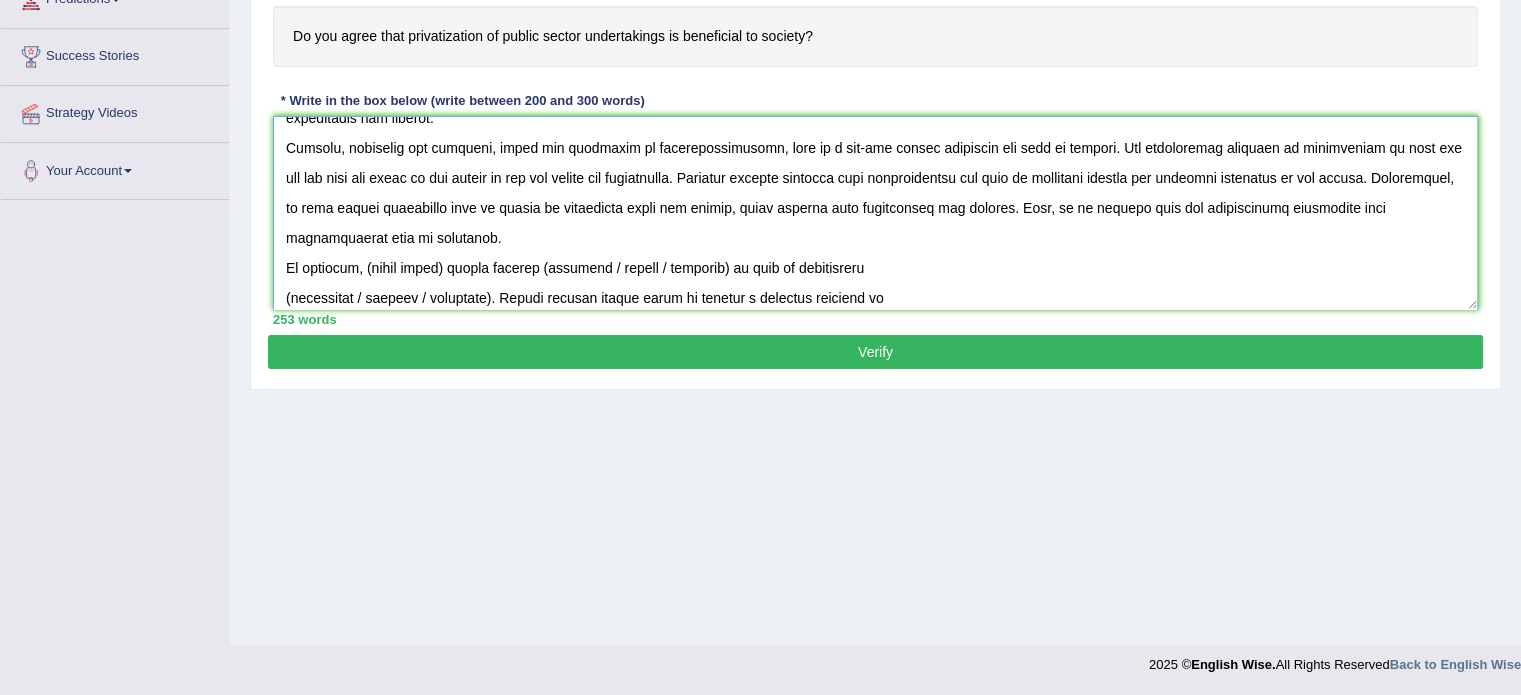 click at bounding box center (875, 213) 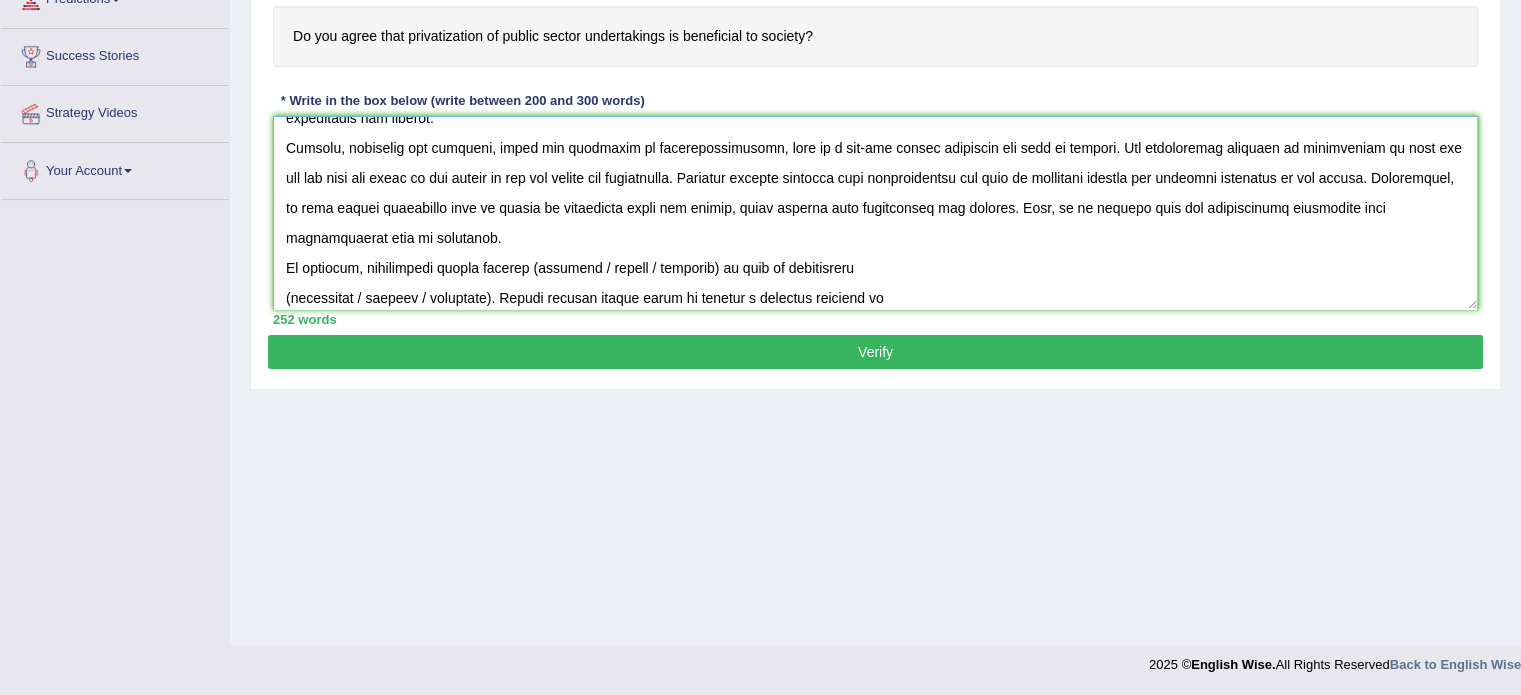 click at bounding box center (875, 213) 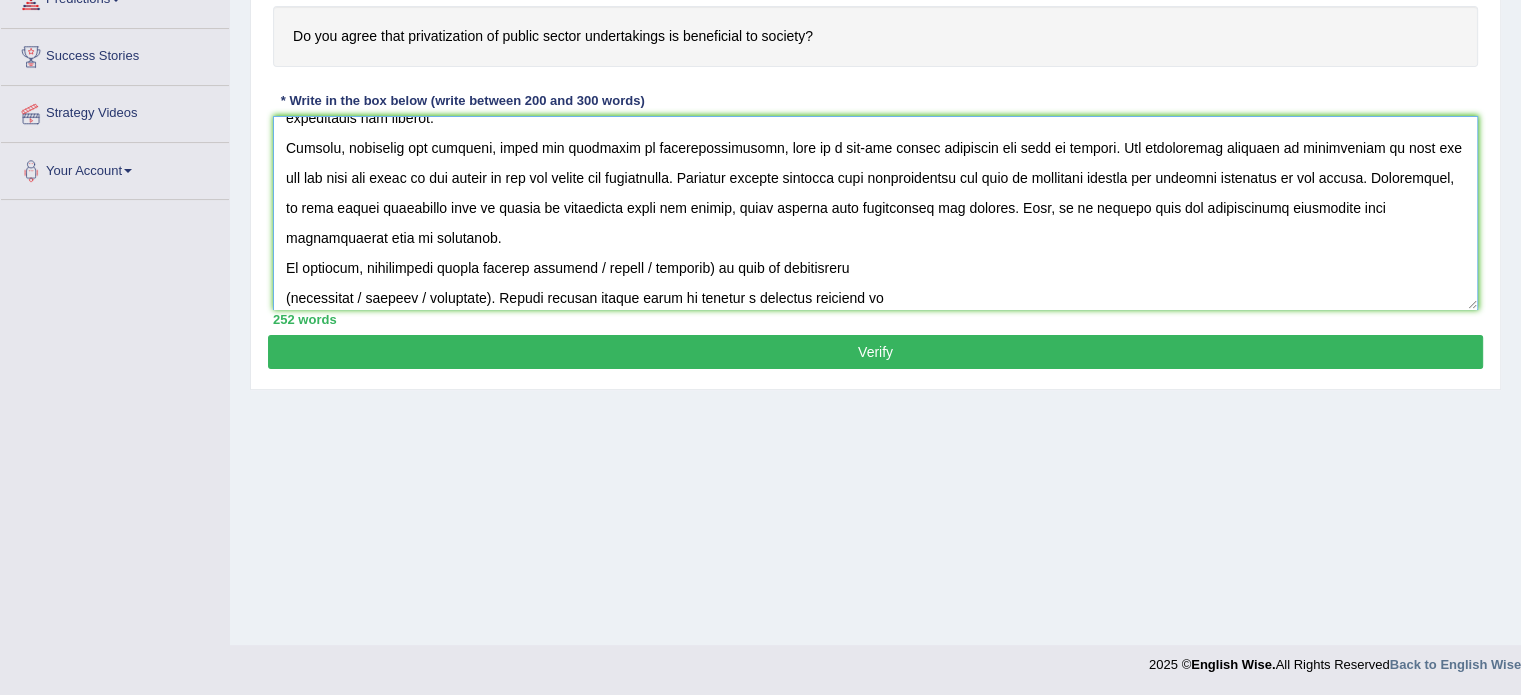 click at bounding box center (875, 213) 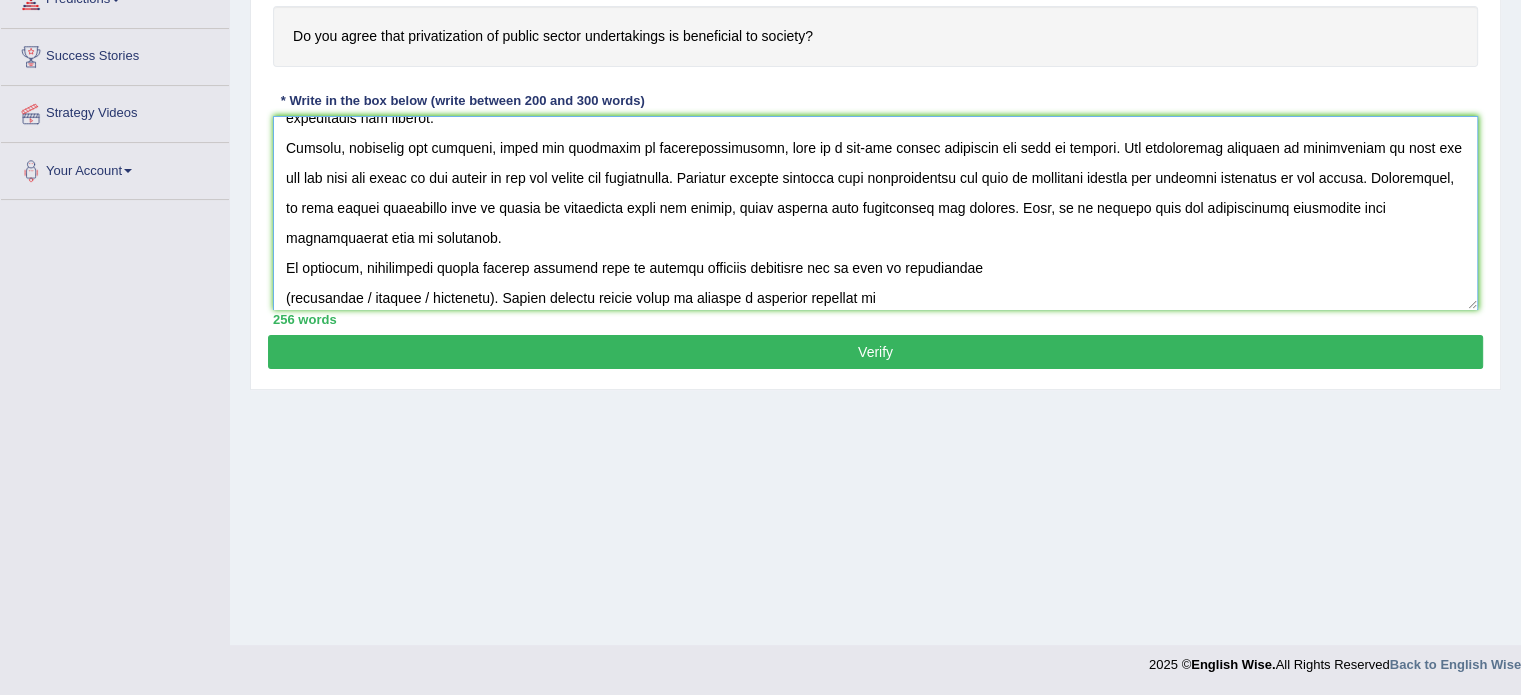click at bounding box center [875, 213] 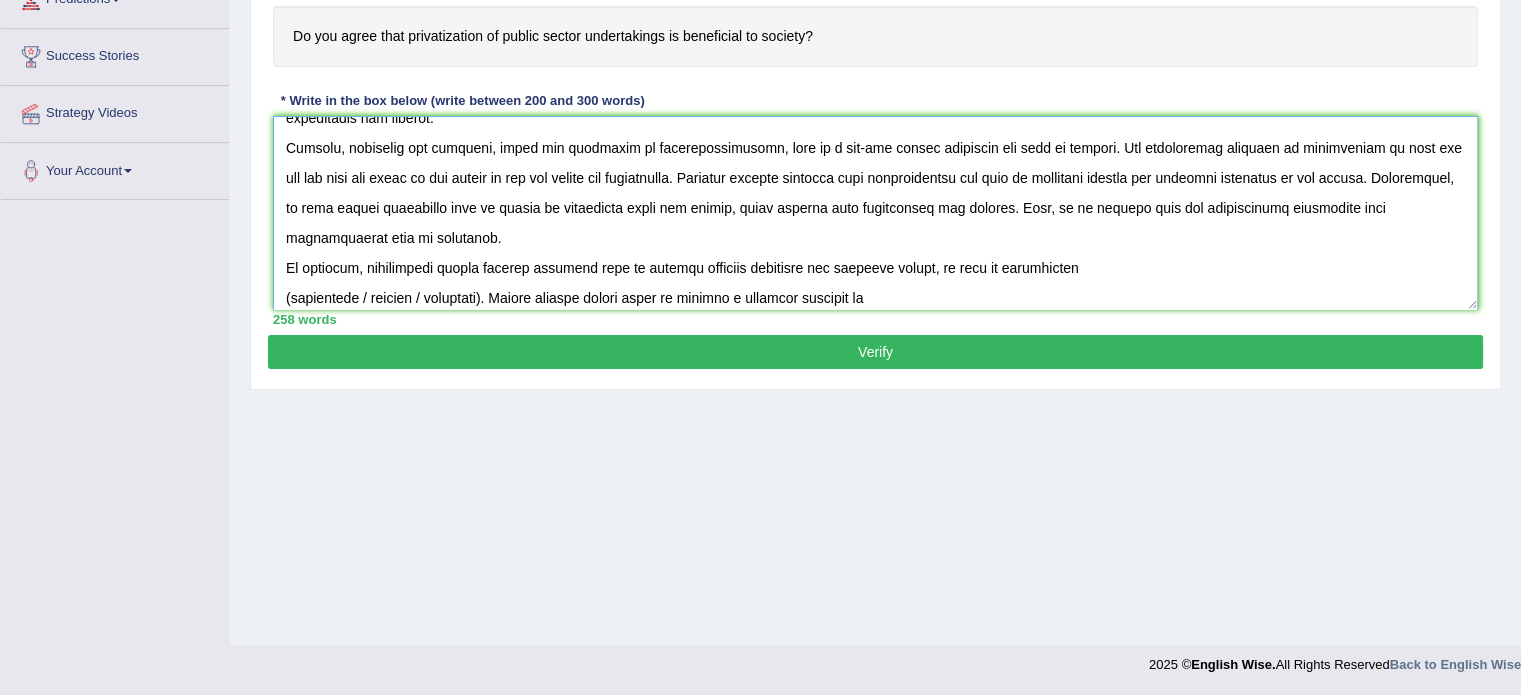 click at bounding box center (875, 213) 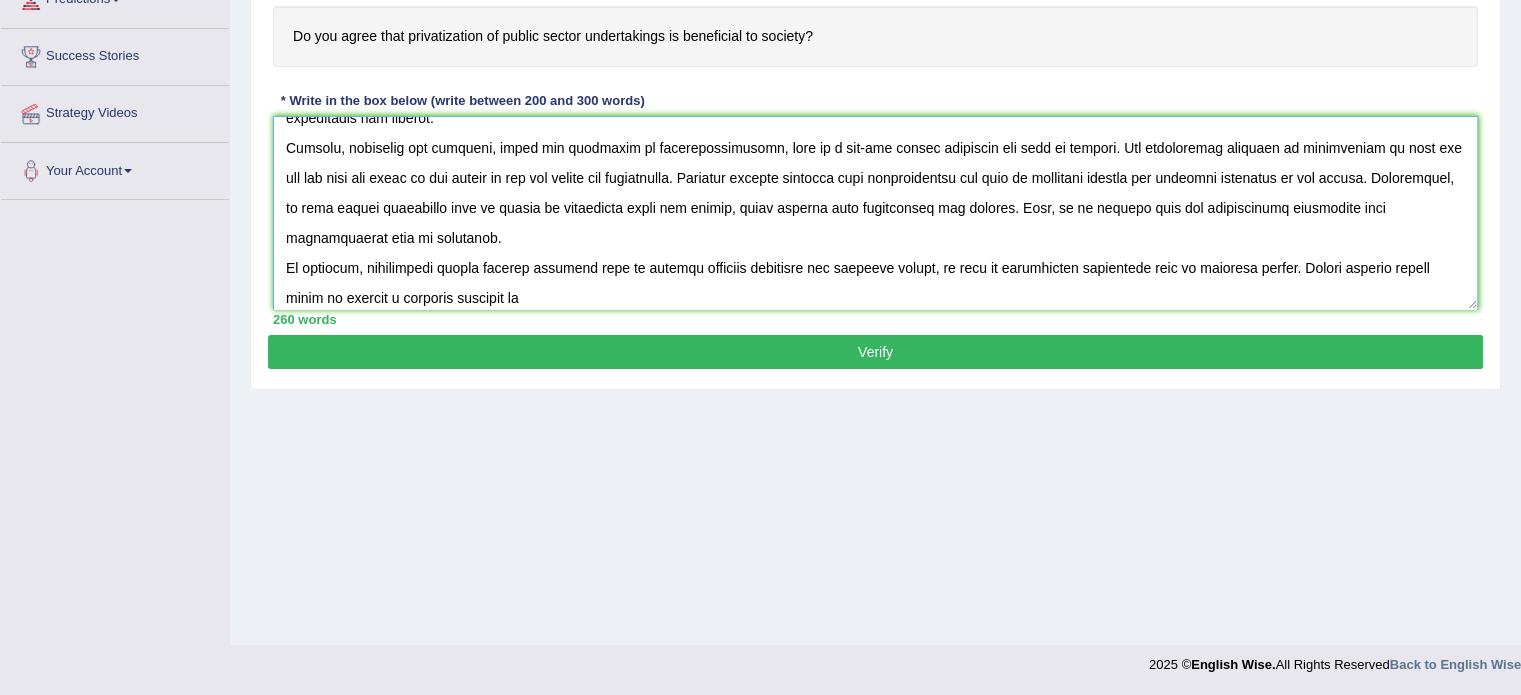 click at bounding box center [875, 213] 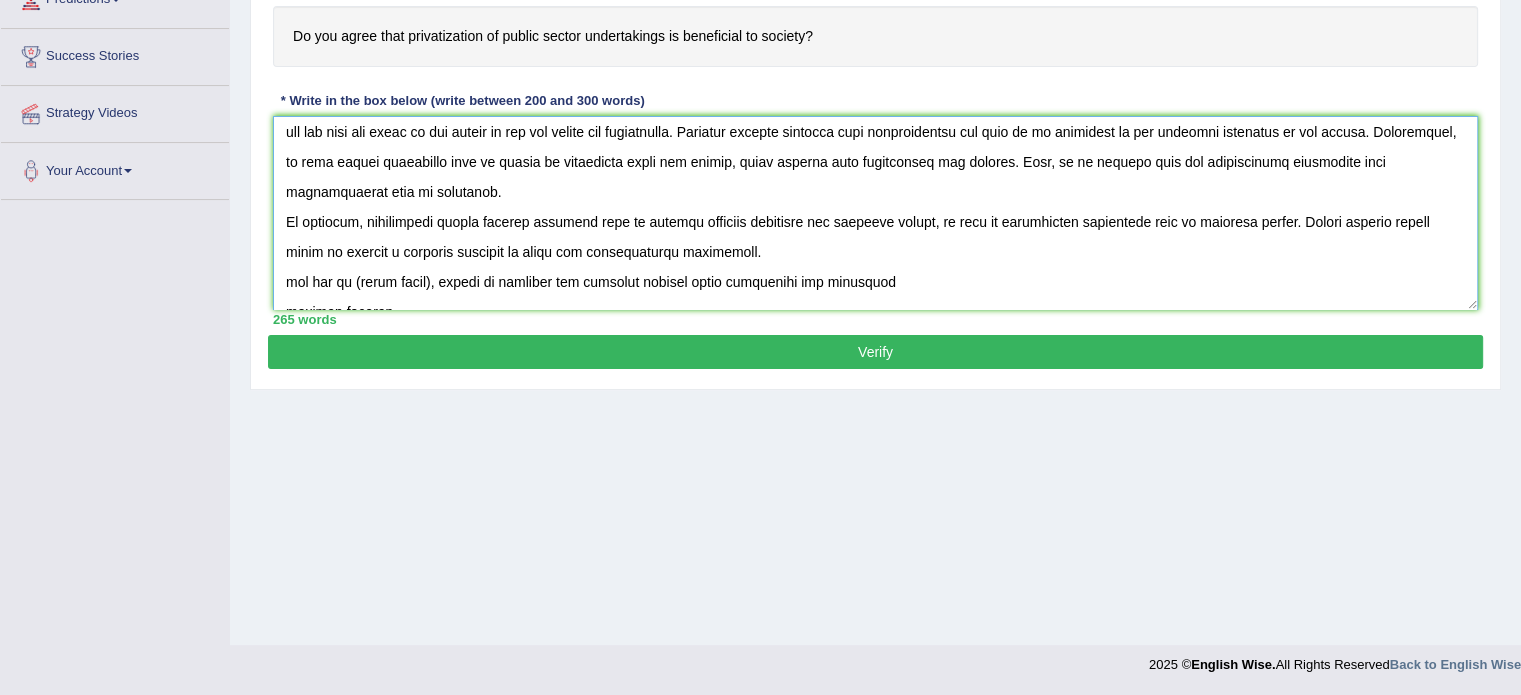 scroll, scrollTop: 240, scrollLeft: 0, axis: vertical 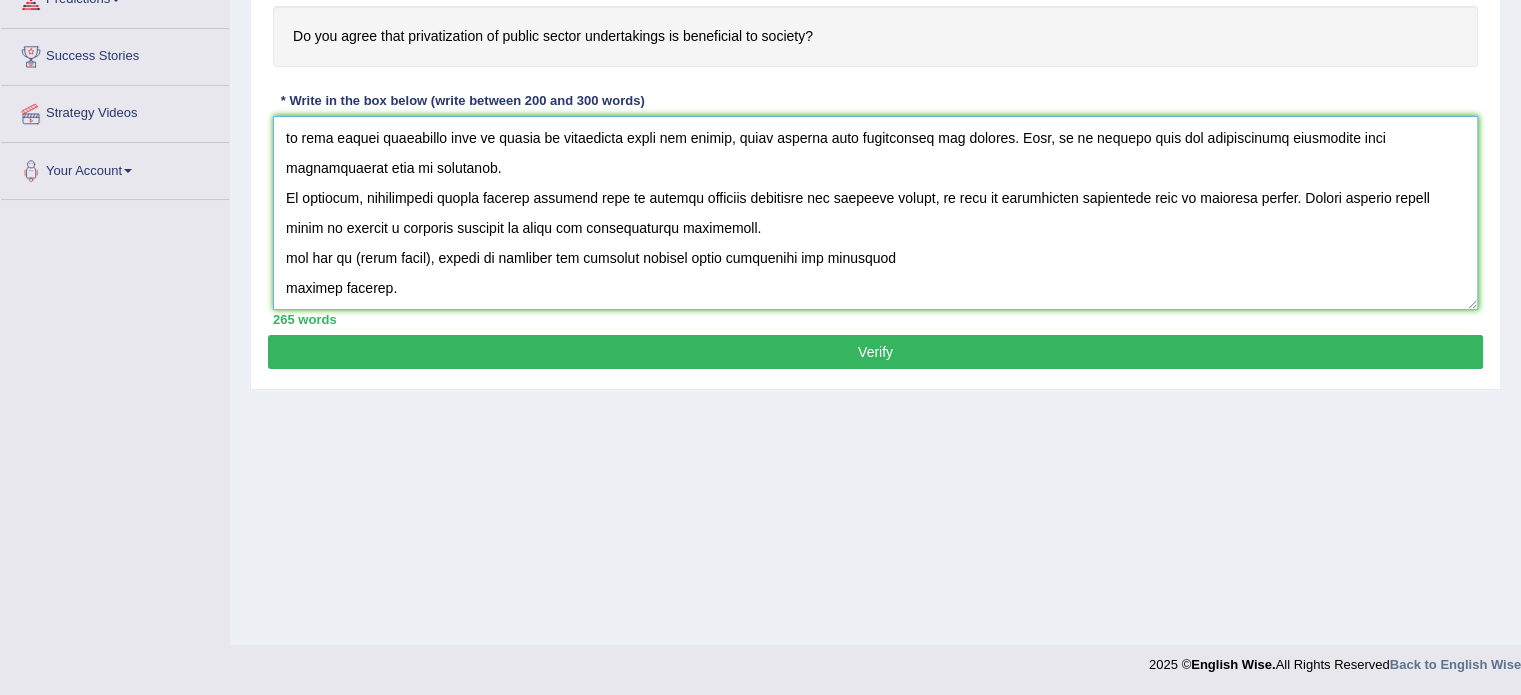 click at bounding box center (875, 213) 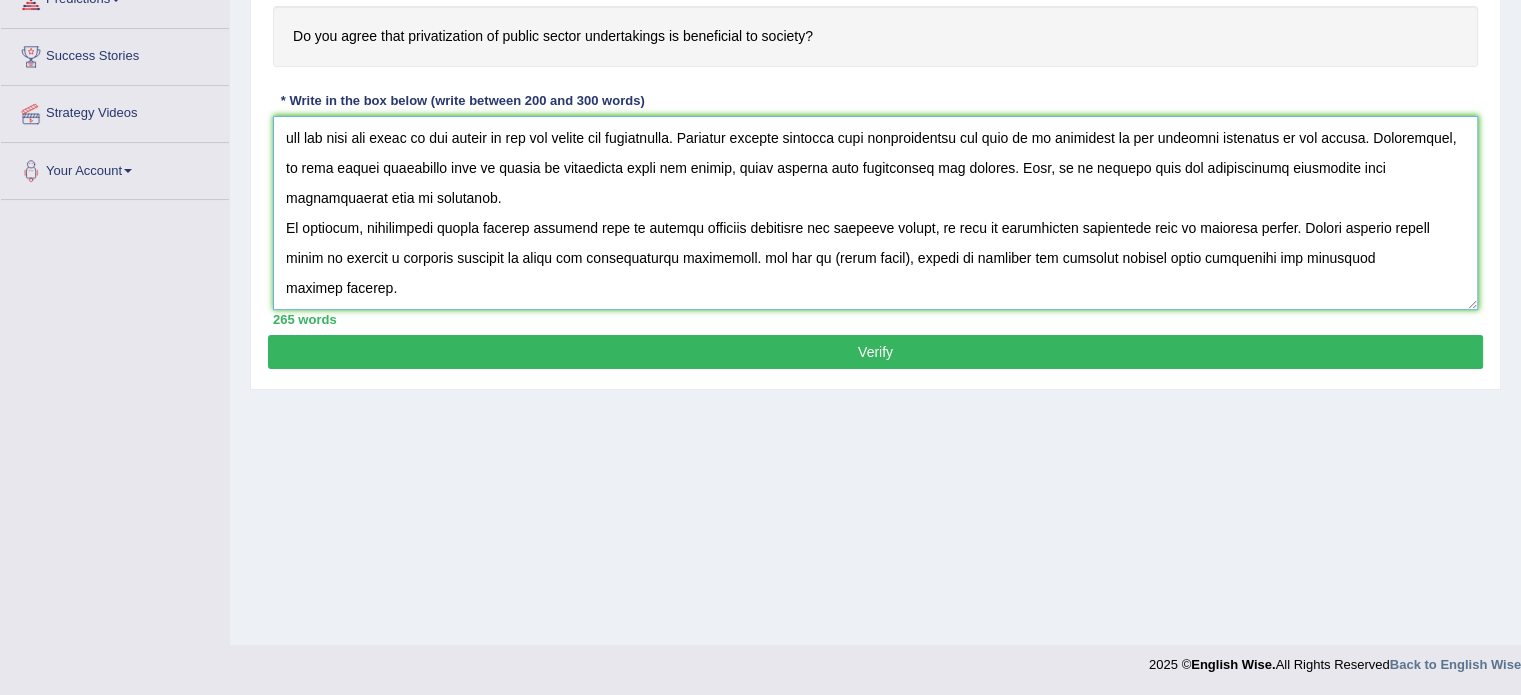 scroll, scrollTop: 210, scrollLeft: 0, axis: vertical 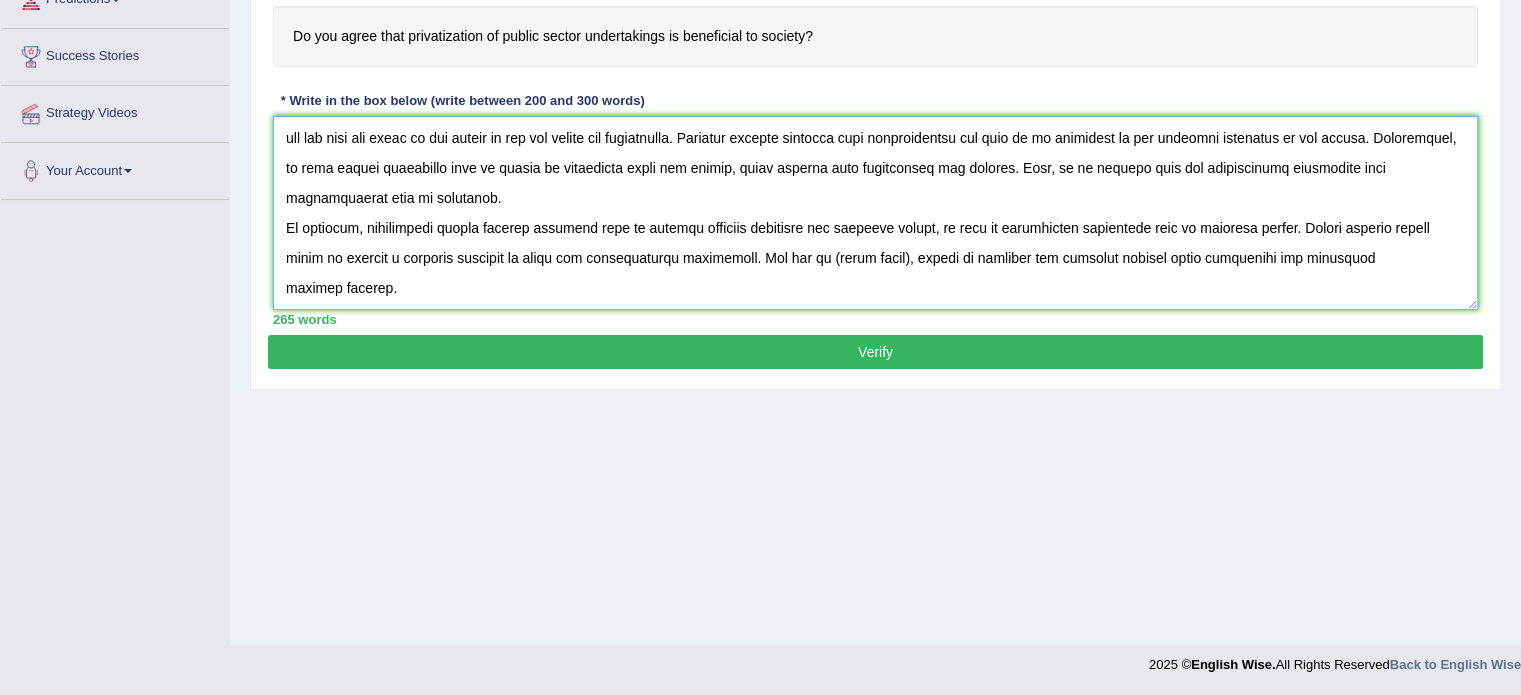 drag, startPoint x: 897, startPoint y: 252, endPoint x: 944, endPoint y: 227, distance: 53.235325 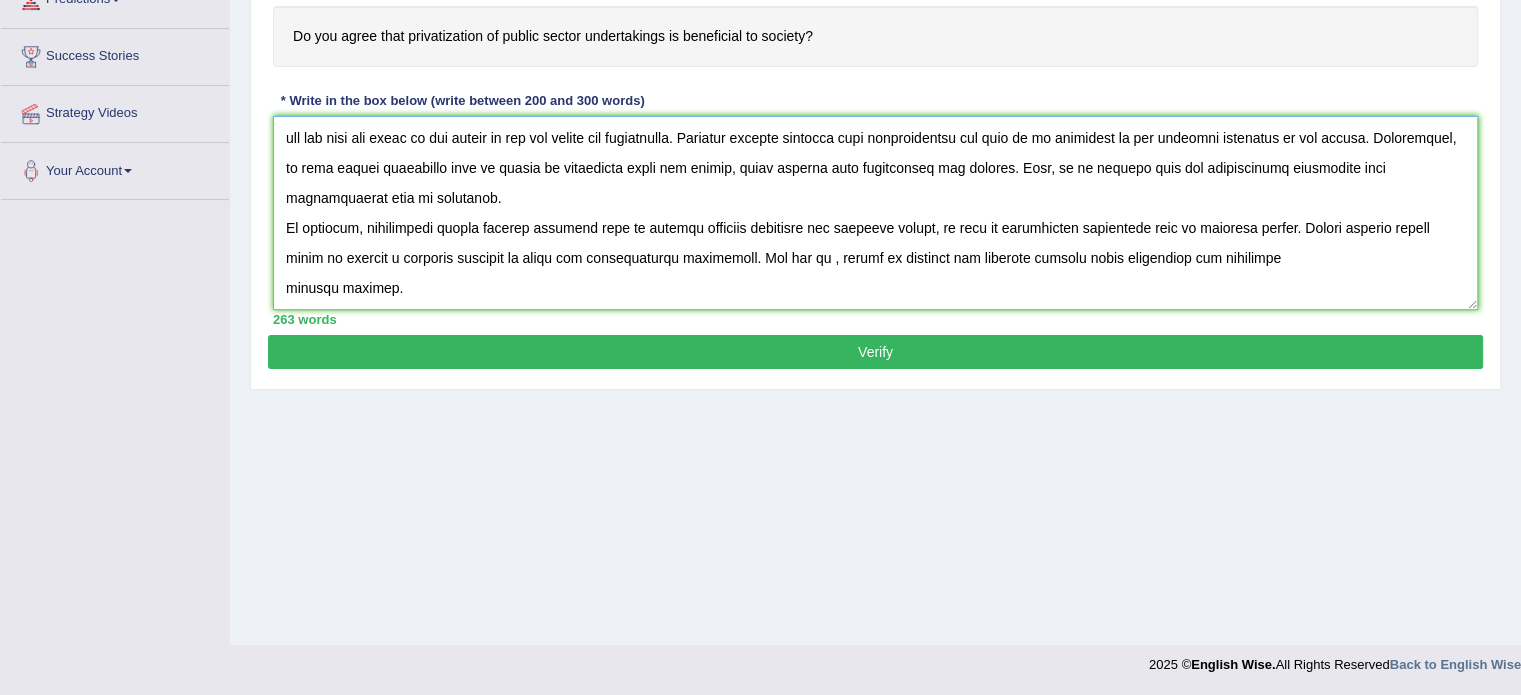 paste on "privatising" 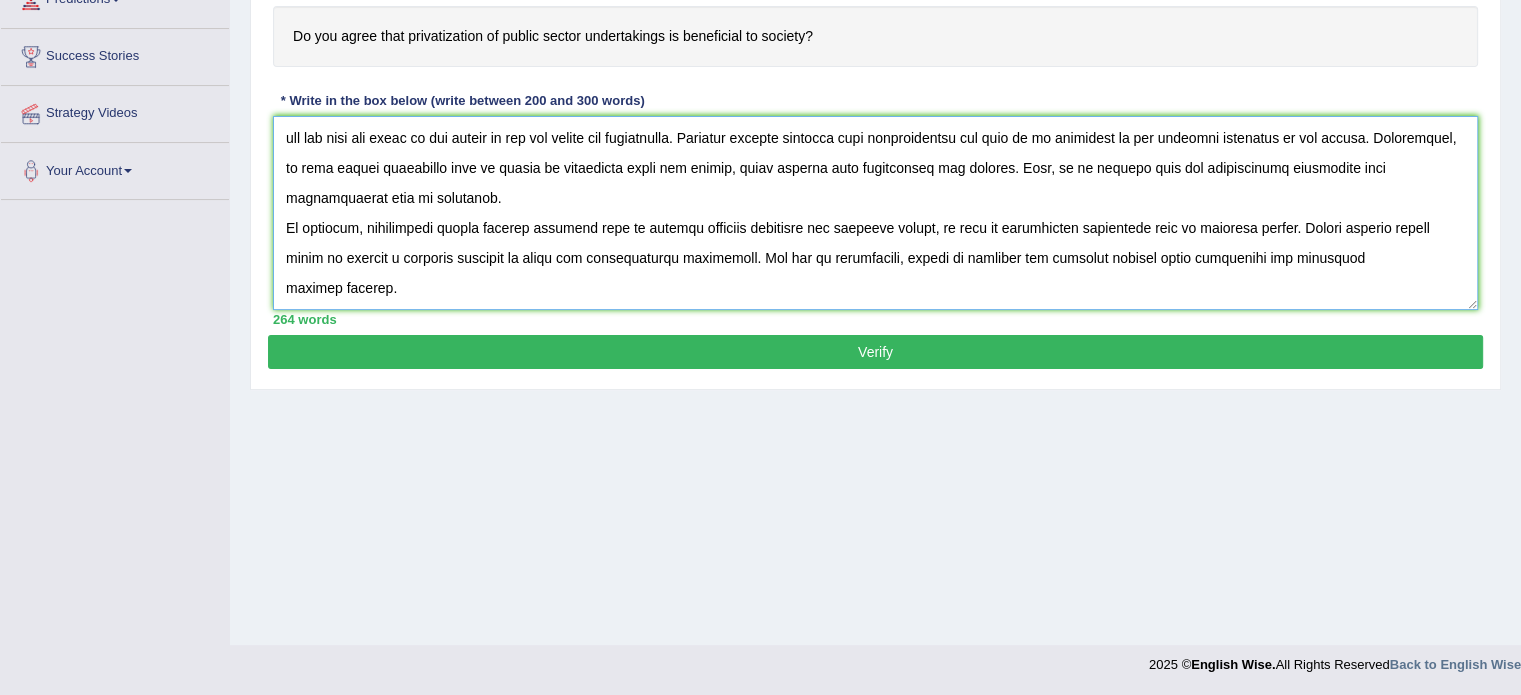 click at bounding box center [875, 213] 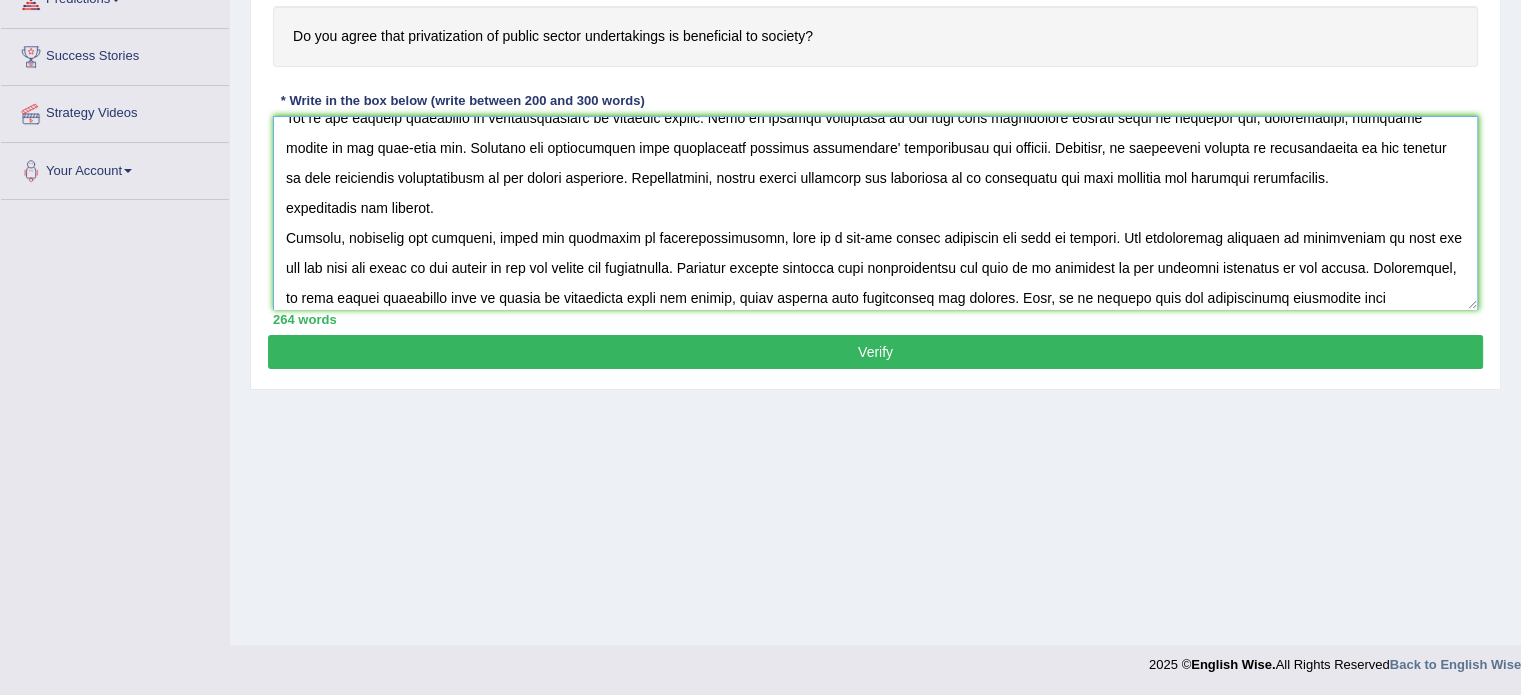 scroll, scrollTop: 0, scrollLeft: 0, axis: both 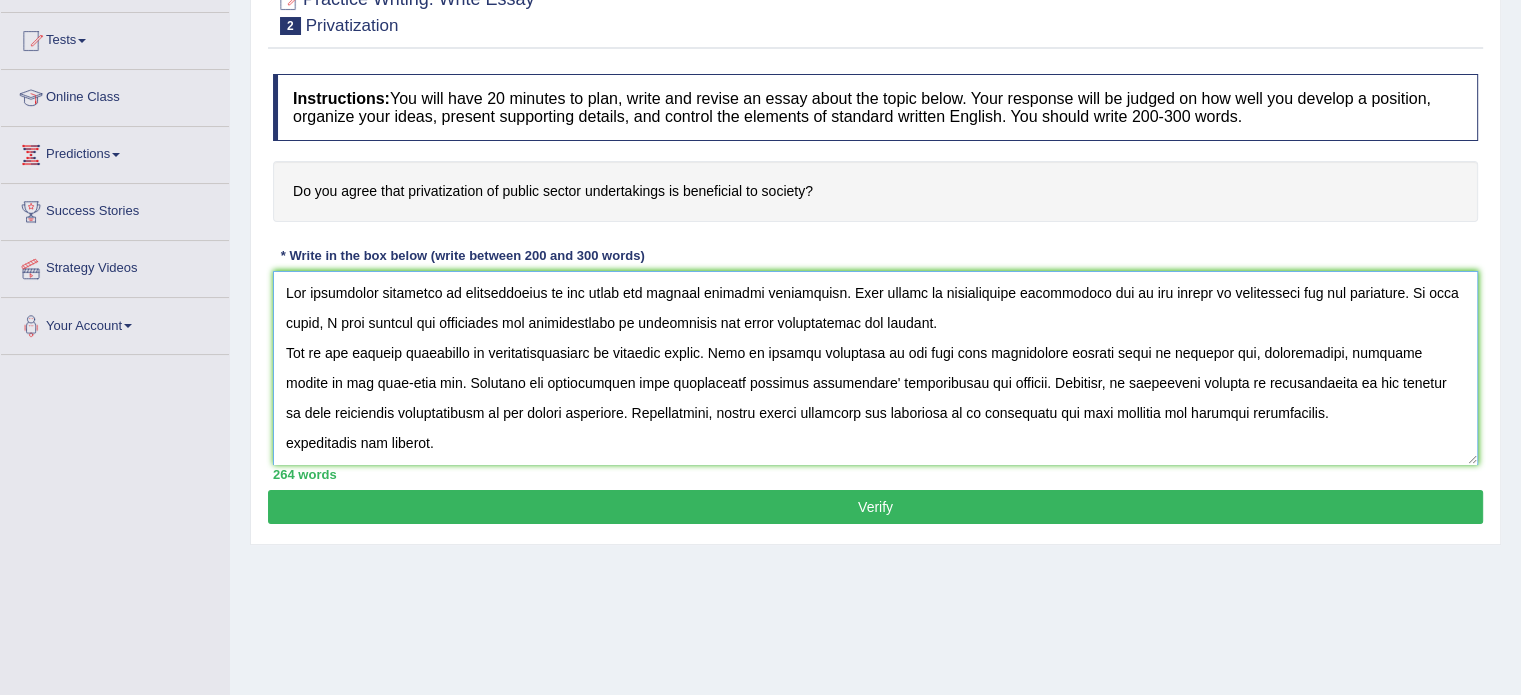 type on "The increasing influence of privatization on our lives has ignited numerous discussions. This matter is particularly significant due to its impact on individuals and the community. In this essay, I will examine the advantages and disadvantages of privatizing and their implications for society.
One of the primary advantages of denationalization is economic growth. This is further supported by the fact that privatizing objects leads to personal and, consequently, national growth in the long-term run. Research has demonstrated that privatizing improves individuals' performances and efforts. Moreover, an additional benefit of denationalism is its ability to make sequential contributions to the public resources. Consequently, raised public resources are essential to be considered for both societal and national upregulation.
individuals and society.
However, alongside the benefits, there are drawbacks to denationalisation, such as a one-man policy hampering the rest of society. One significant drawback of priva..." 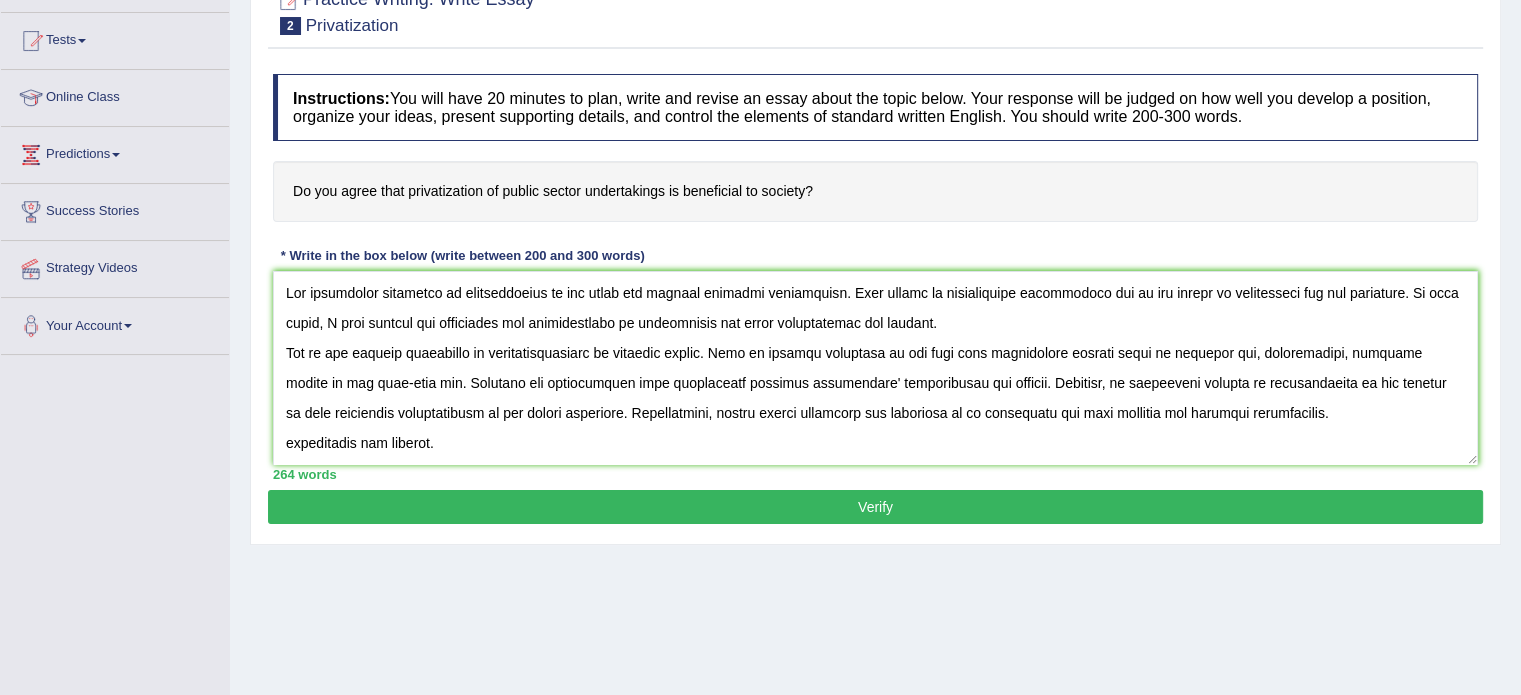 click on "Verify" at bounding box center (875, 507) 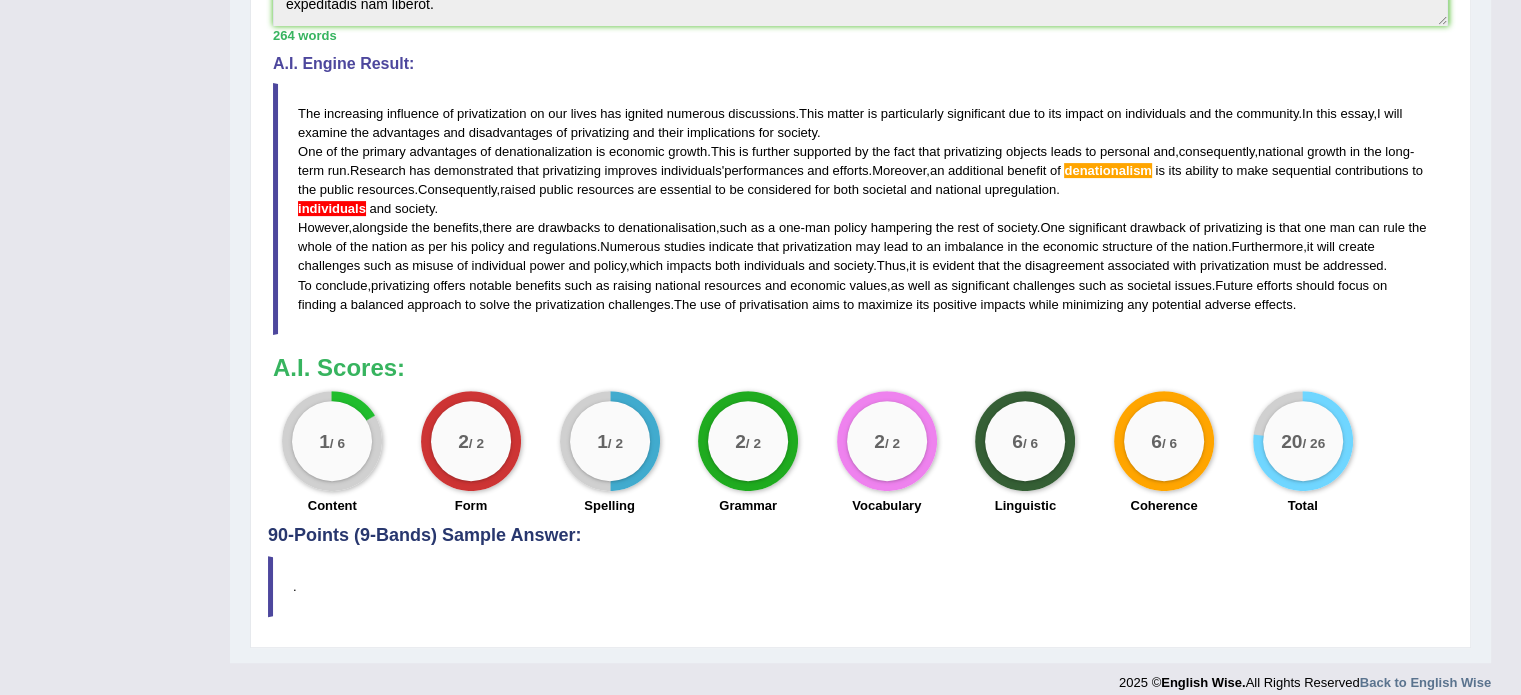 scroll, scrollTop: 325, scrollLeft: 0, axis: vertical 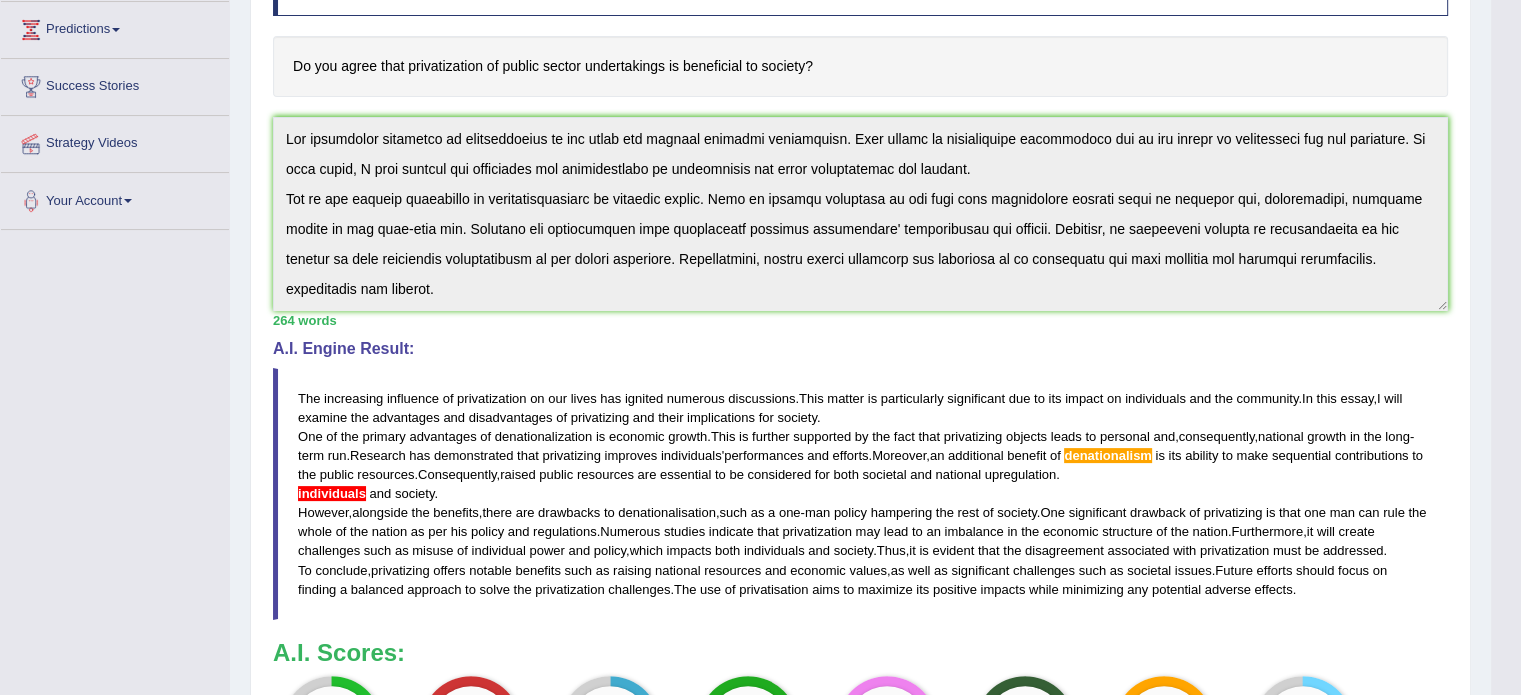 drag, startPoint x: 288, startPoint y: 53, endPoint x: 747, endPoint y: 49, distance: 459.01743 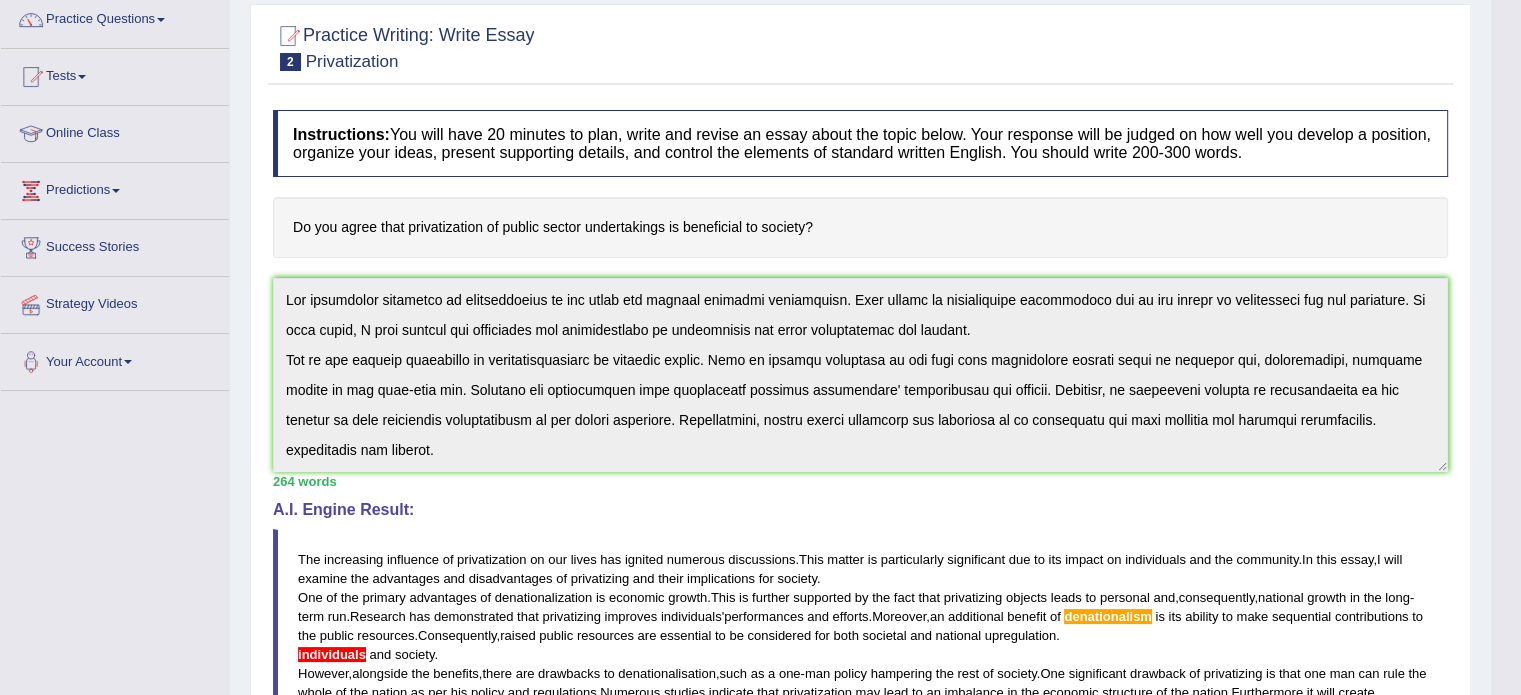 scroll, scrollTop: 0, scrollLeft: 0, axis: both 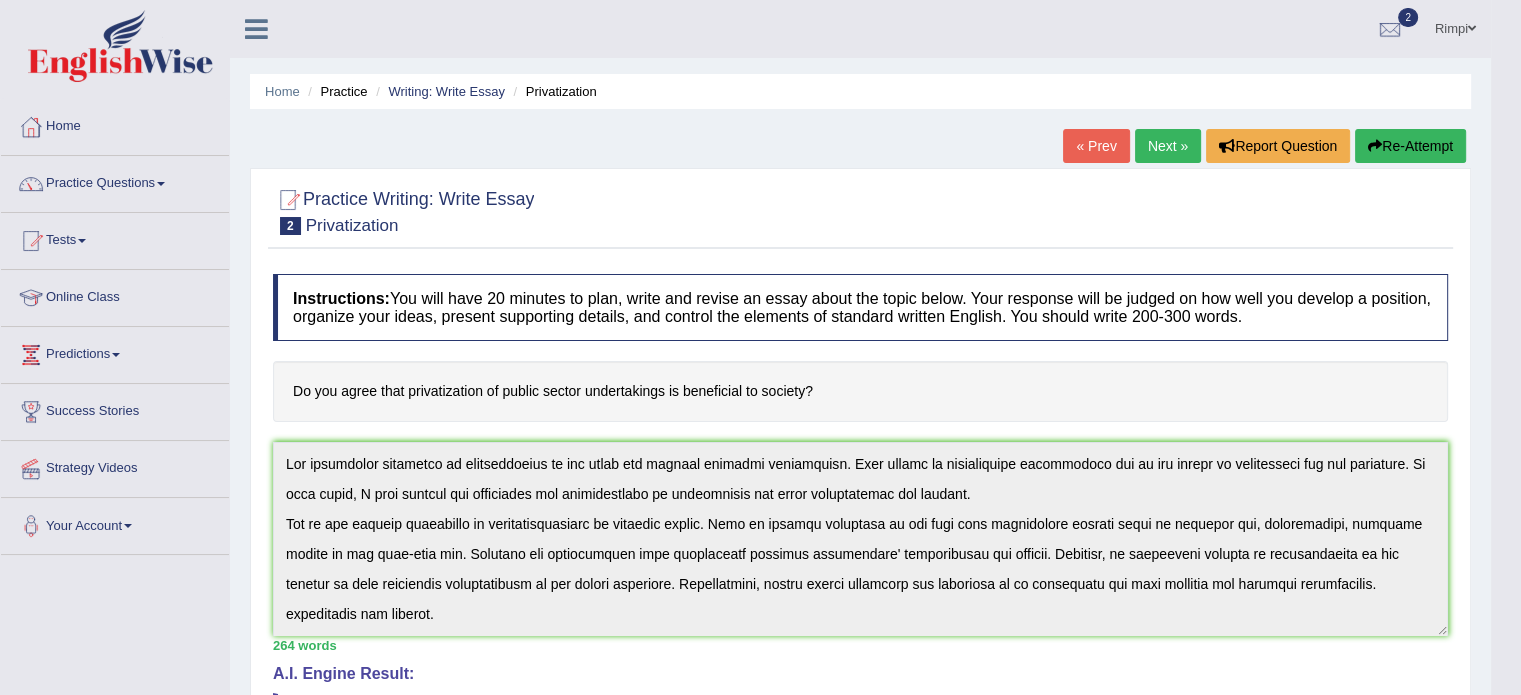 click on "Re-Attempt" at bounding box center (1410, 146) 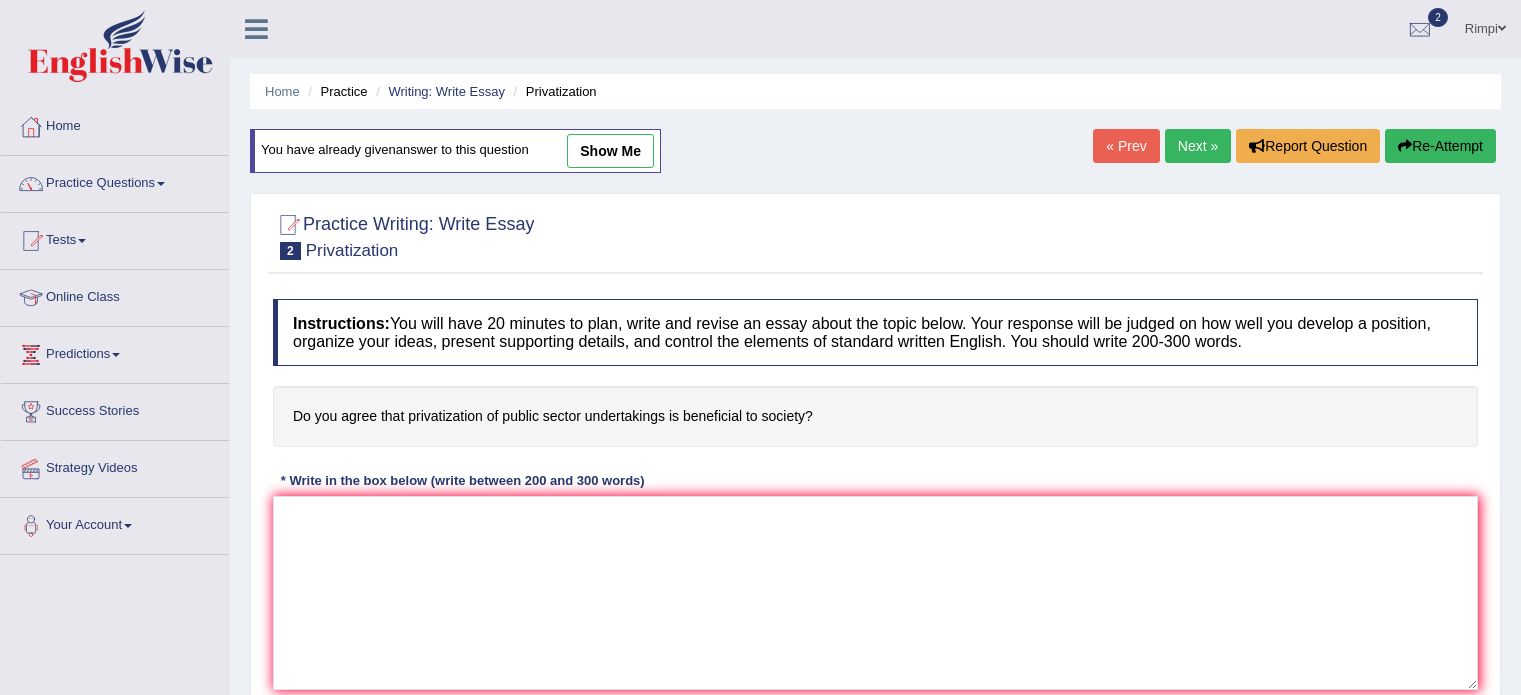 scroll, scrollTop: 0, scrollLeft: 0, axis: both 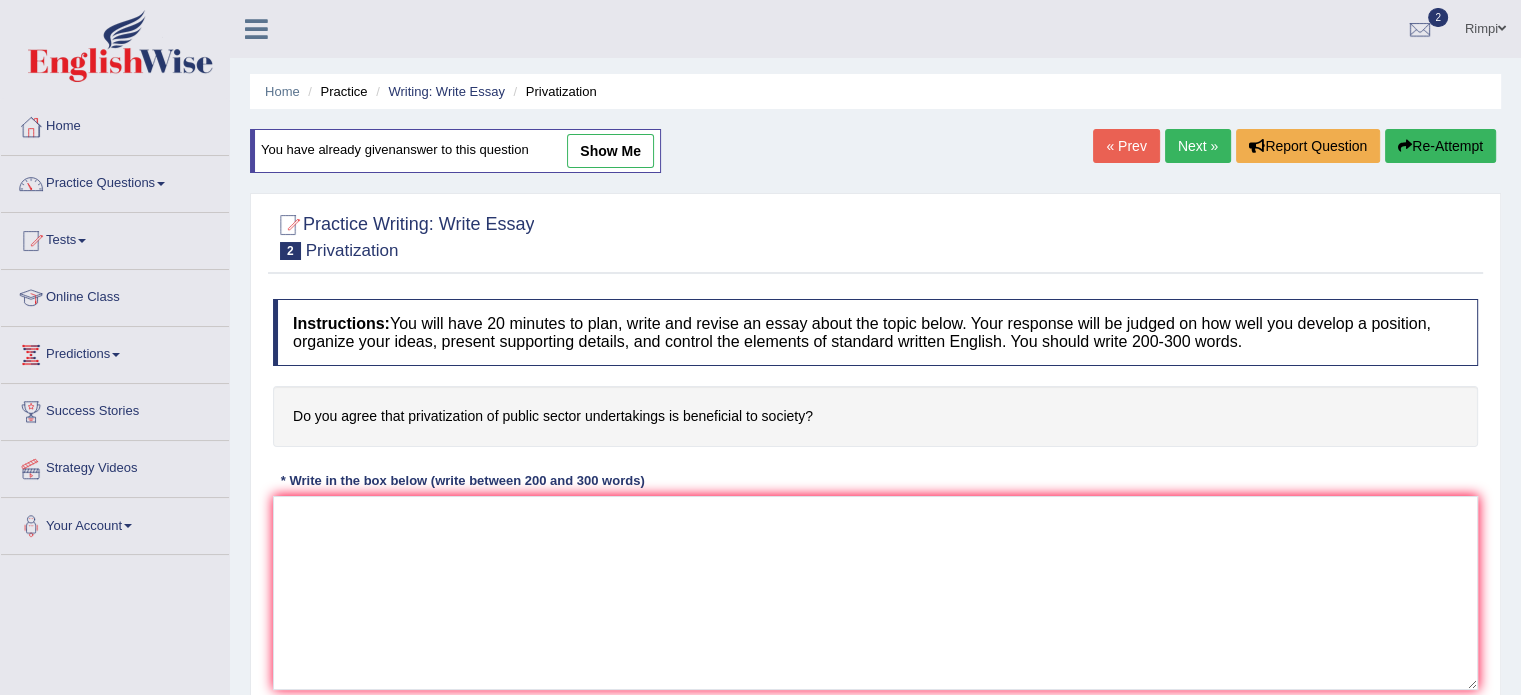 click on "show me" at bounding box center (610, 151) 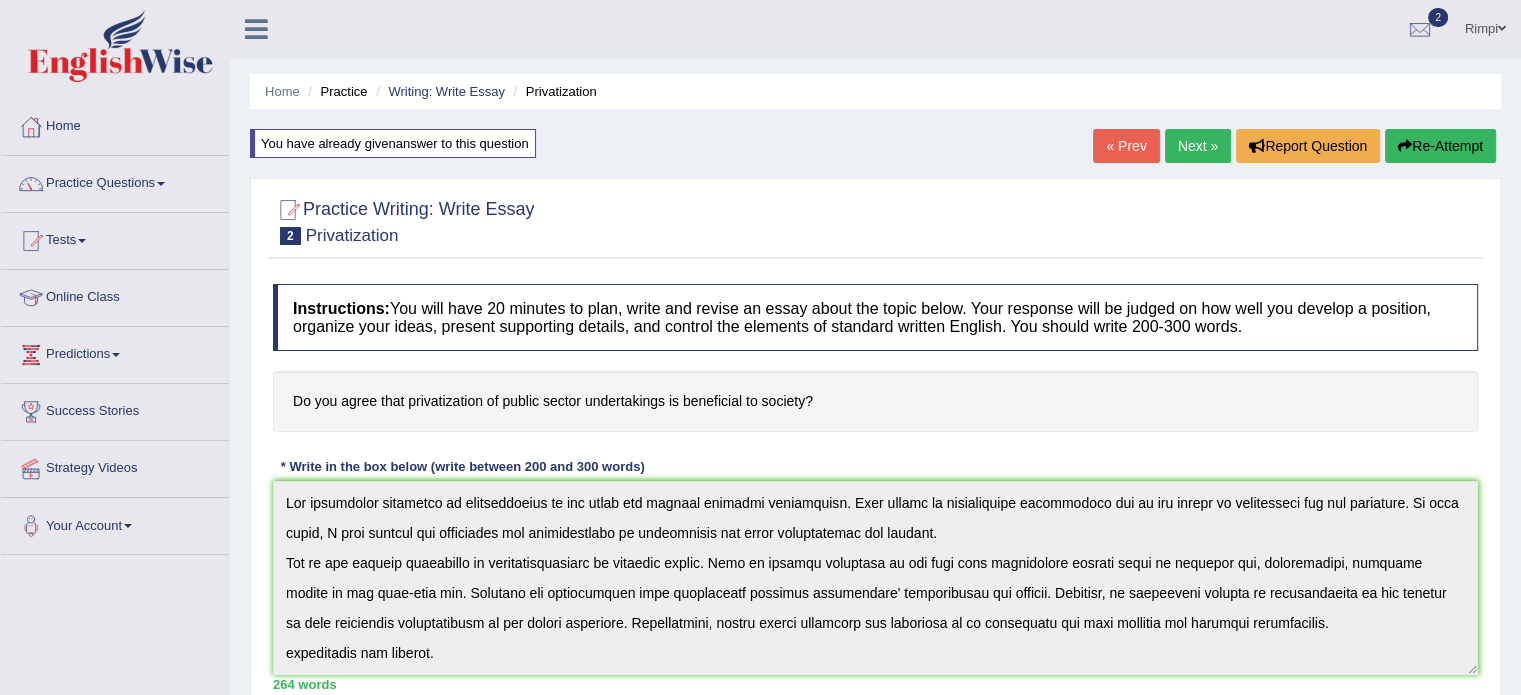 drag, startPoint x: 296, startPoint y: 393, endPoint x: 825, endPoint y: 383, distance: 529.0945 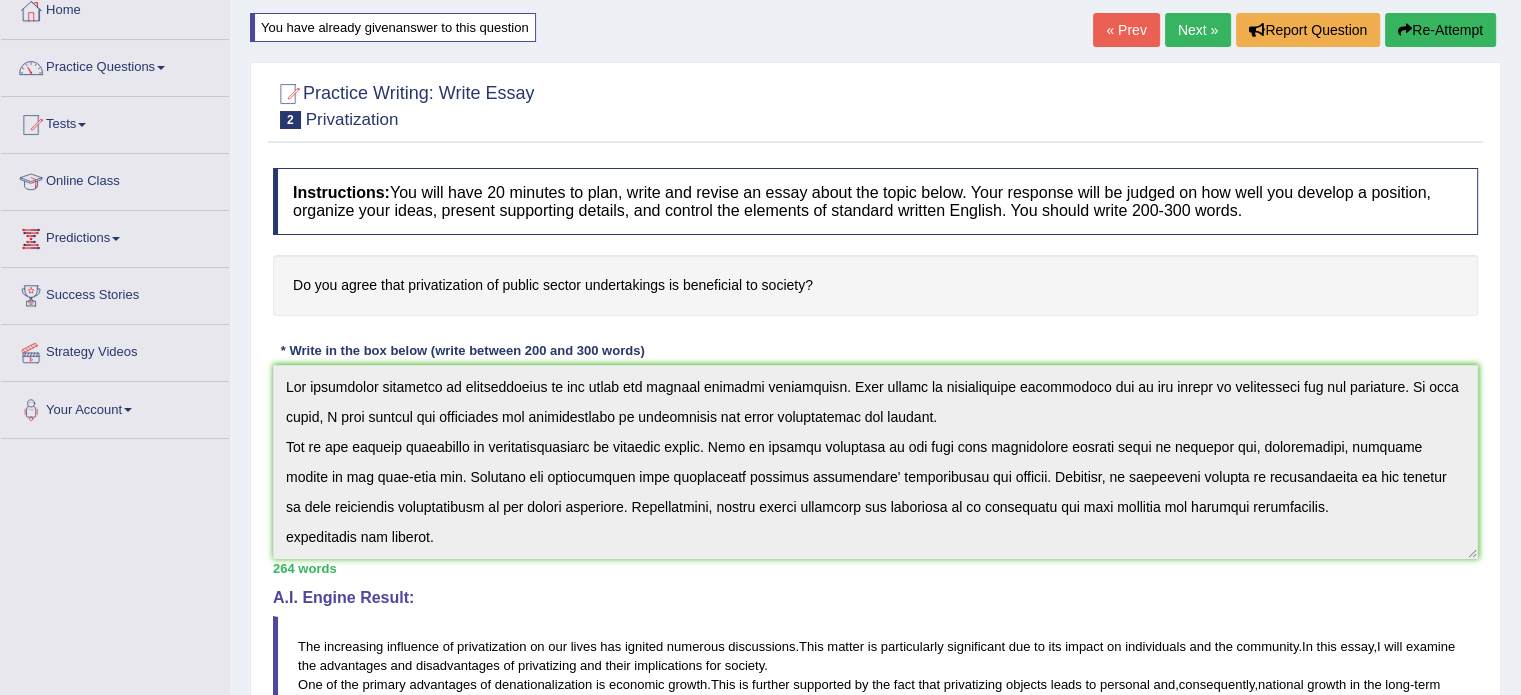scroll, scrollTop: 200, scrollLeft: 0, axis: vertical 